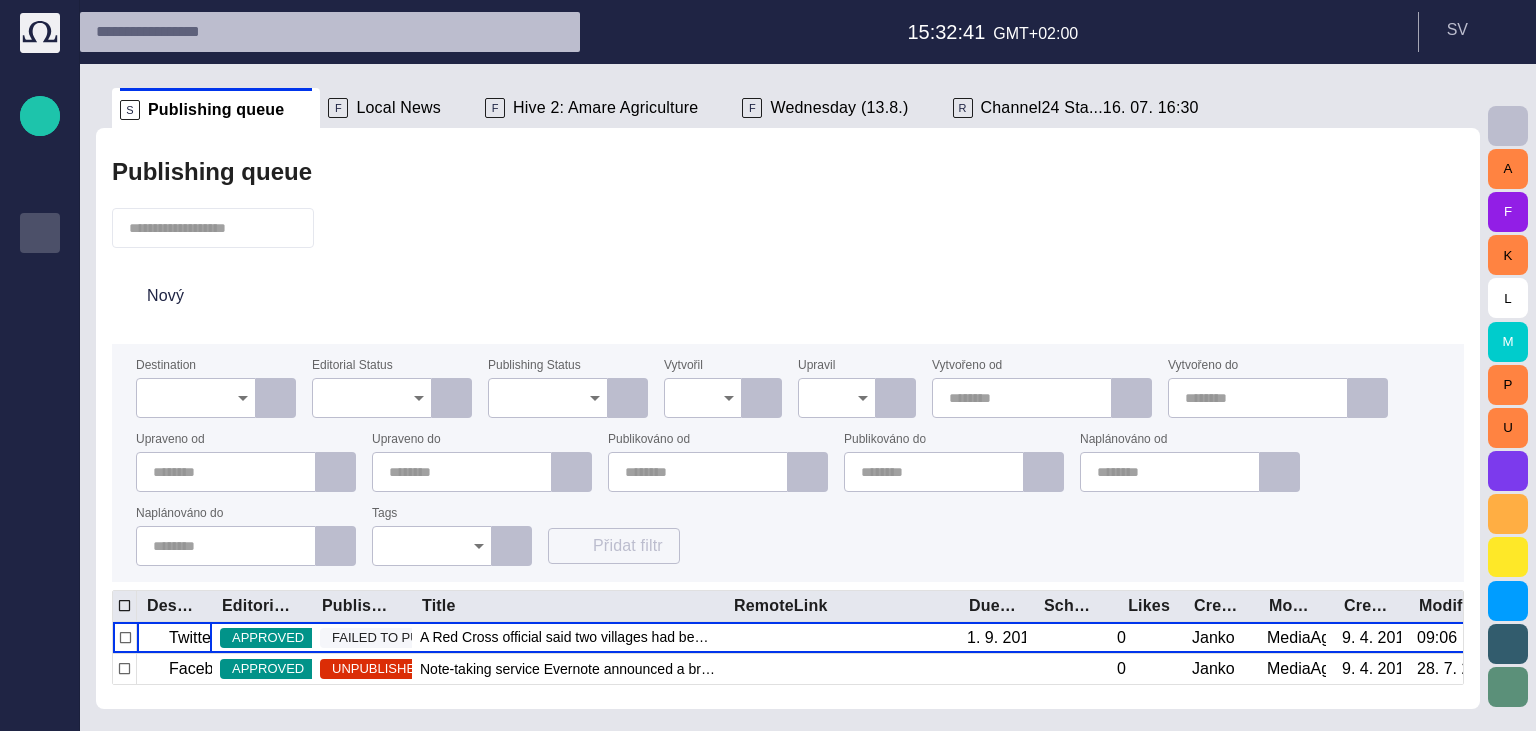 scroll, scrollTop: 0, scrollLeft: 0, axis: both 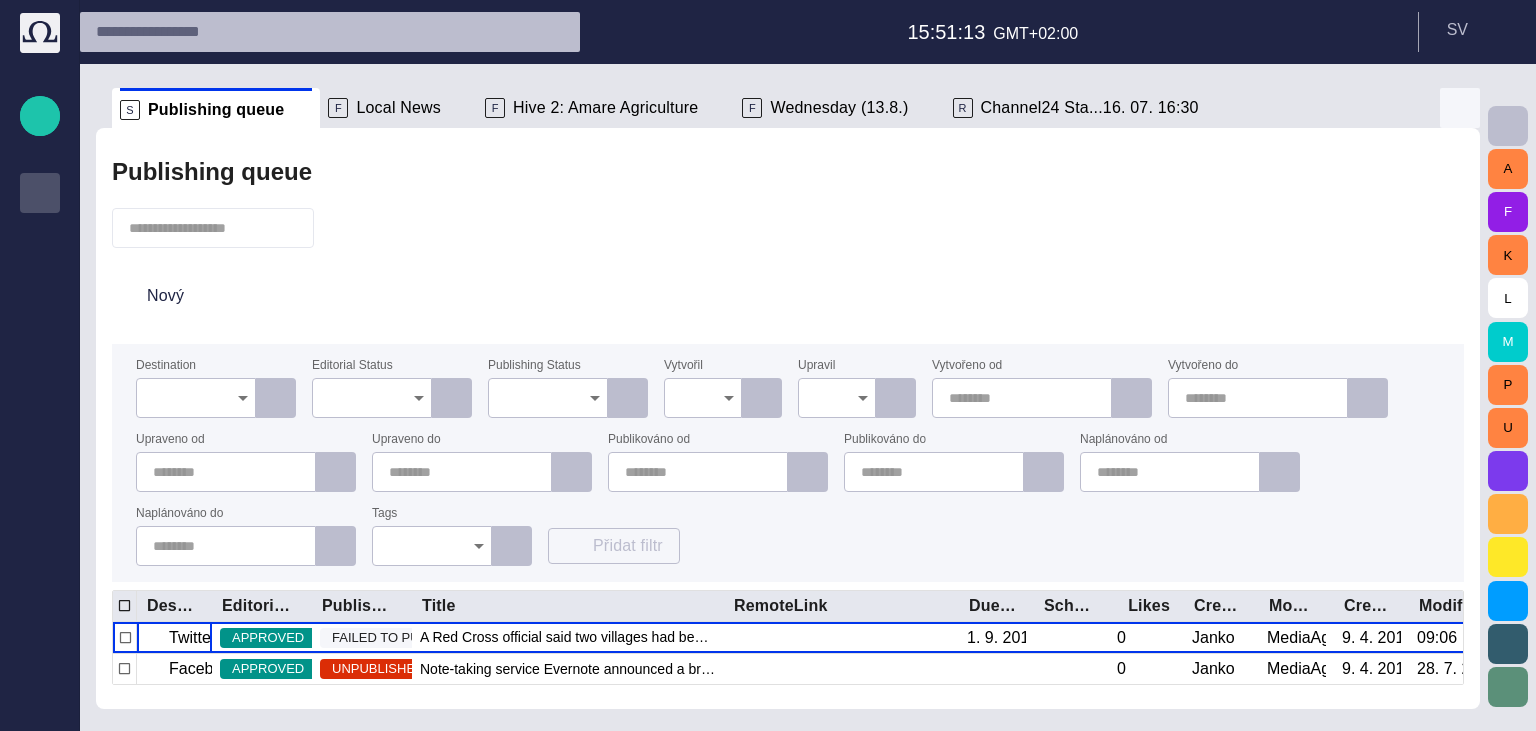 click at bounding box center [1460, 108] 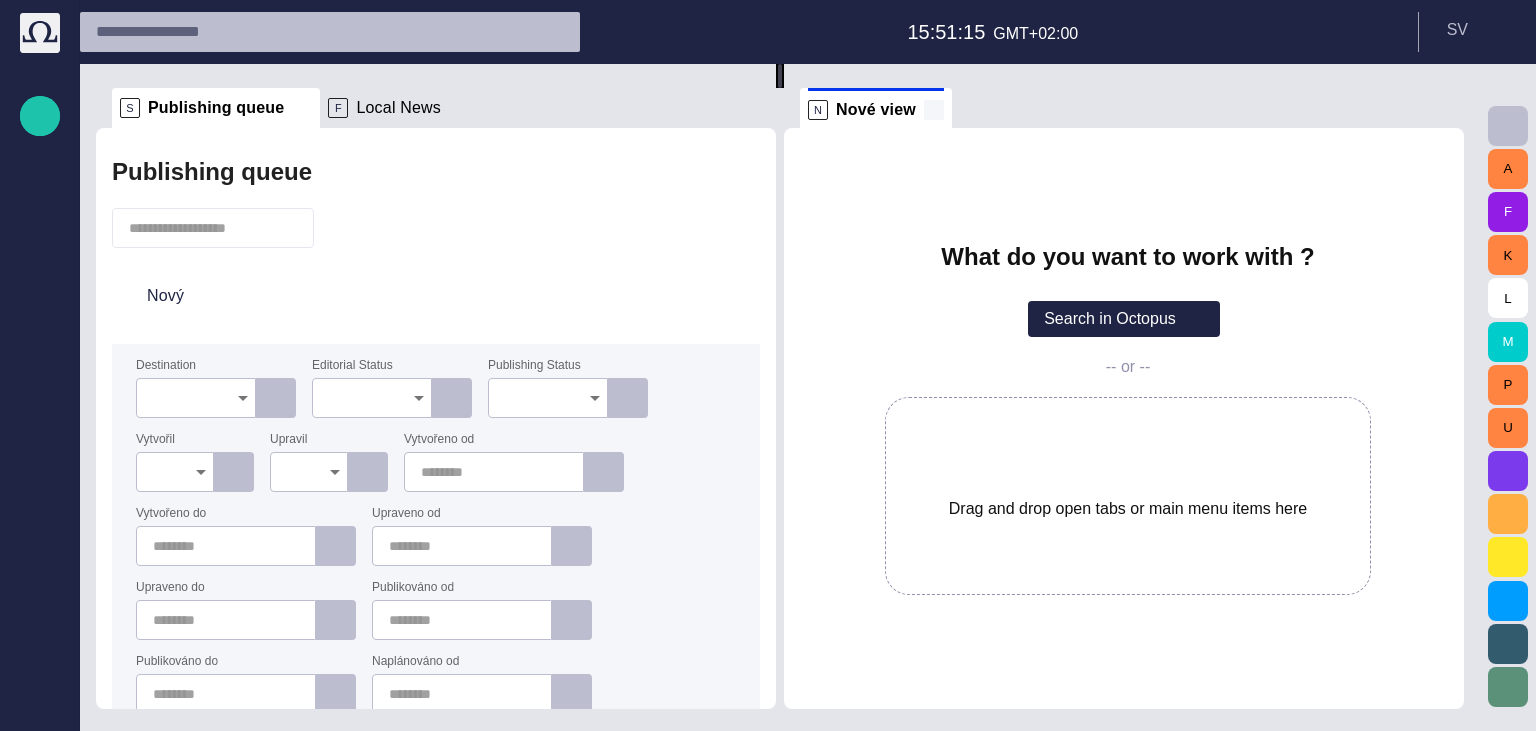 click at bounding box center (934, 110) 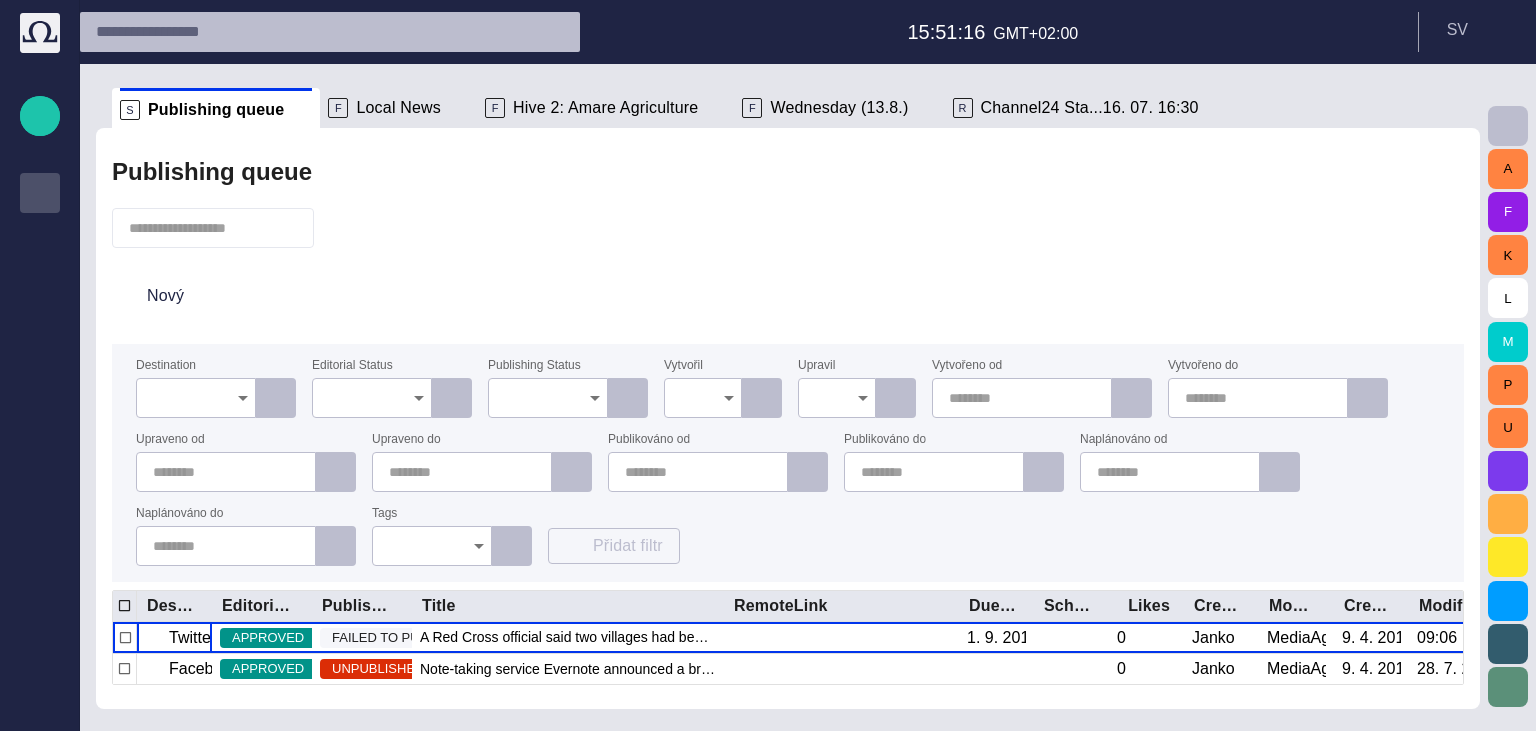 click at bounding box center (40, 703) 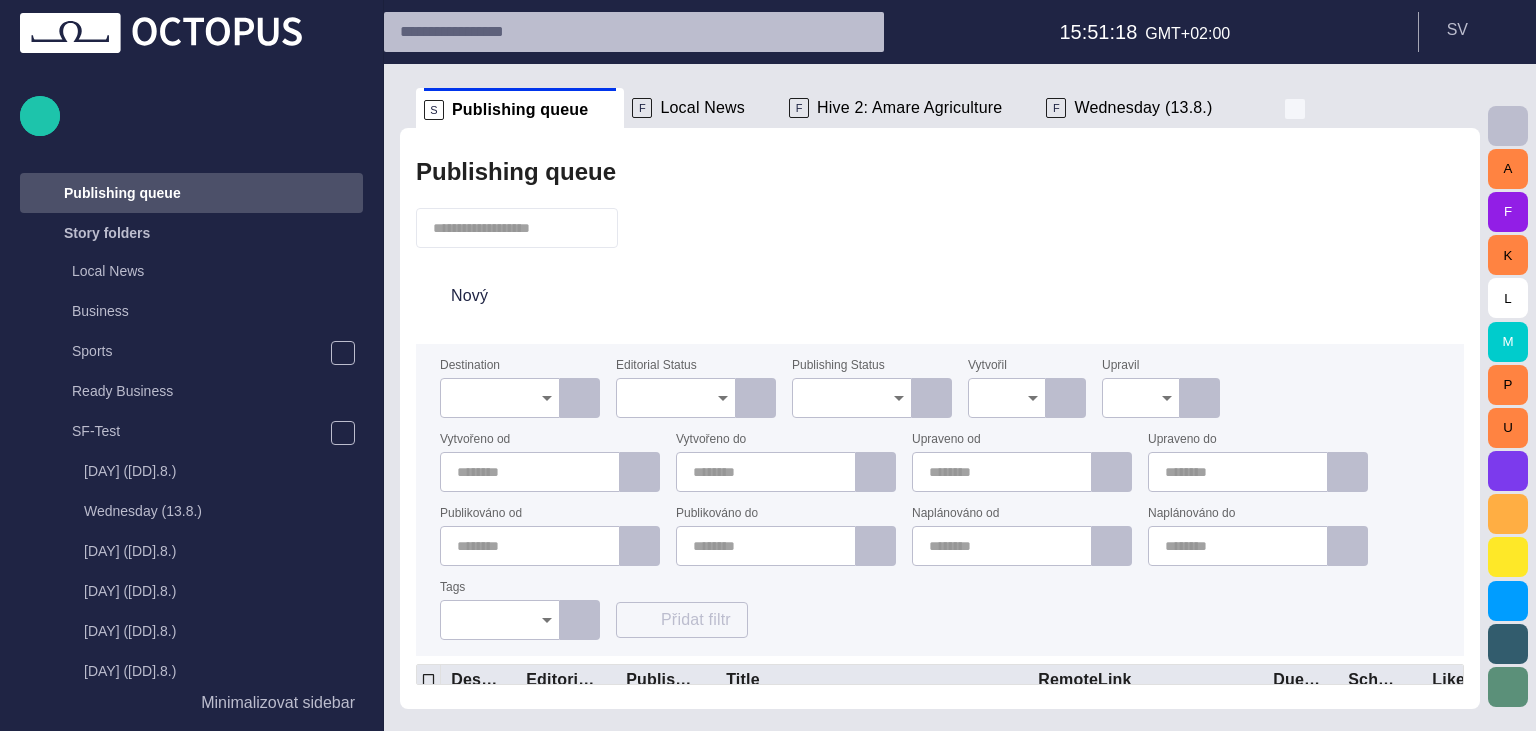 click at bounding box center (1295, 109) 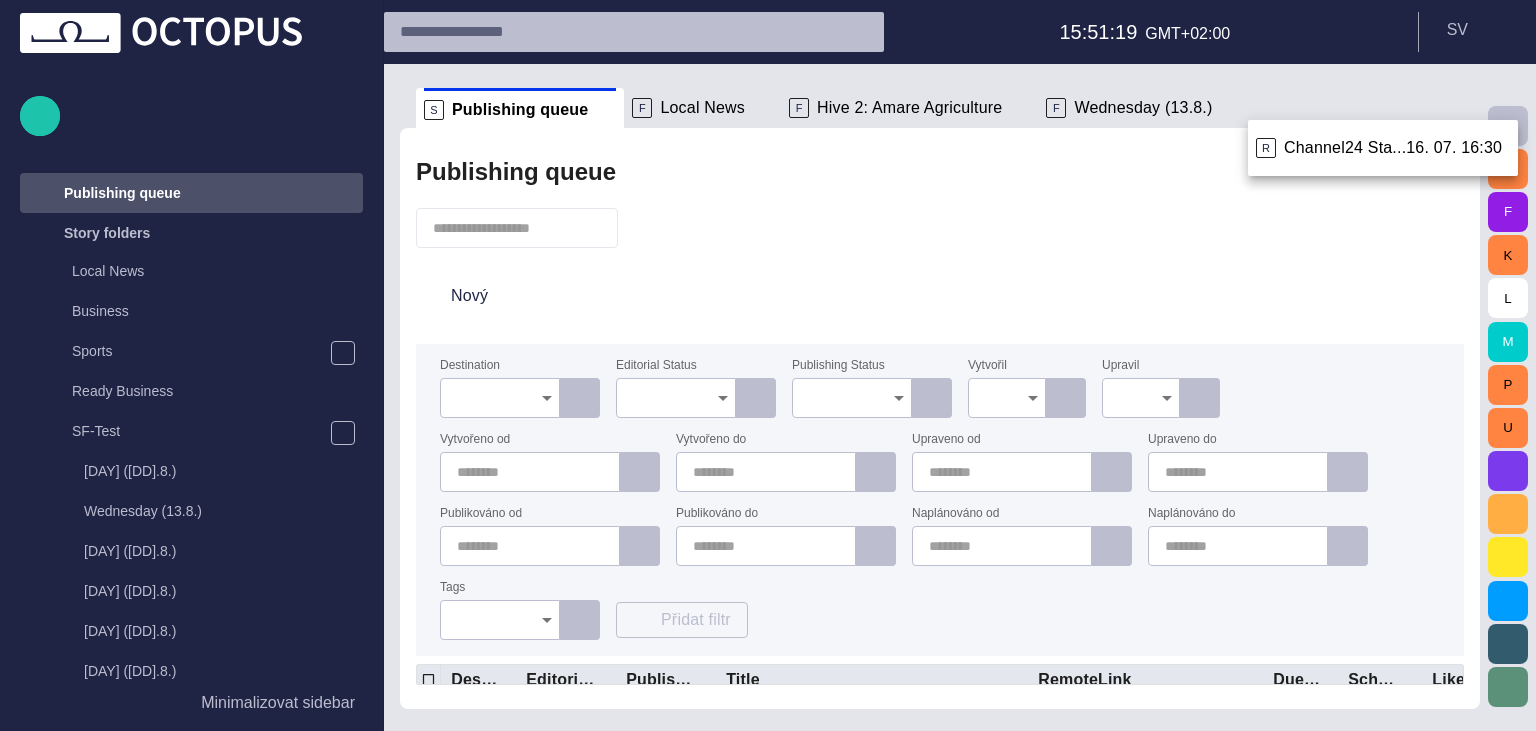 click at bounding box center [768, 365] 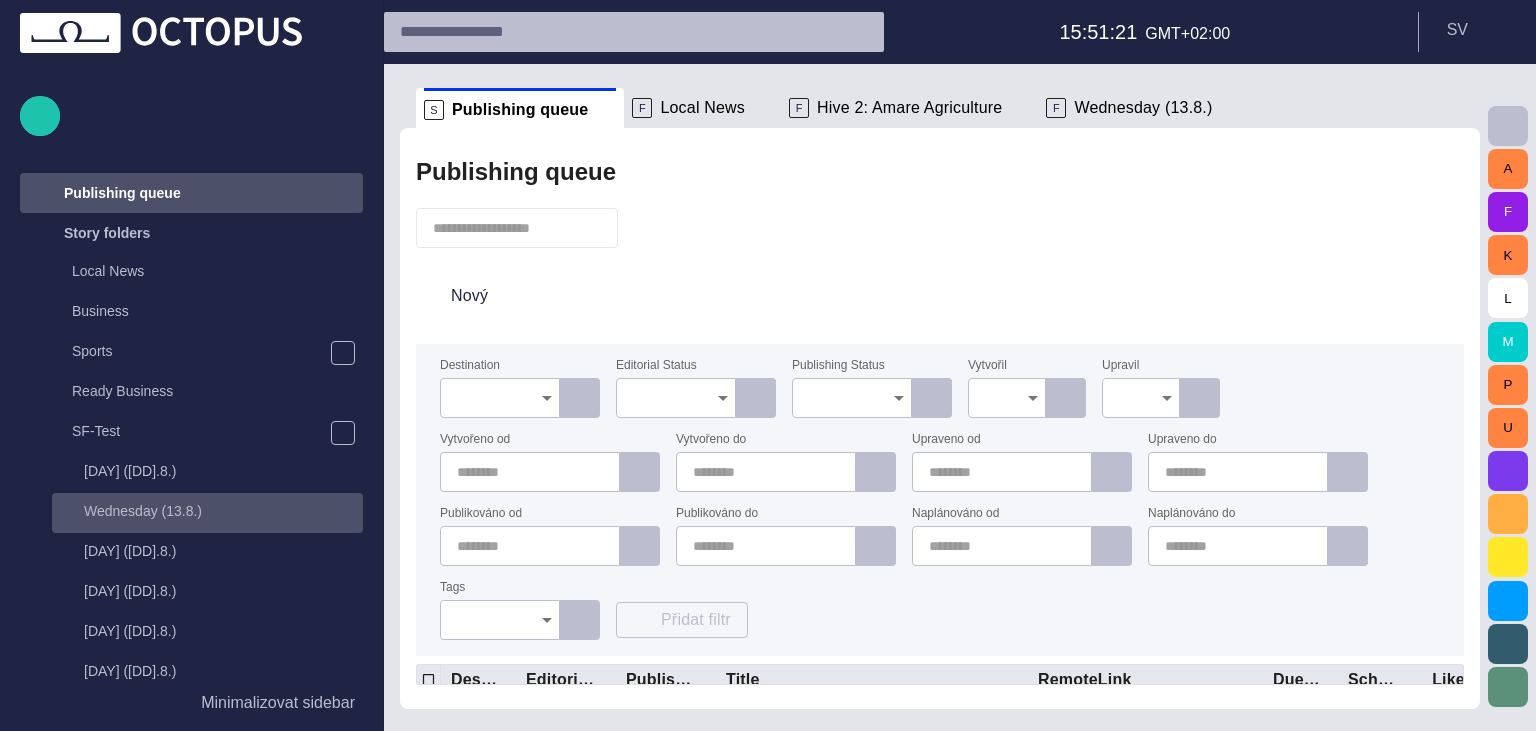 click on "Wednesday (13.8.)" at bounding box center [207, 513] 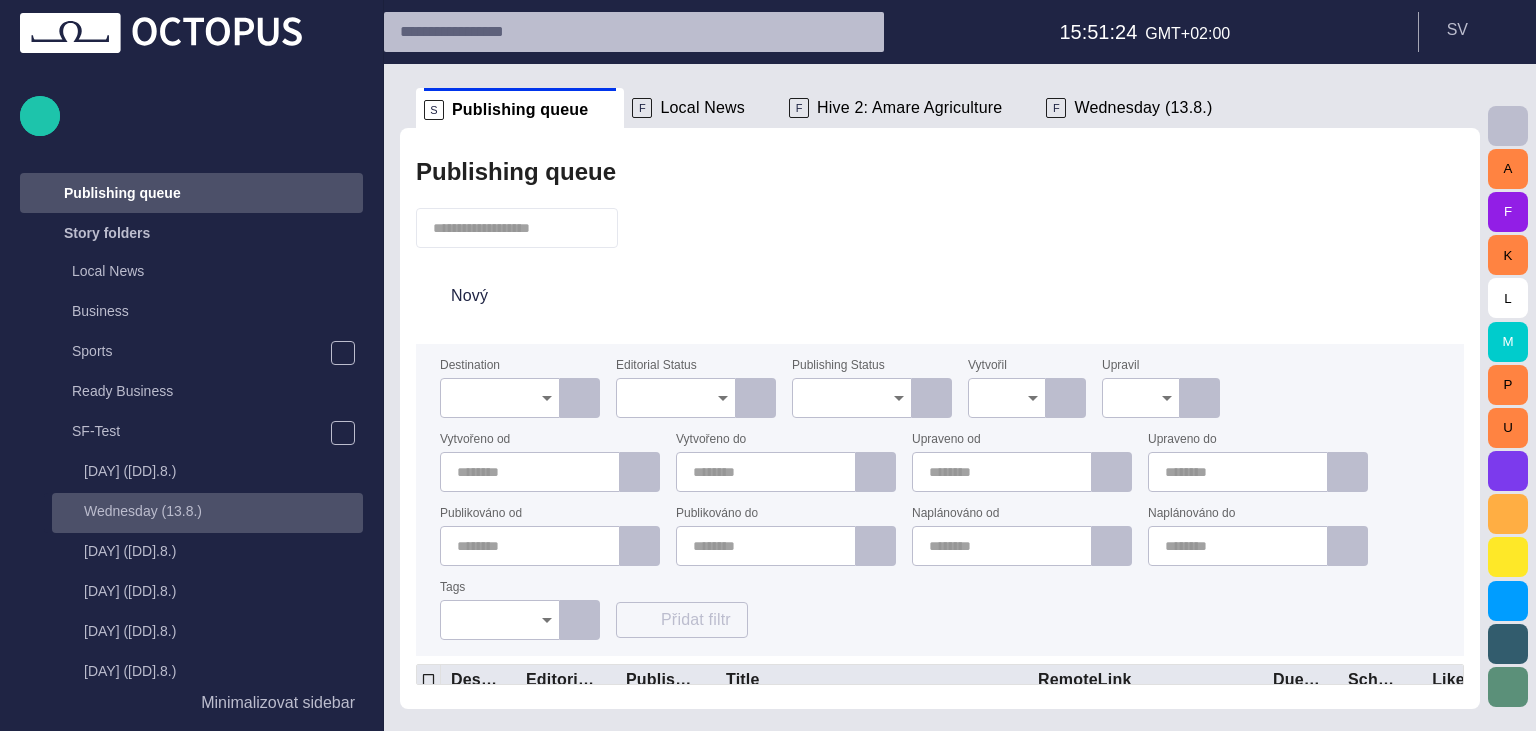click on "Wednesday (13.8.)" at bounding box center (209, 511) 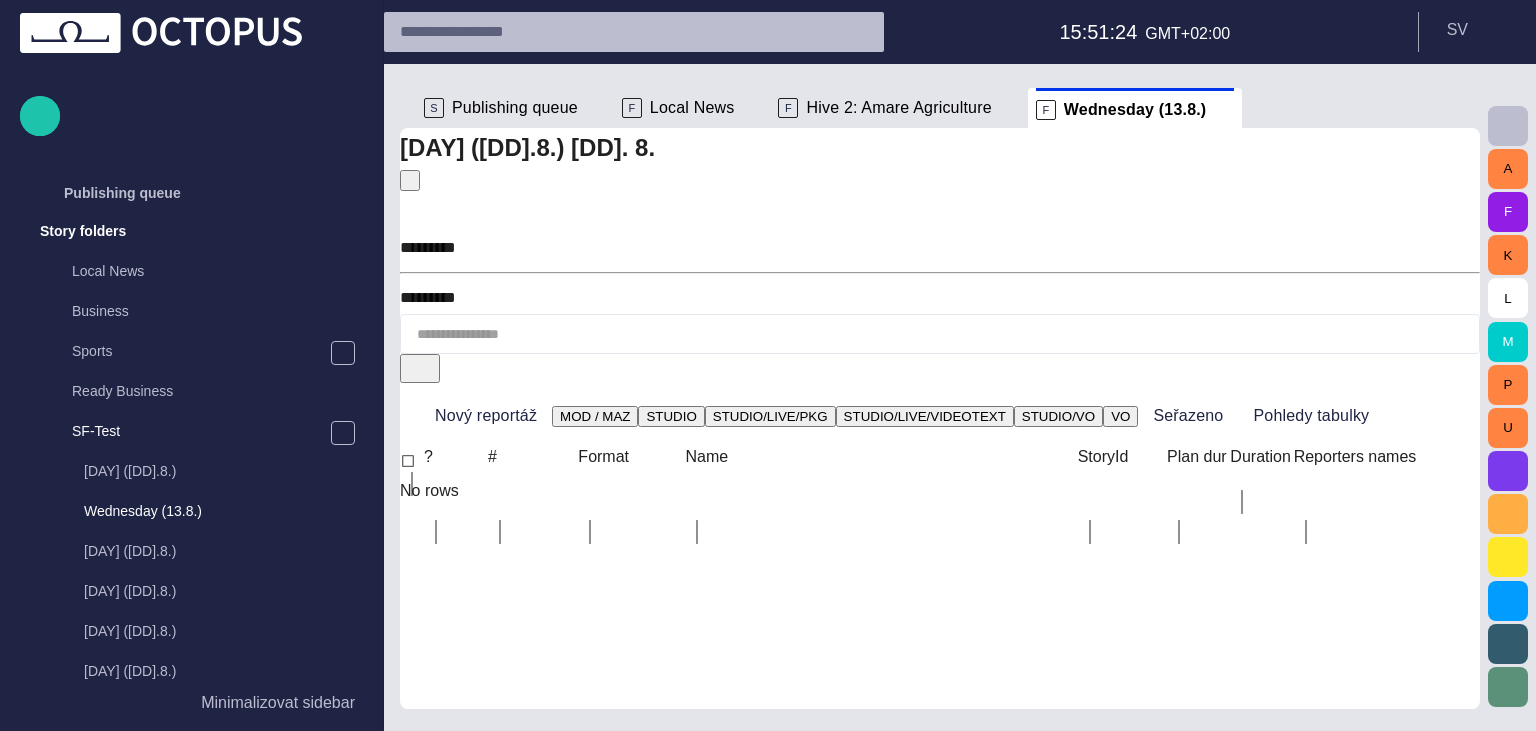 scroll, scrollTop: 80, scrollLeft: 0, axis: vertical 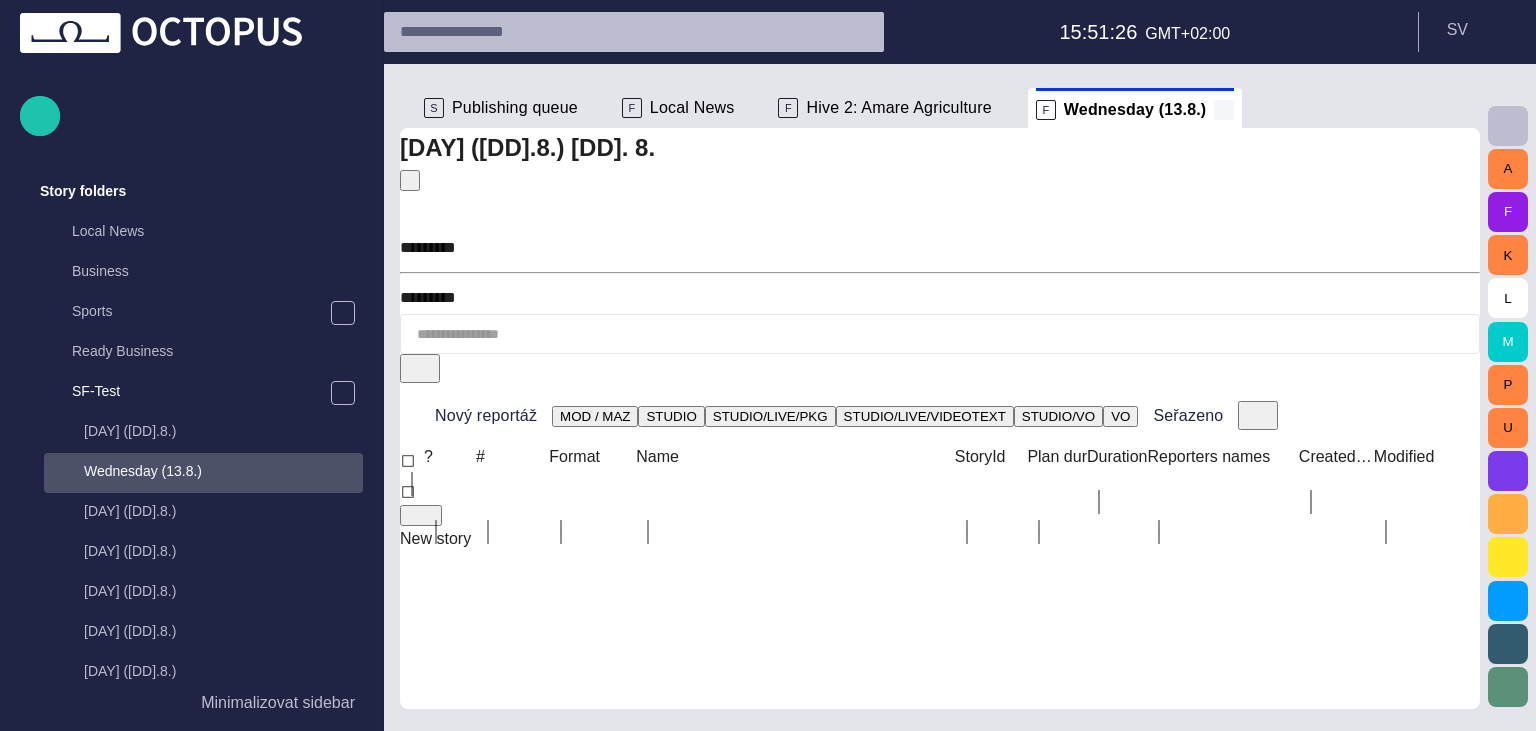 click at bounding box center (1224, 110) 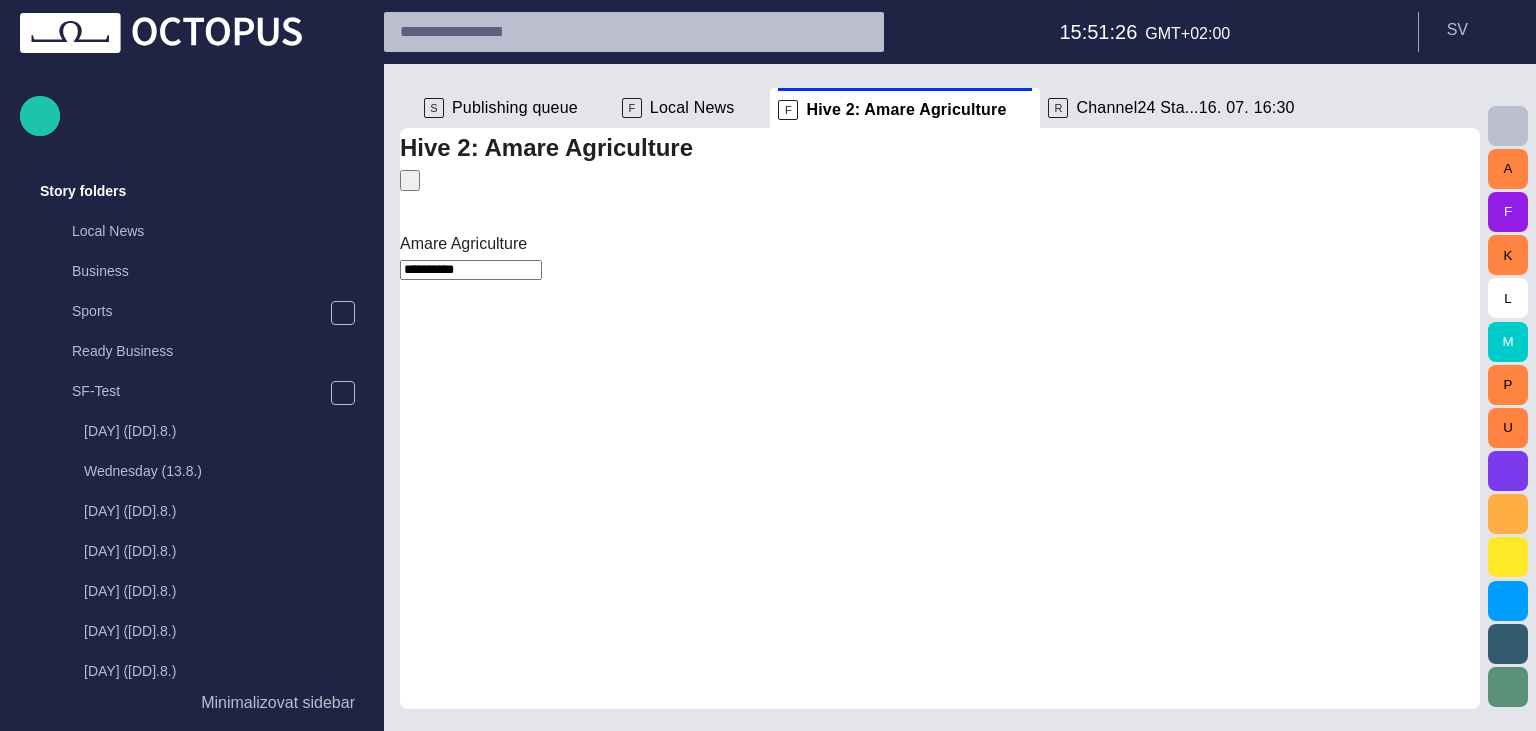 scroll, scrollTop: 760, scrollLeft: 0, axis: vertical 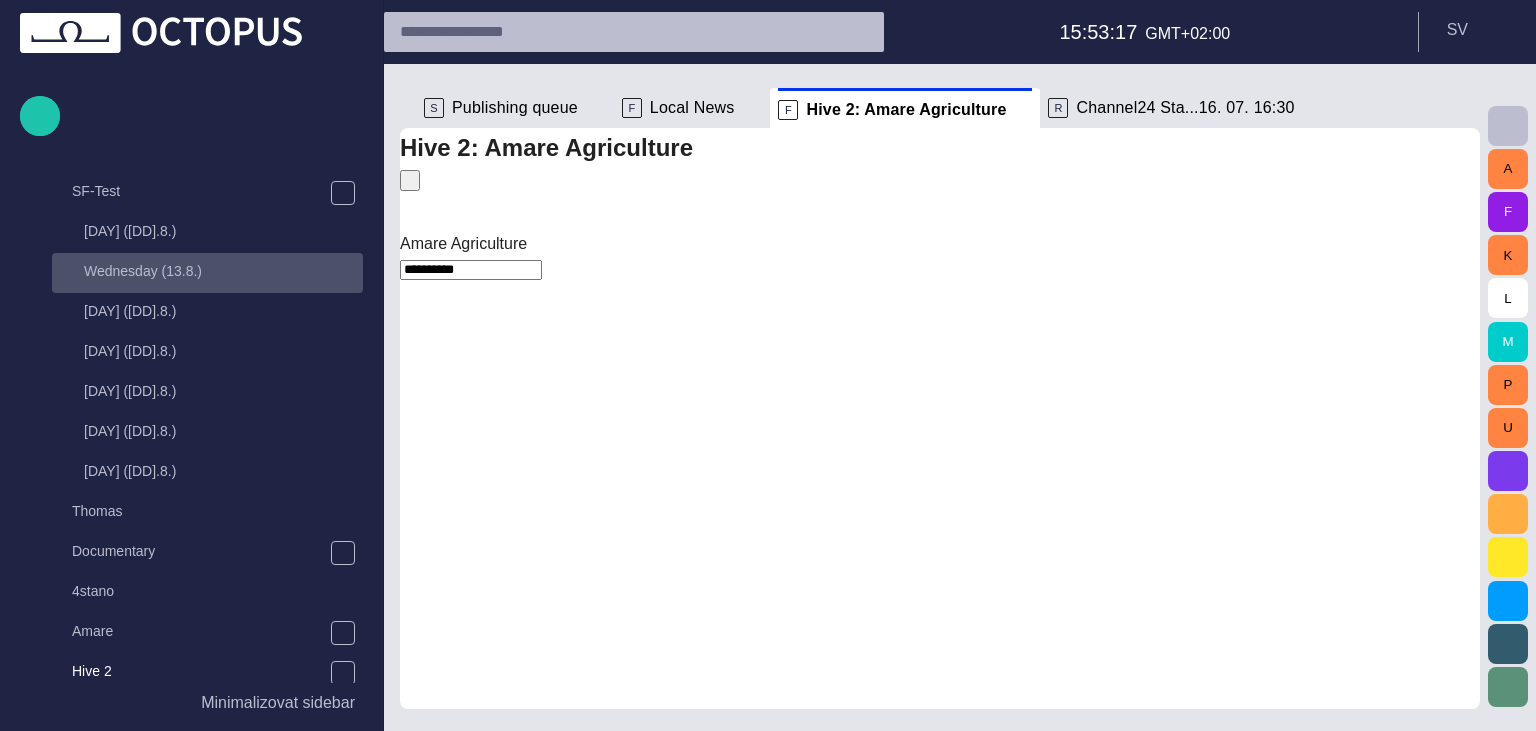 click on "Wednesday (13.8.)" at bounding box center [143, 271] 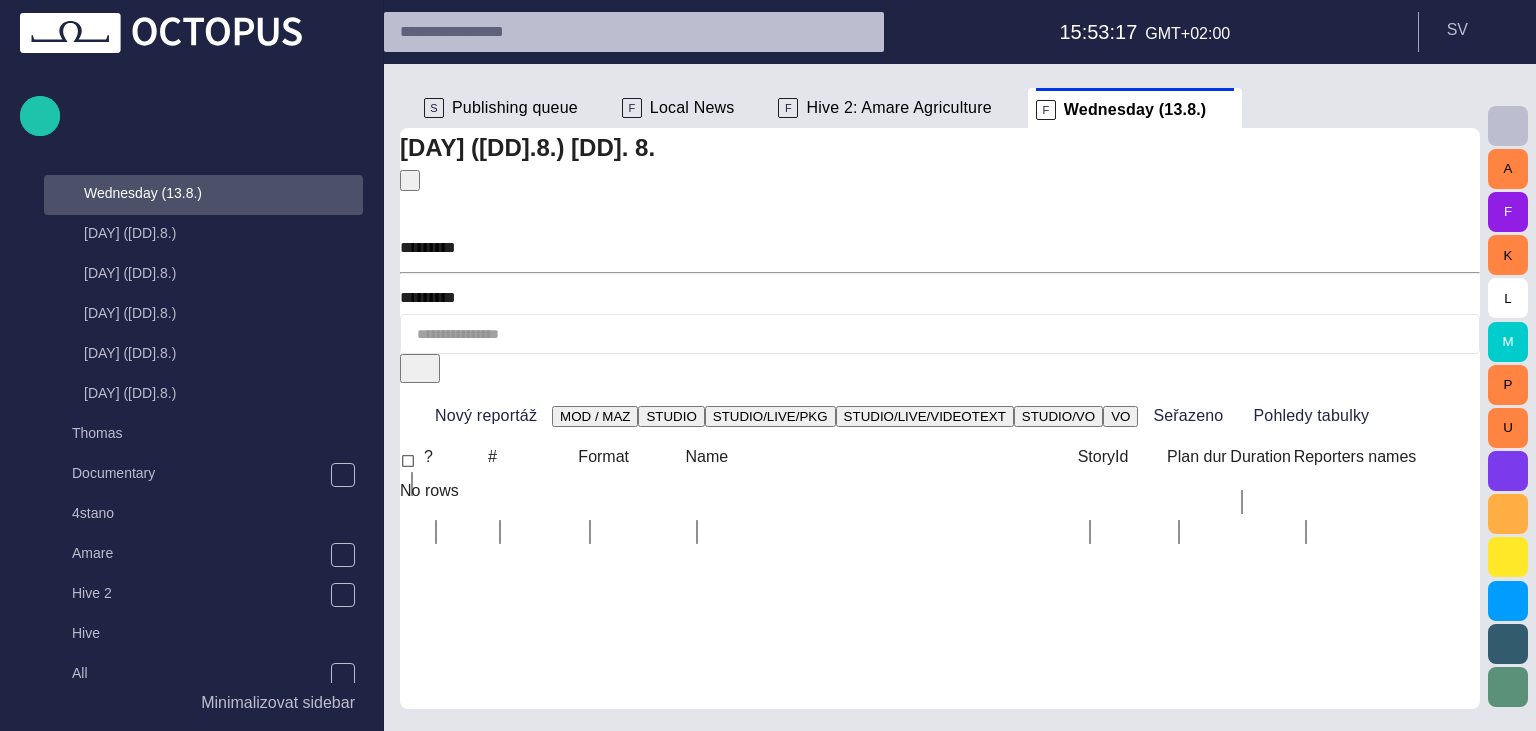 scroll, scrollTop: 360, scrollLeft: 0, axis: vertical 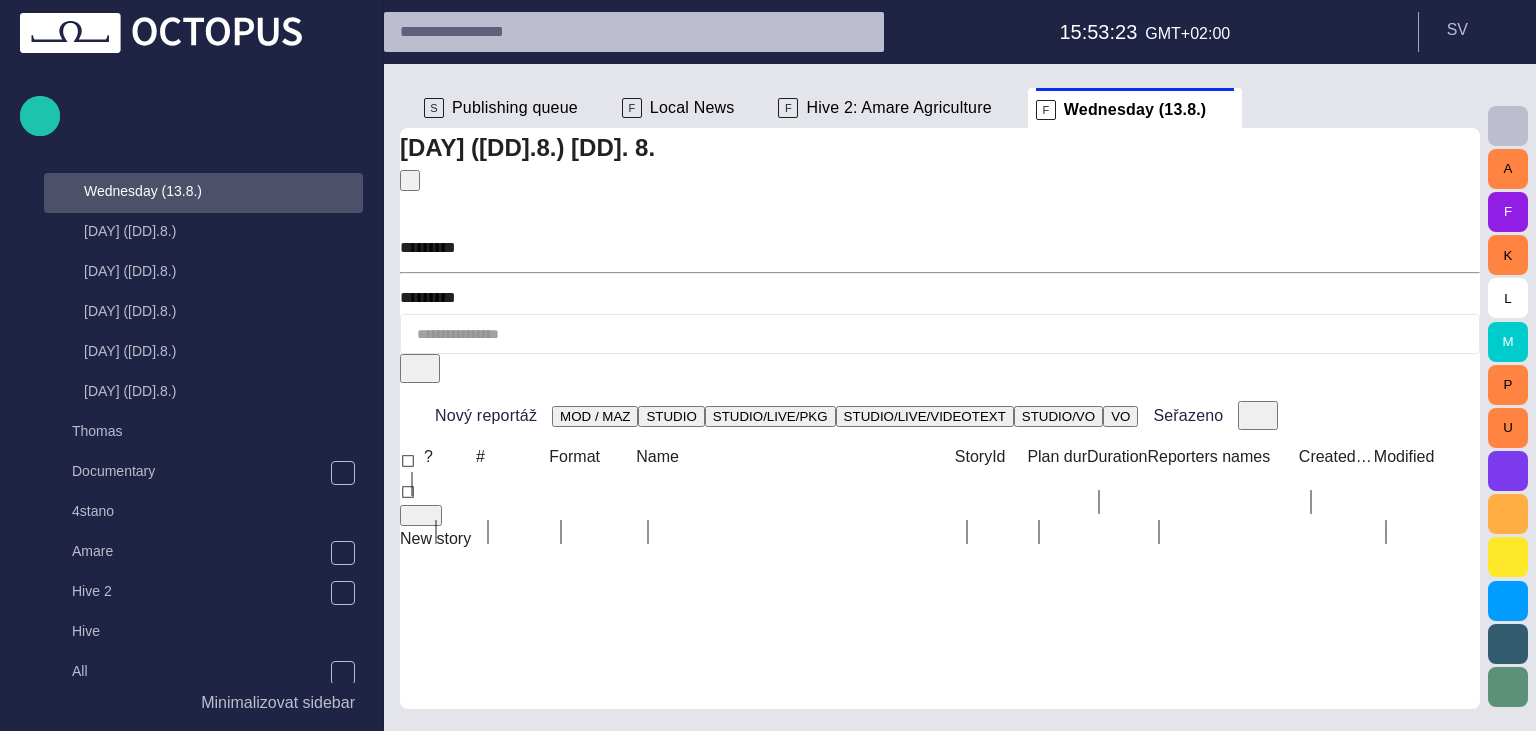 click on "15:53:23 GMT+02:00 S V" at bounding box center (960, 32) 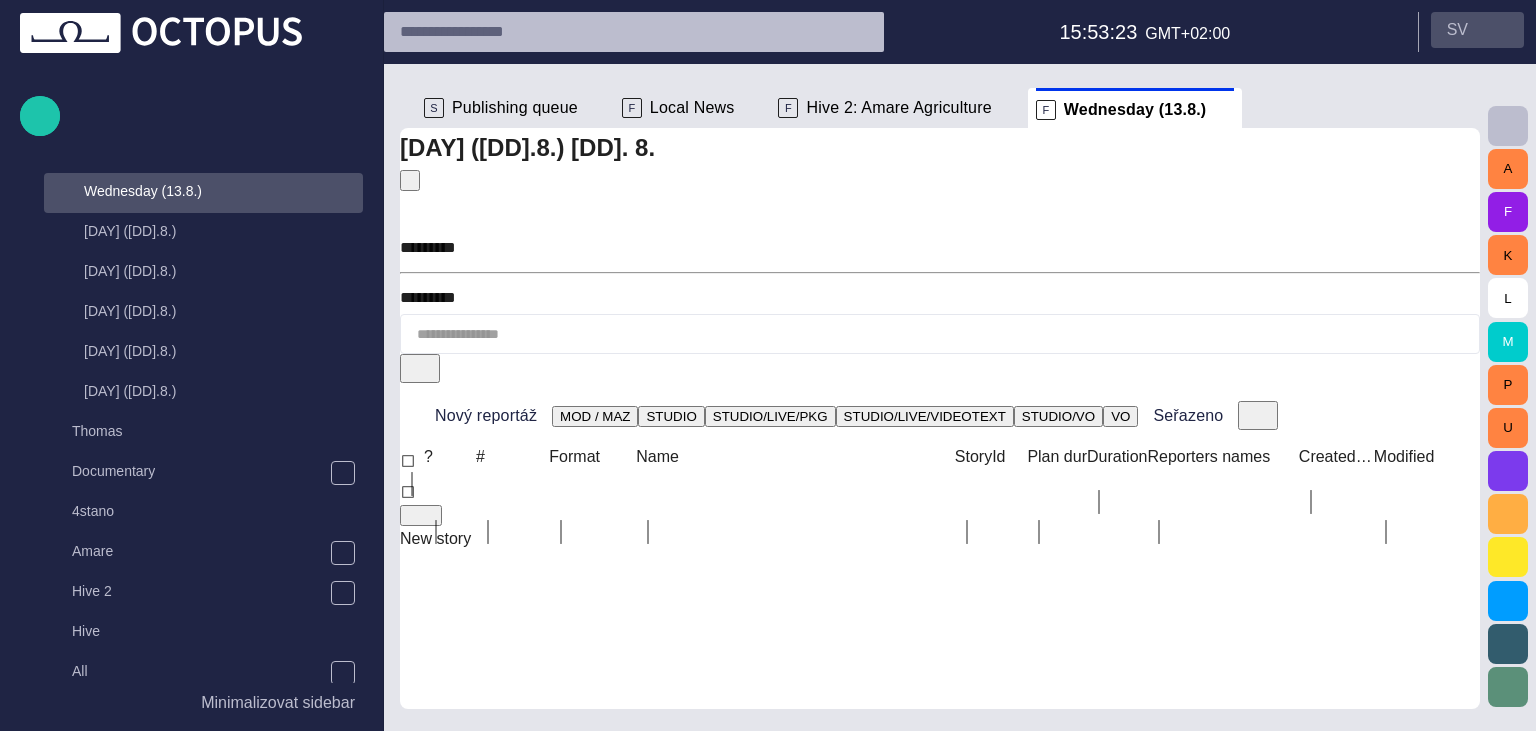 click on "S V" at bounding box center [1477, 30] 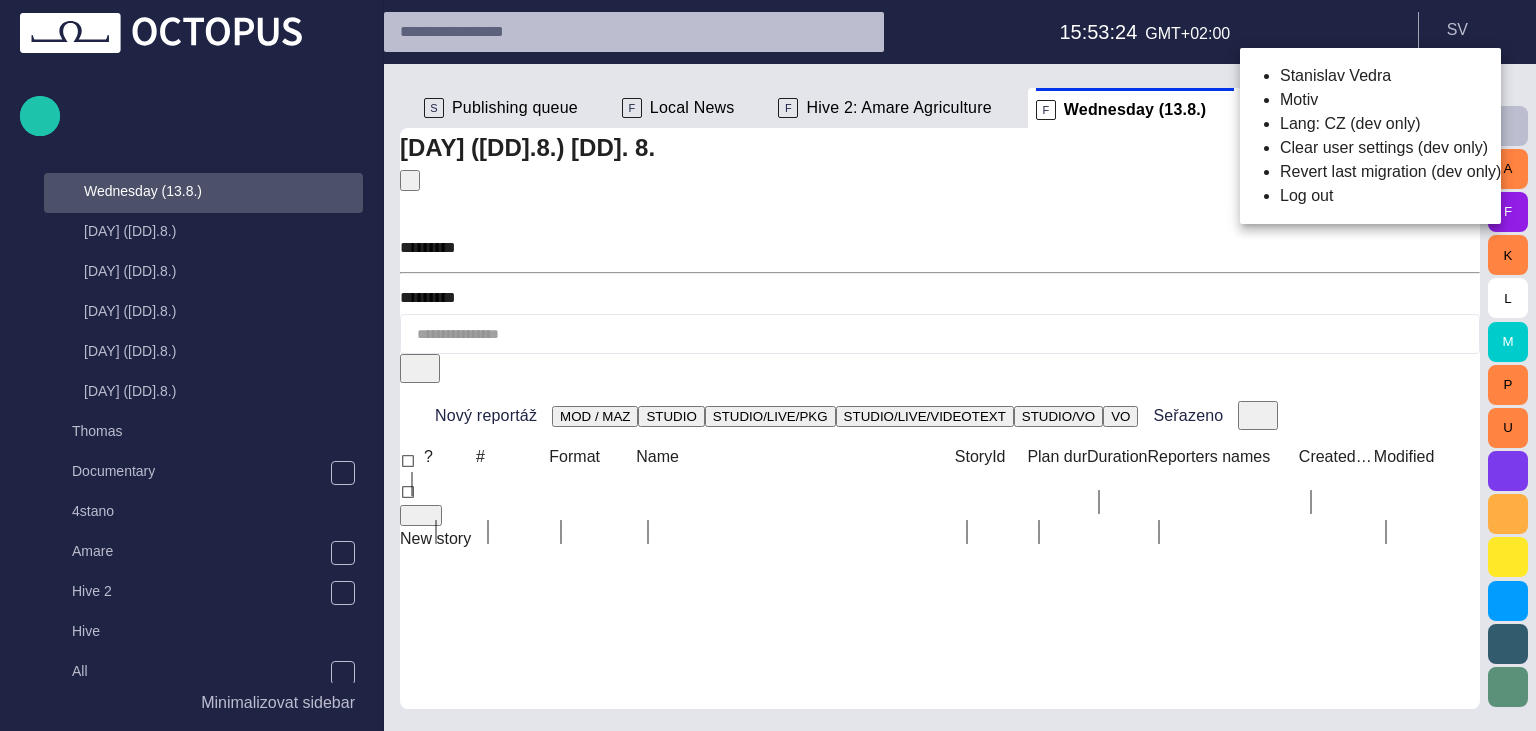 click on "Lang: CZ (dev only)" at bounding box center (1390, 124) 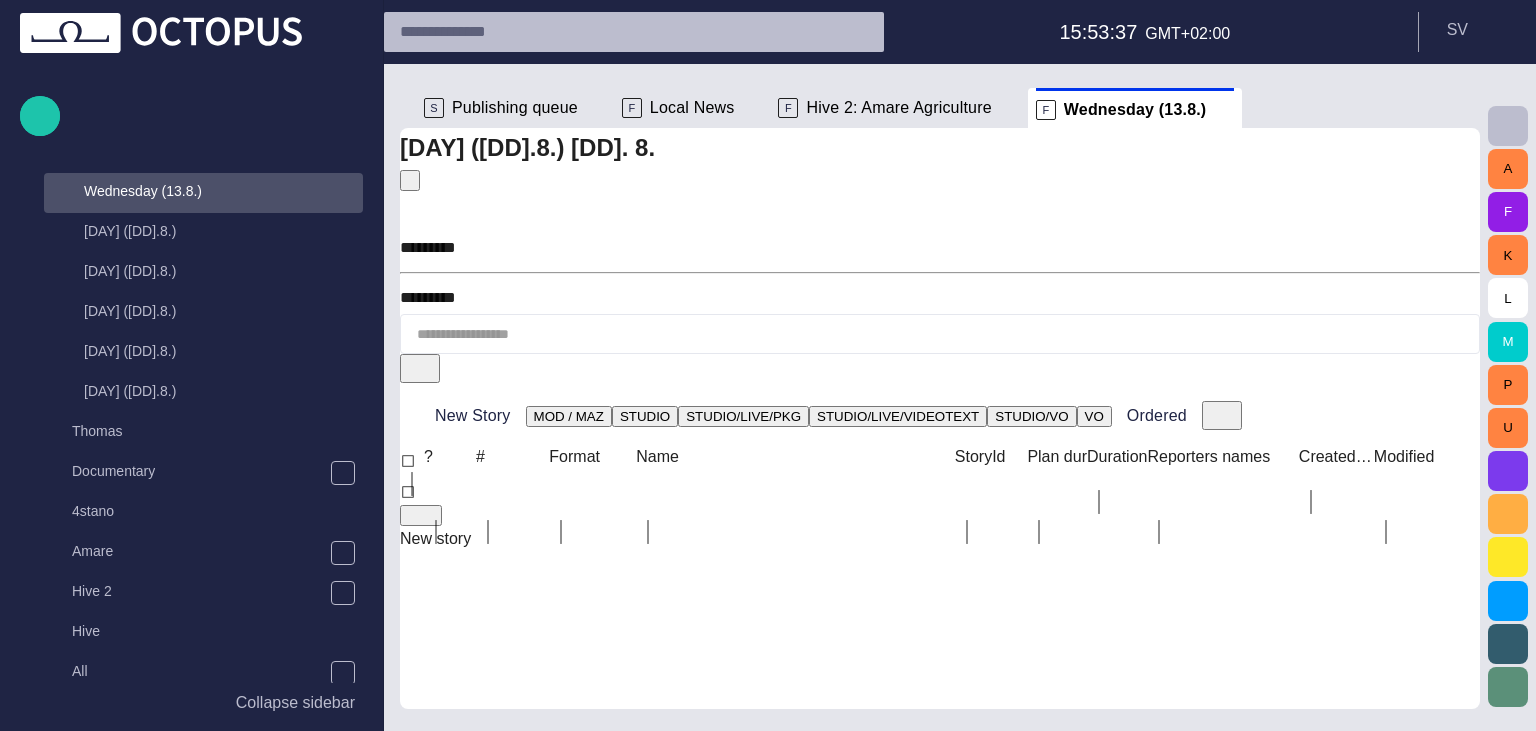 type on "*********" 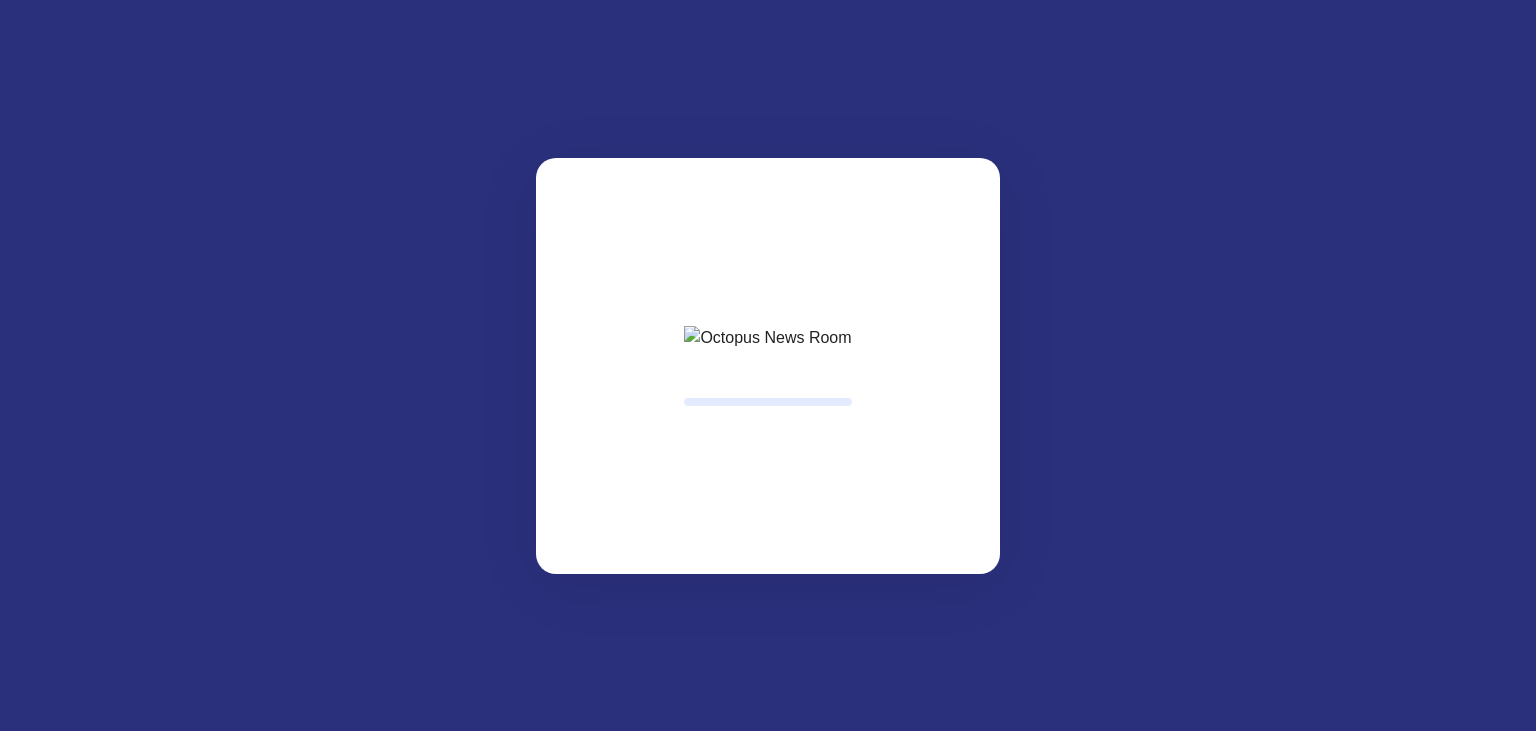scroll, scrollTop: 0, scrollLeft: 0, axis: both 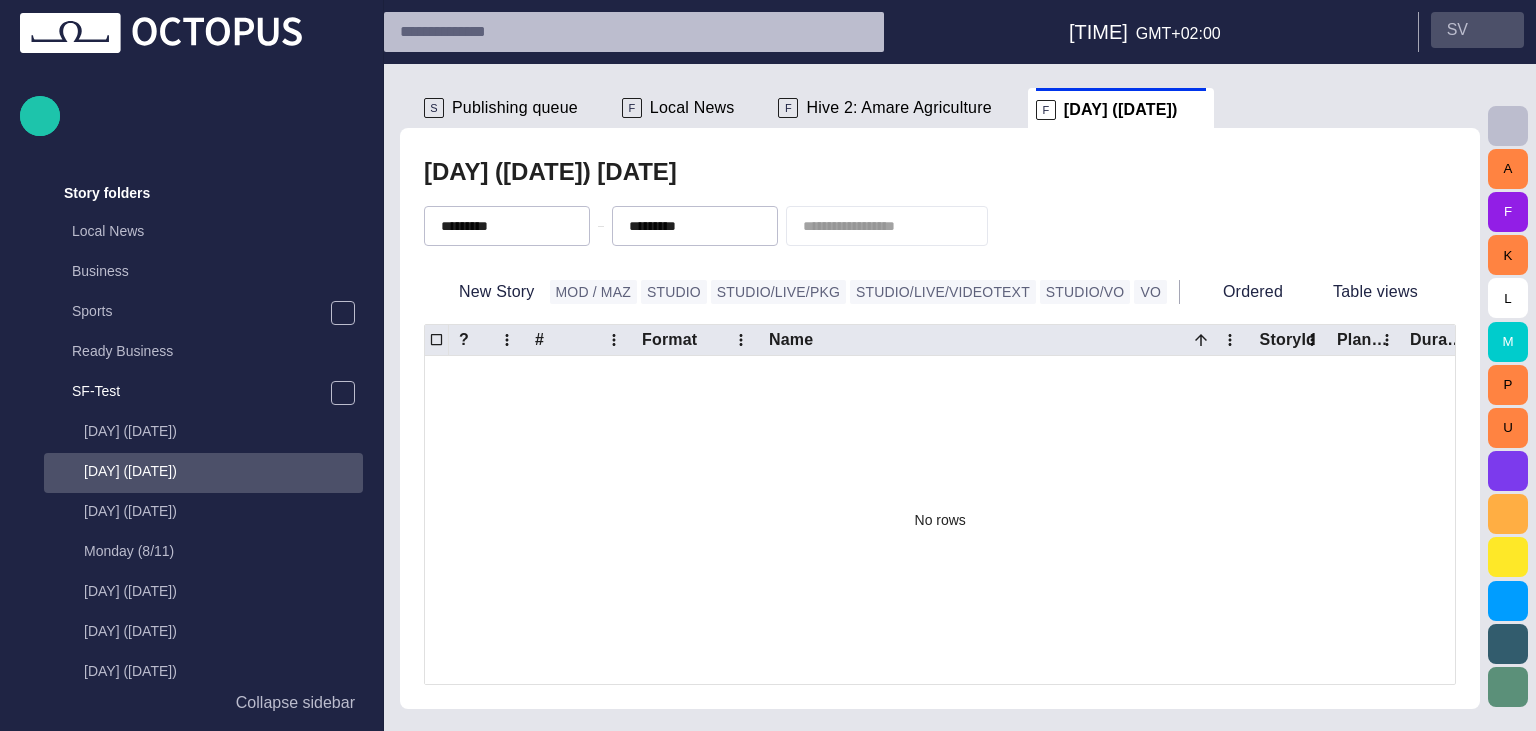 click on "S V" at bounding box center (1477, 30) 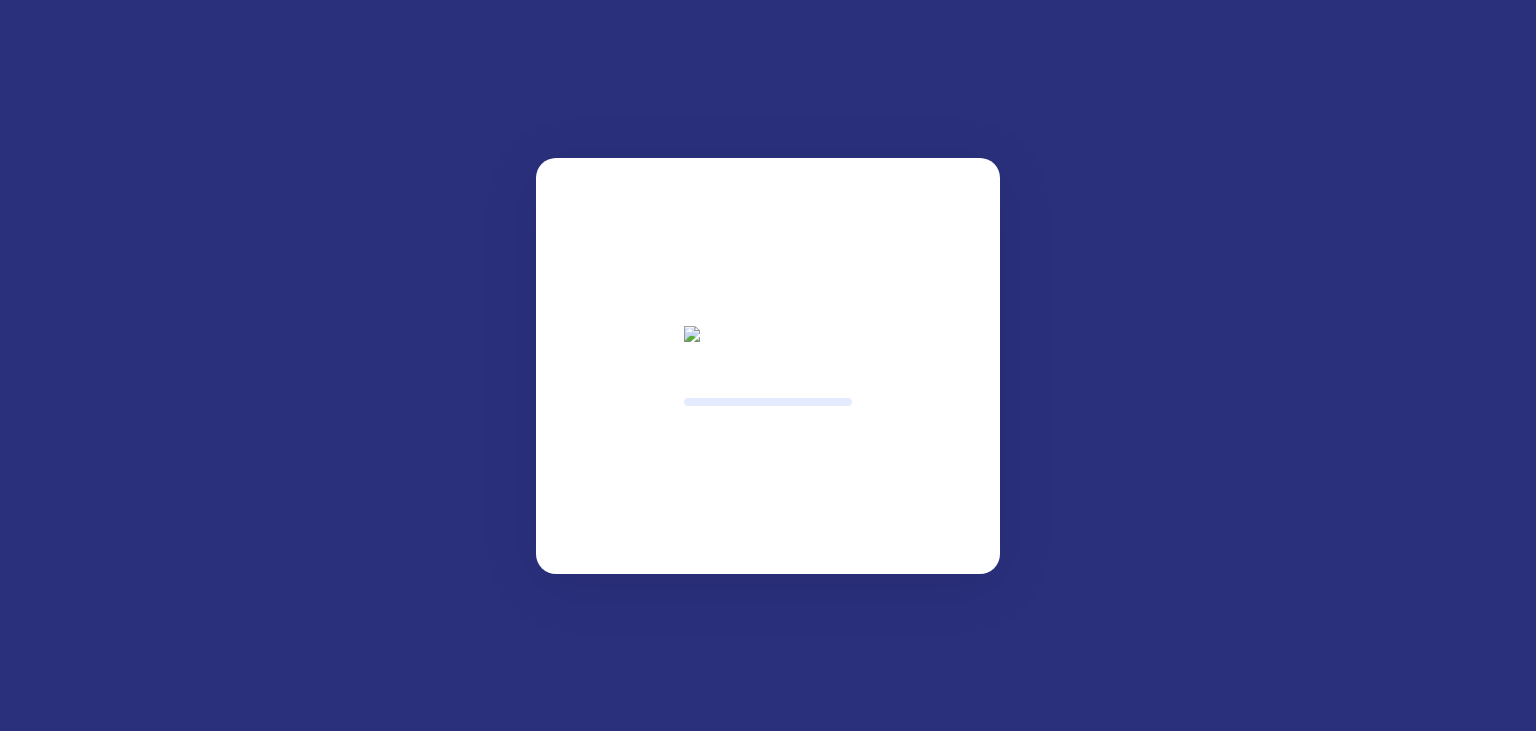 scroll, scrollTop: 0, scrollLeft: 0, axis: both 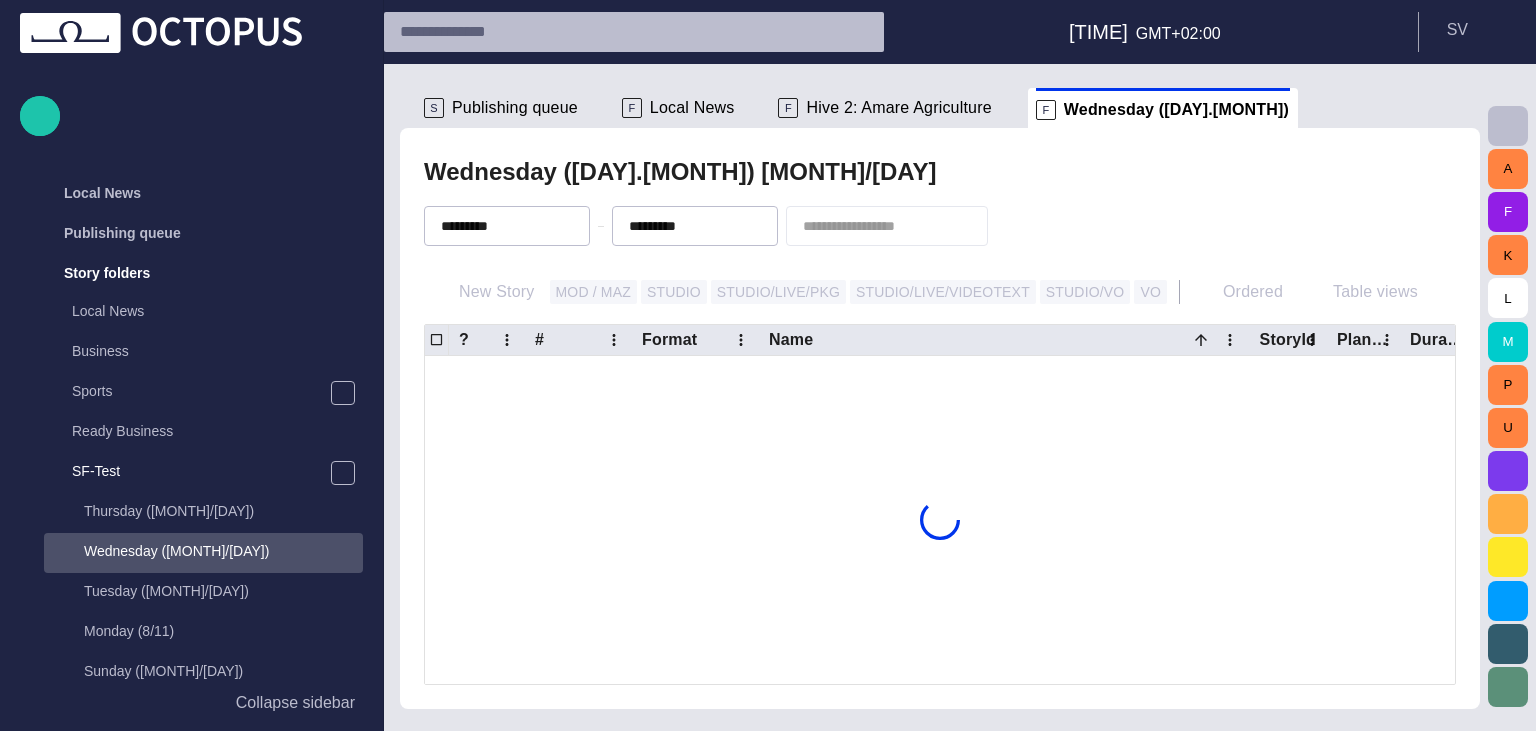 click at bounding box center (1307, 110) 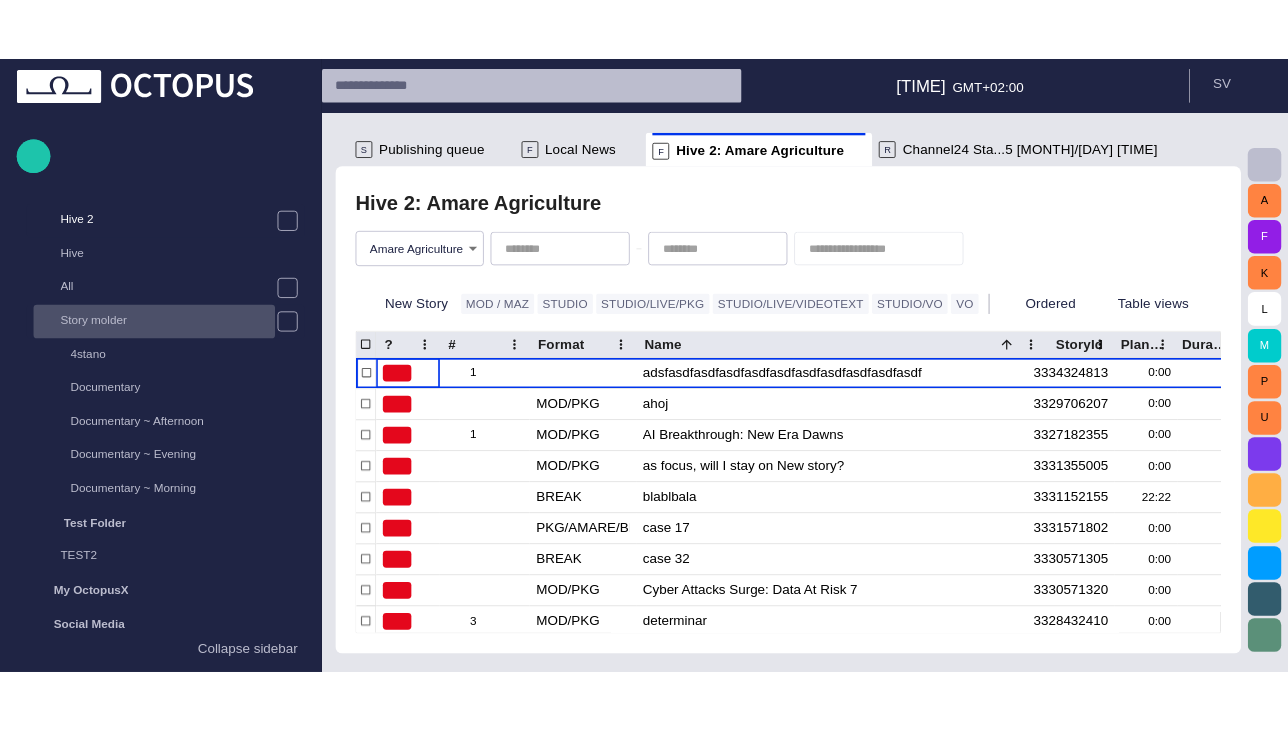 scroll, scrollTop: 640, scrollLeft: 0, axis: vertical 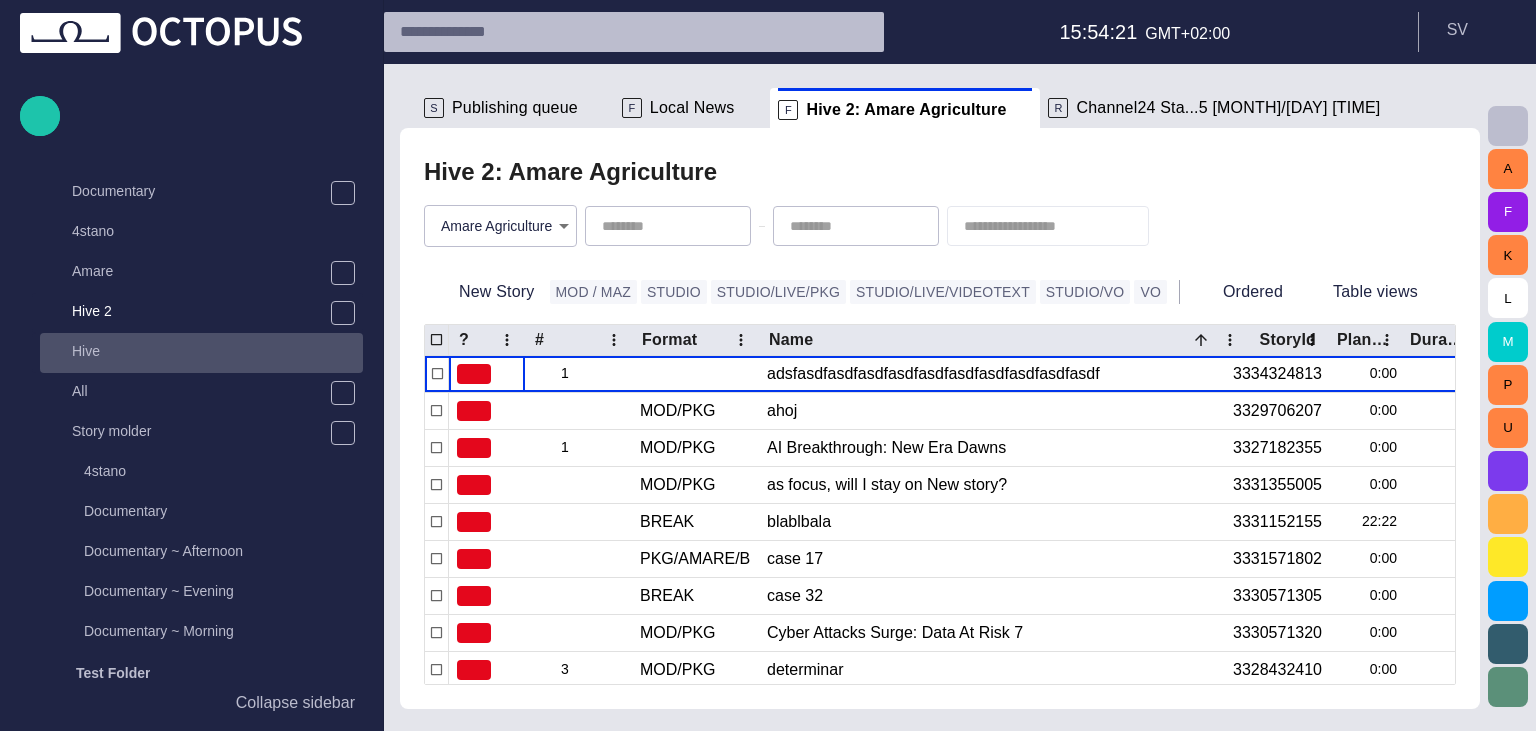 type 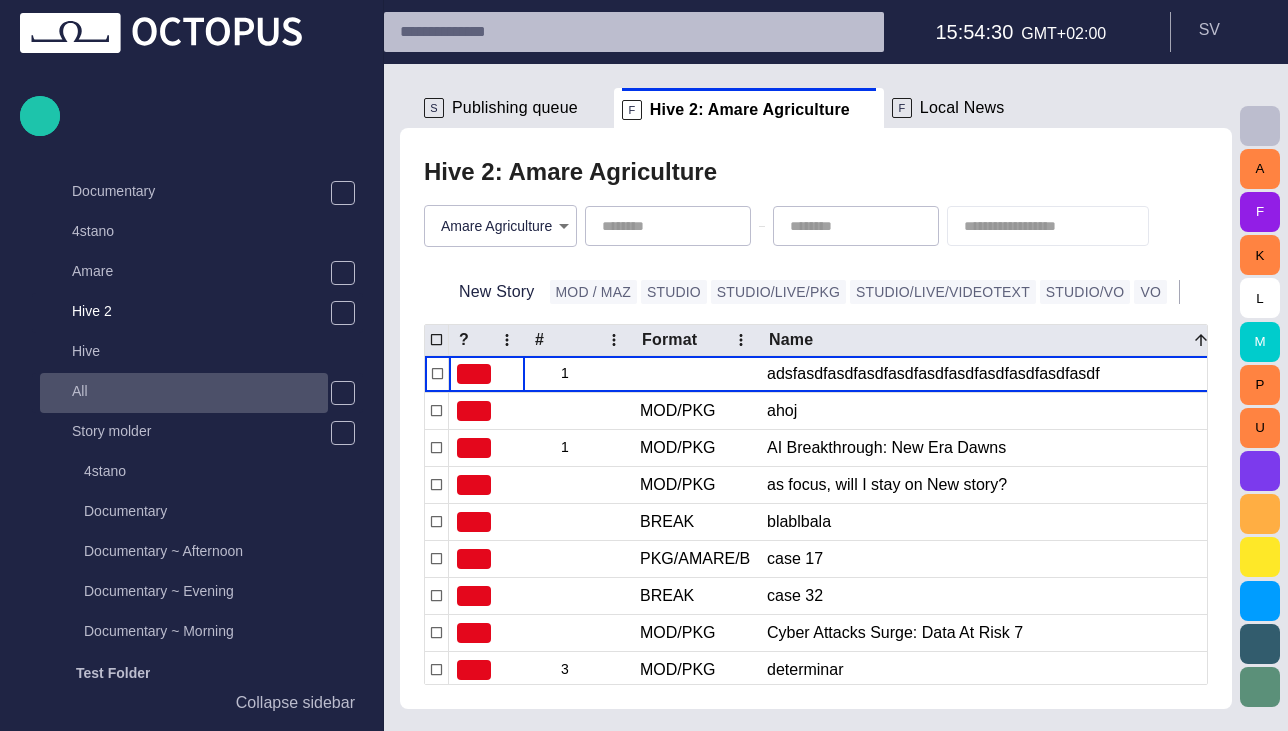 scroll, scrollTop: 280, scrollLeft: 0, axis: vertical 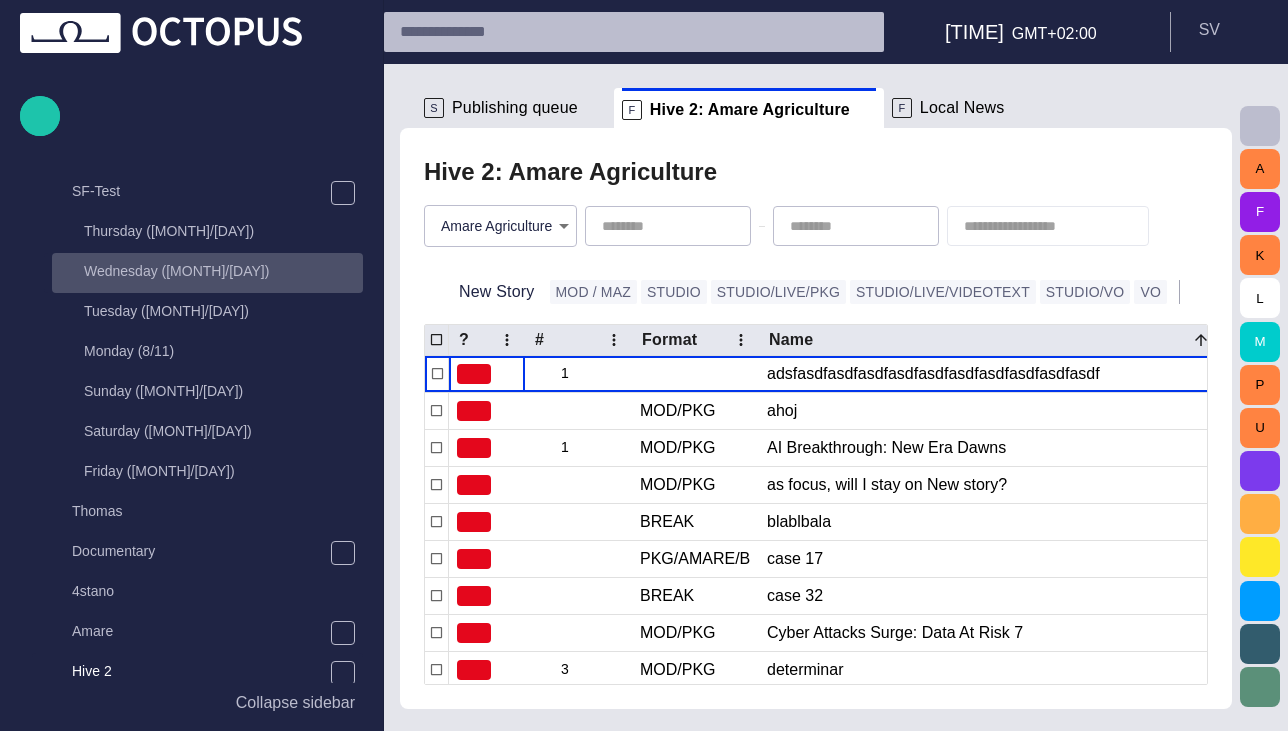 click on "[DAY] ([DATE])" at bounding box center [223, 271] 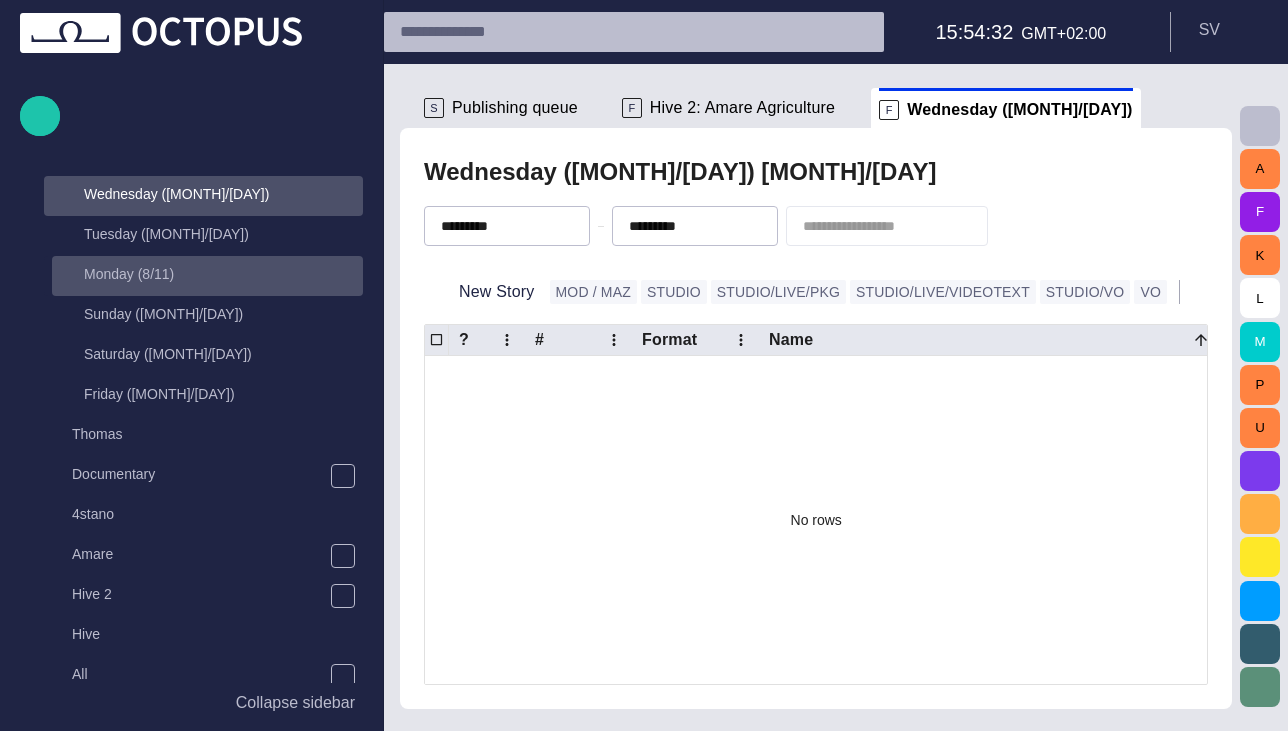 scroll, scrollTop: 360, scrollLeft: 0, axis: vertical 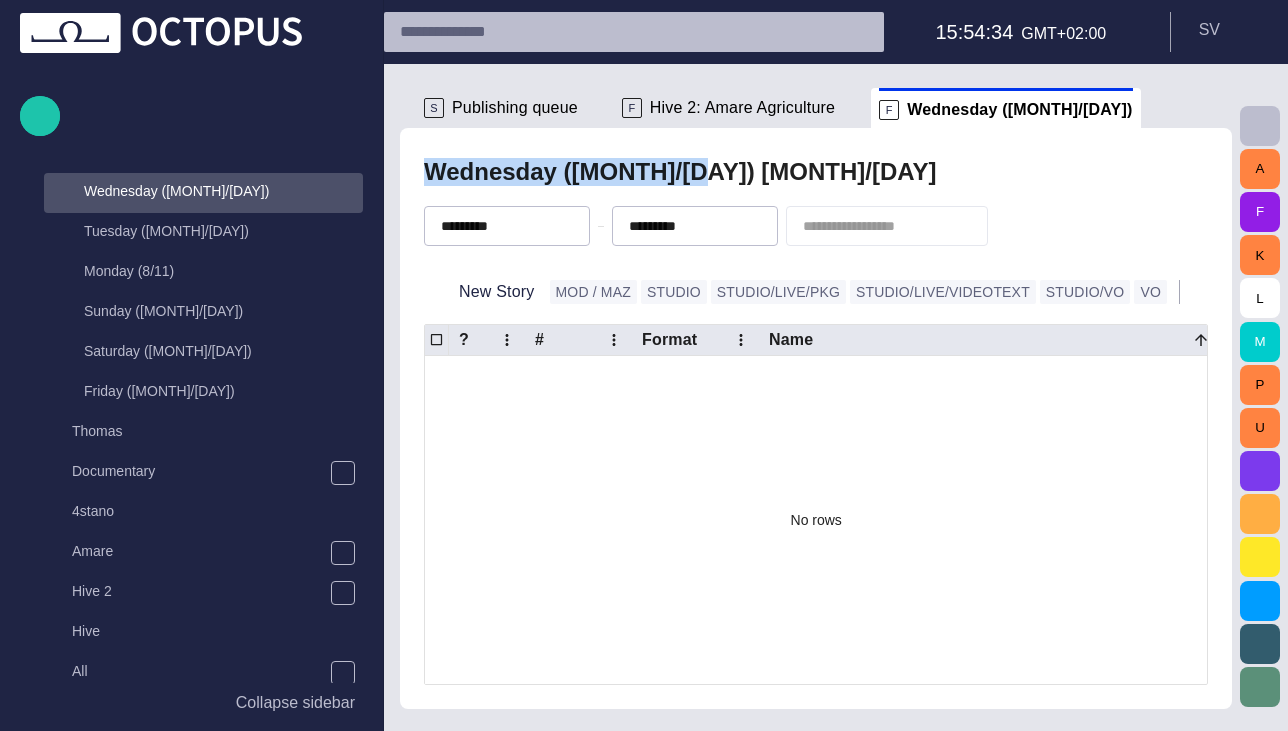 drag, startPoint x: 428, startPoint y: 178, endPoint x: 655, endPoint y: 178, distance: 227 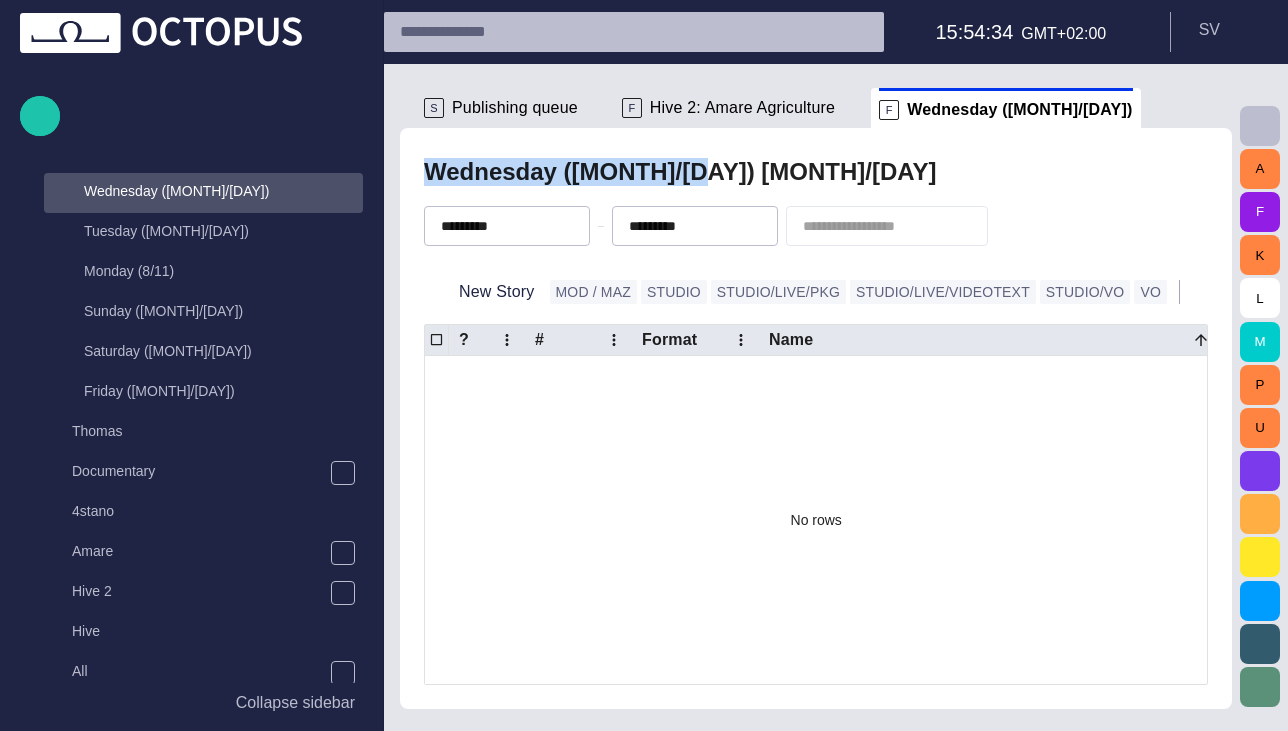 click on "Wednesday (8/13) 8/13" at bounding box center [680, 172] 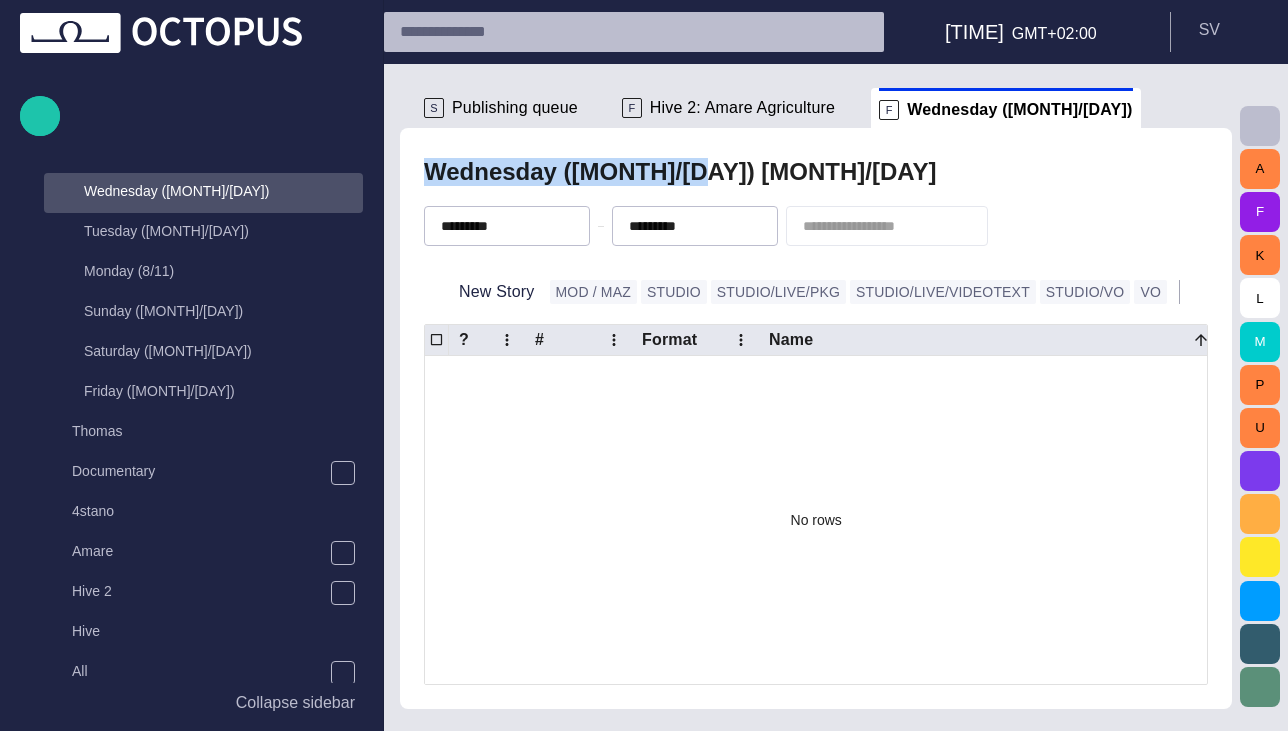 copy on "Wednesday (8/13) 8/13" 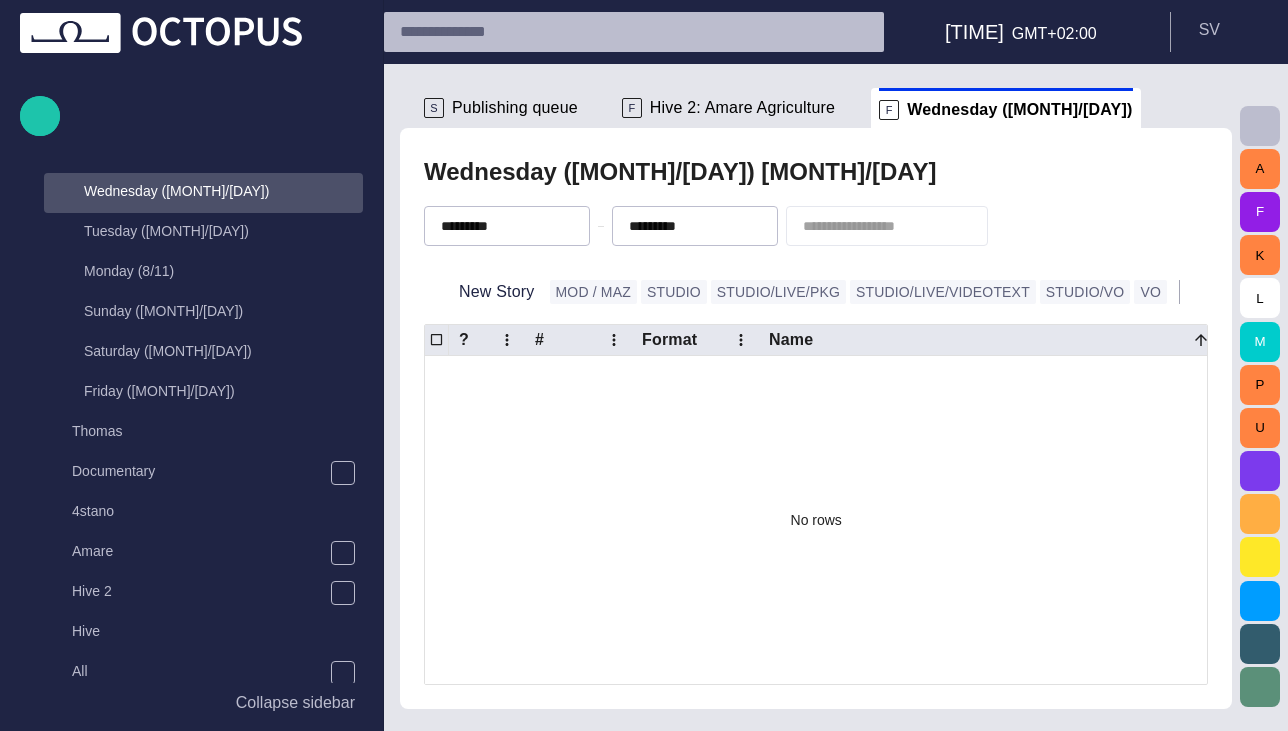 click on "Wednesday (8/13) 8/13" at bounding box center [816, 172] 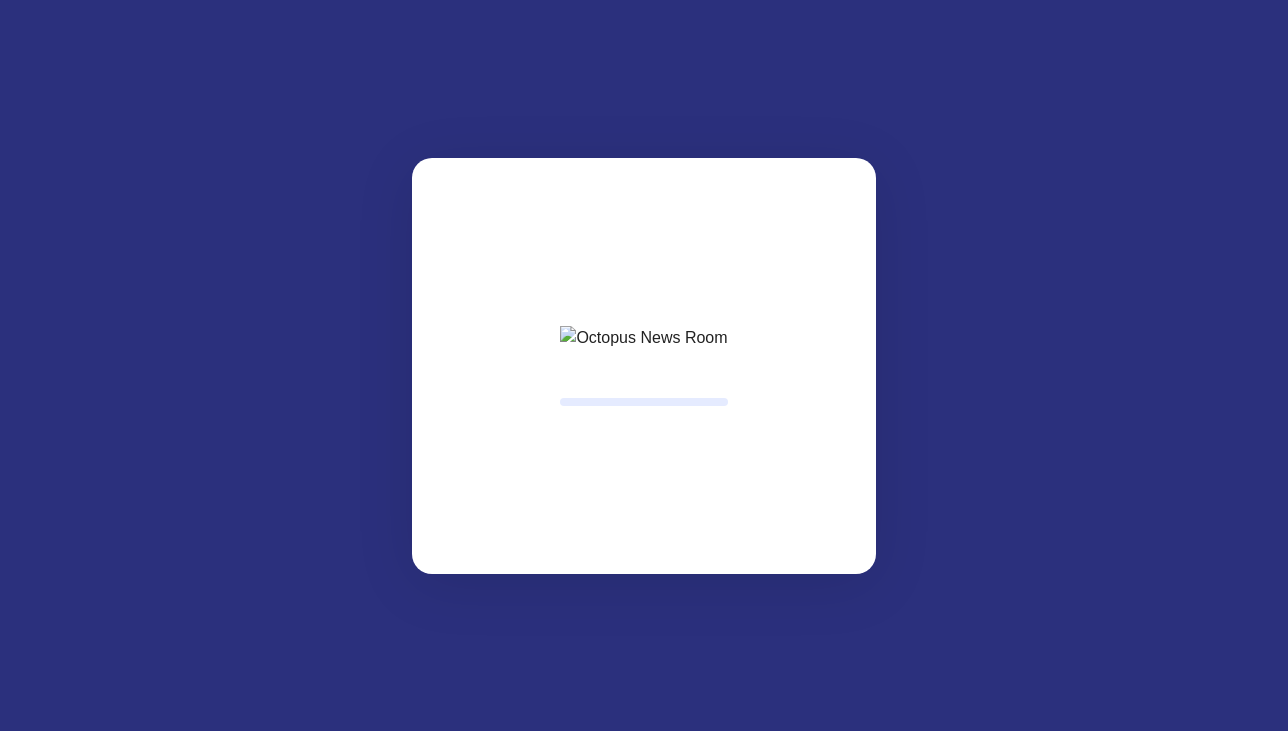 scroll, scrollTop: 0, scrollLeft: 0, axis: both 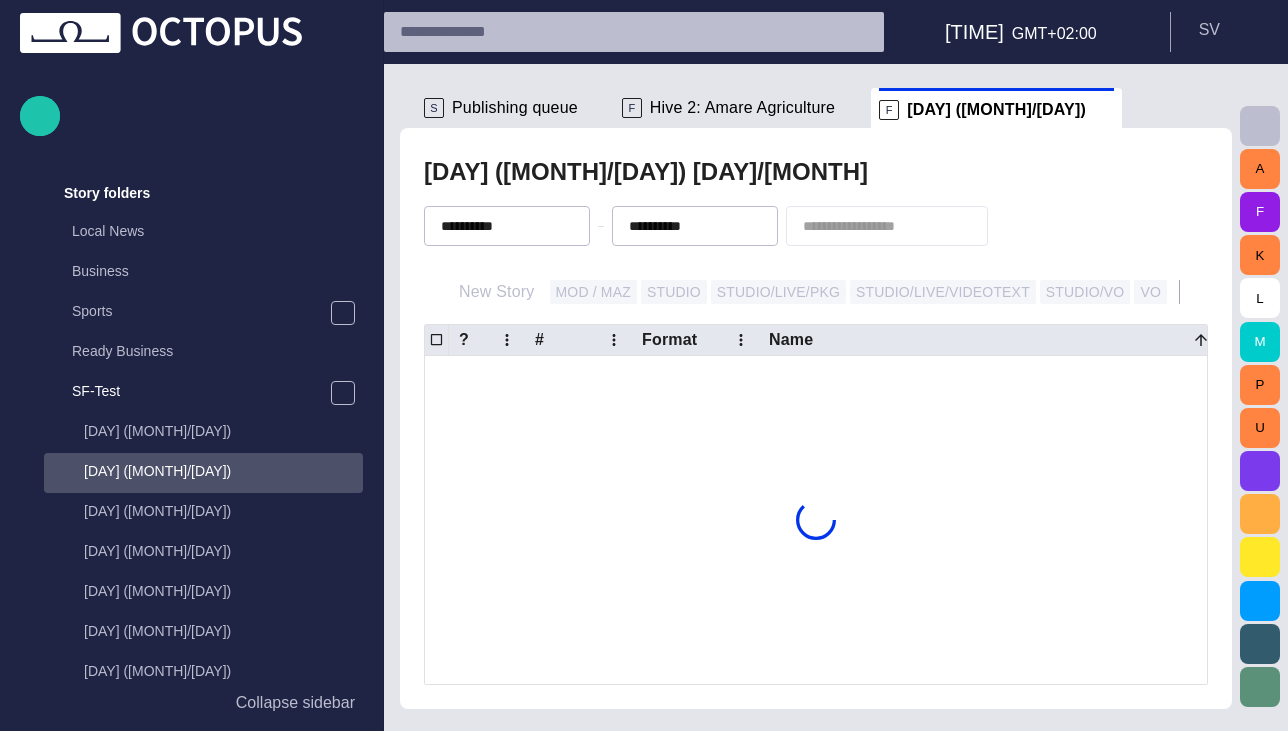 click on "F Wednesday (8/13)" at bounding box center (996, 108) 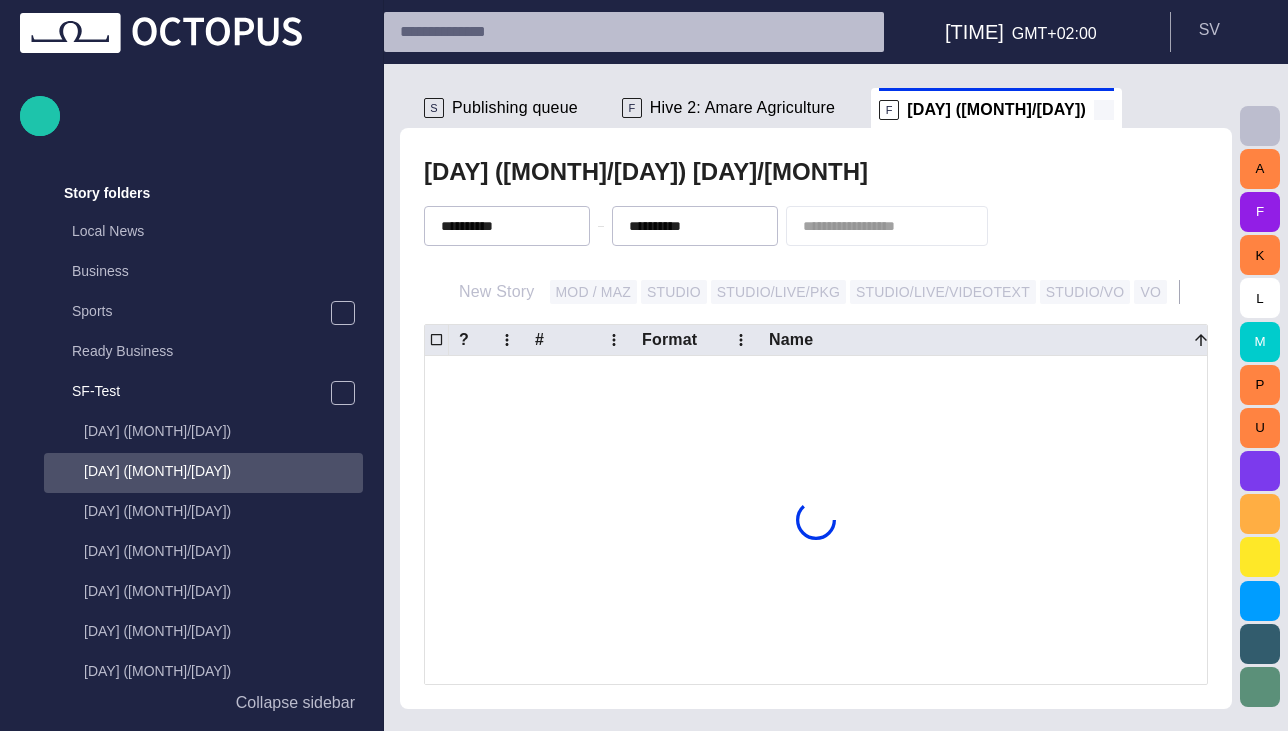 click at bounding box center [1104, 110] 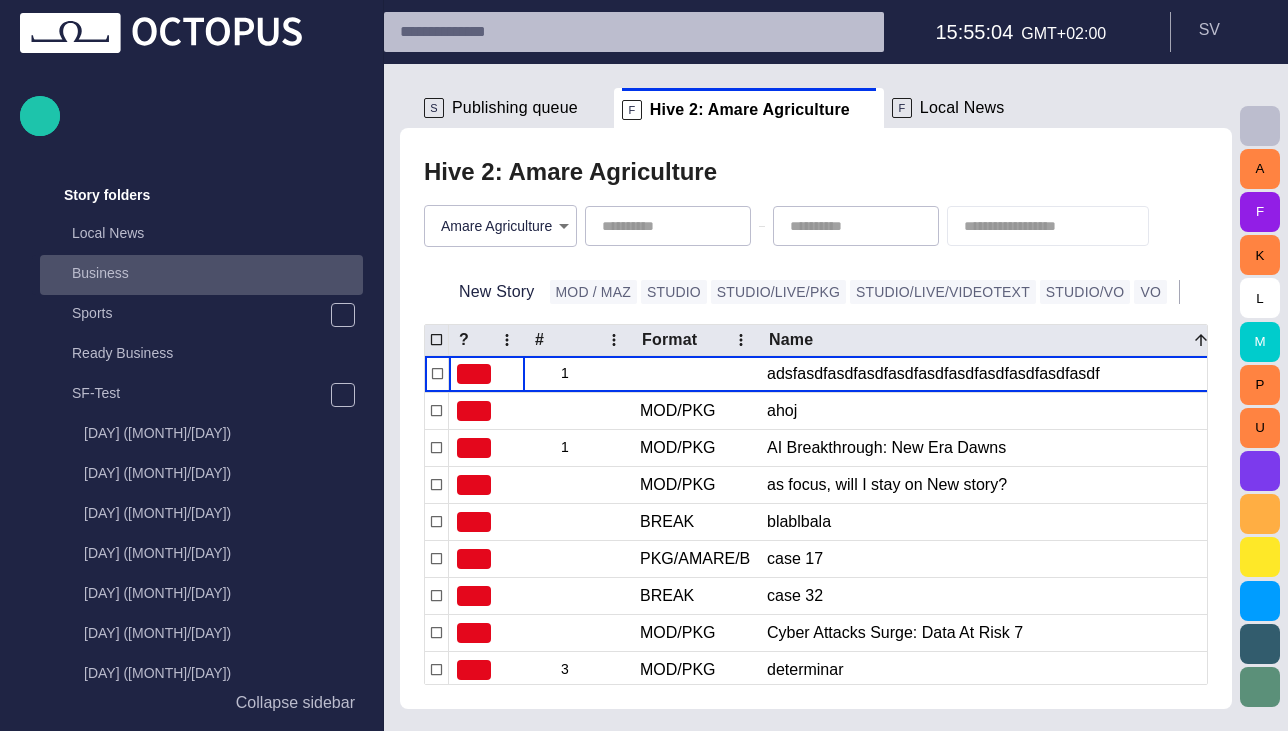 scroll, scrollTop: 0, scrollLeft: 0, axis: both 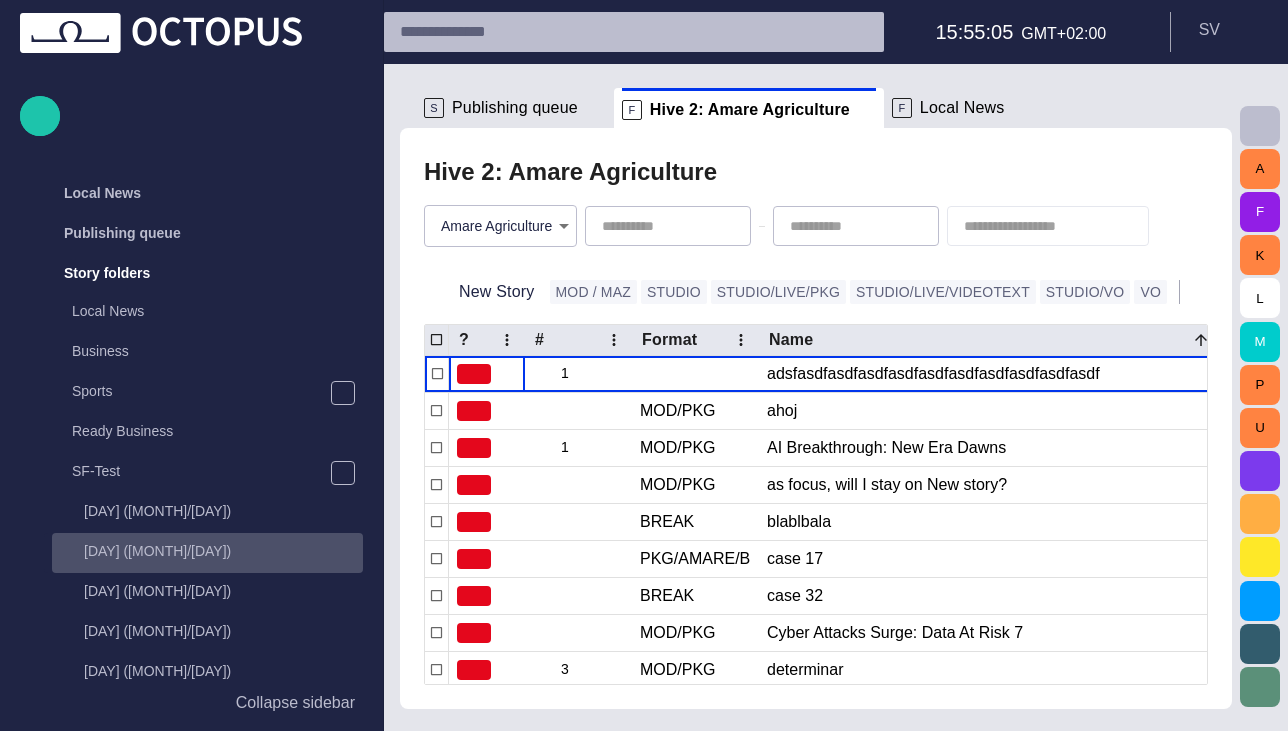 click on "Wednesday (13/08)" at bounding box center [223, 551] 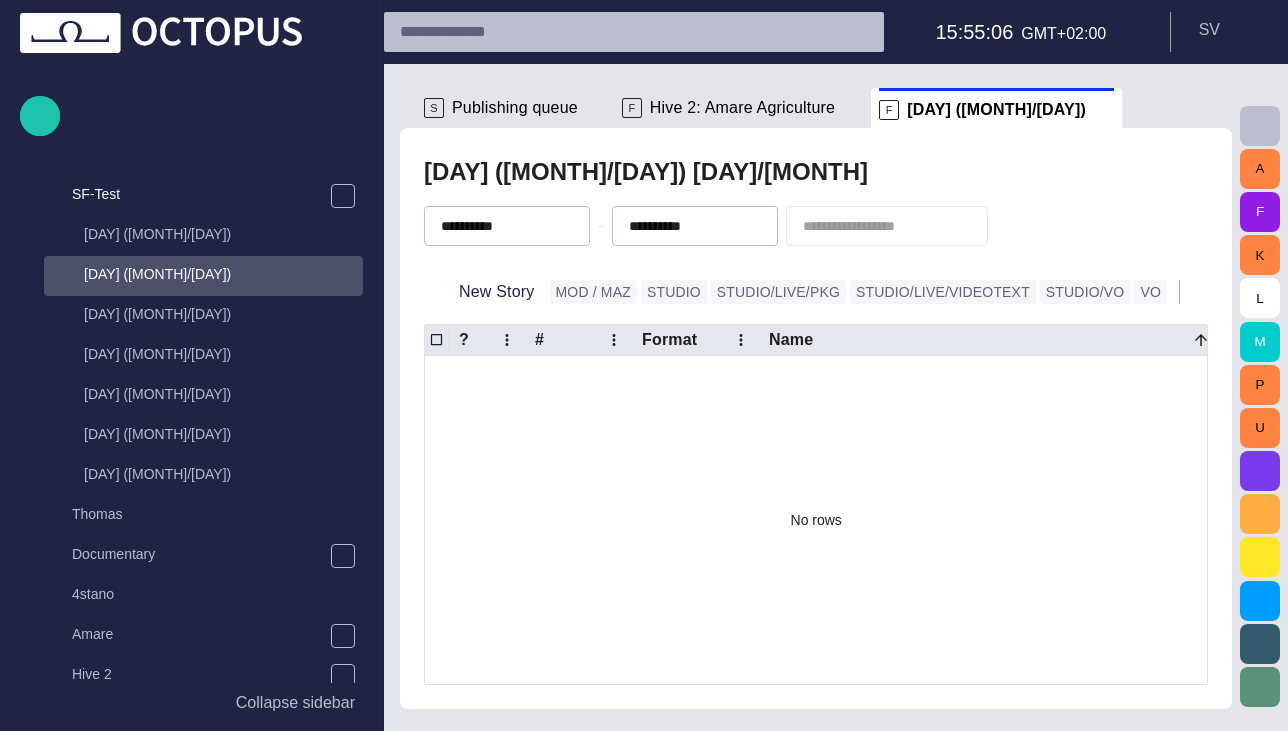 scroll, scrollTop: 280, scrollLeft: 0, axis: vertical 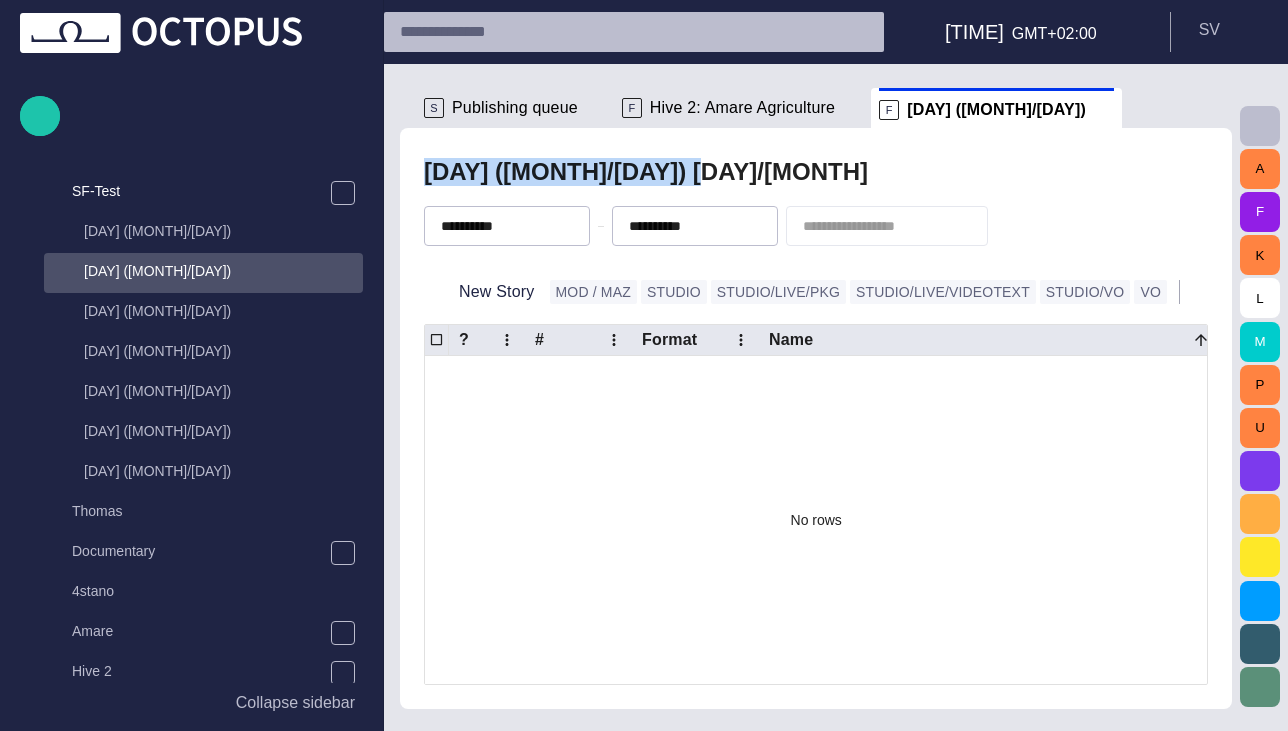 drag, startPoint x: 425, startPoint y: 168, endPoint x: 681, endPoint y: 158, distance: 256.19525 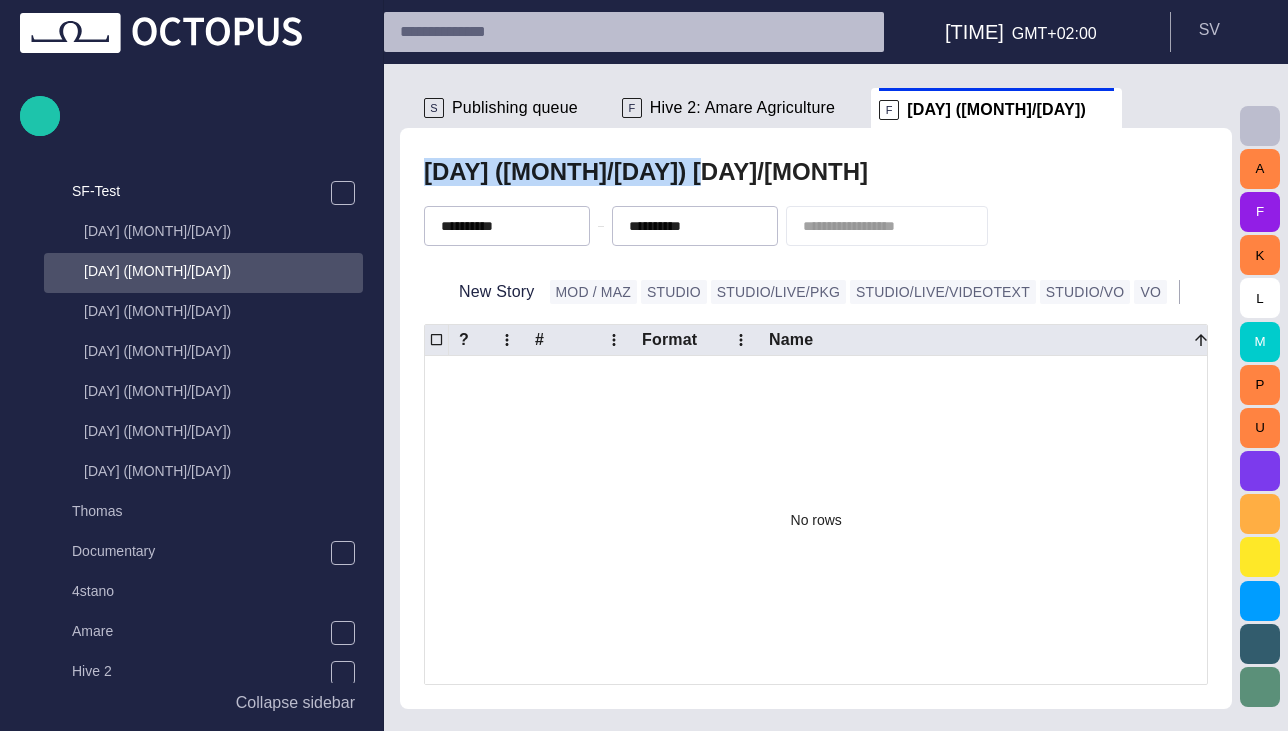 click on "Wednesday (13/08) 13/08" at bounding box center [646, 172] 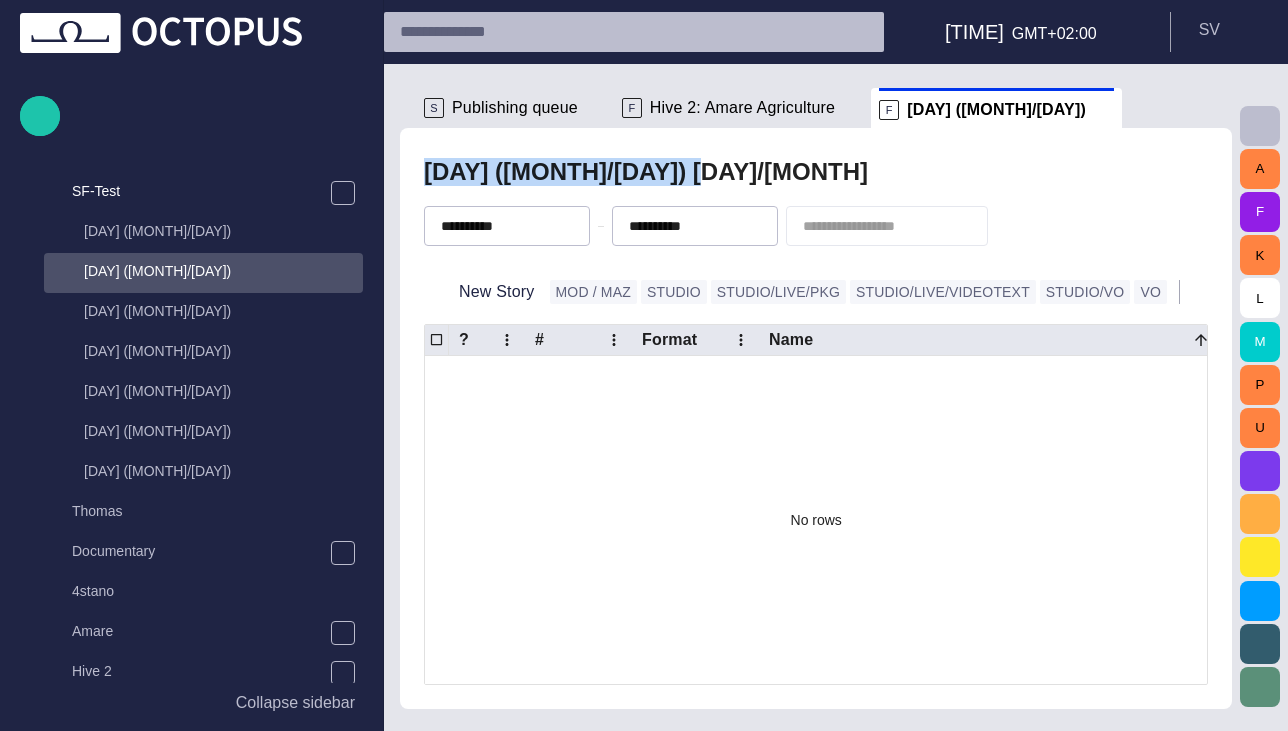 copy on "Wednesday (13/08) 13/08" 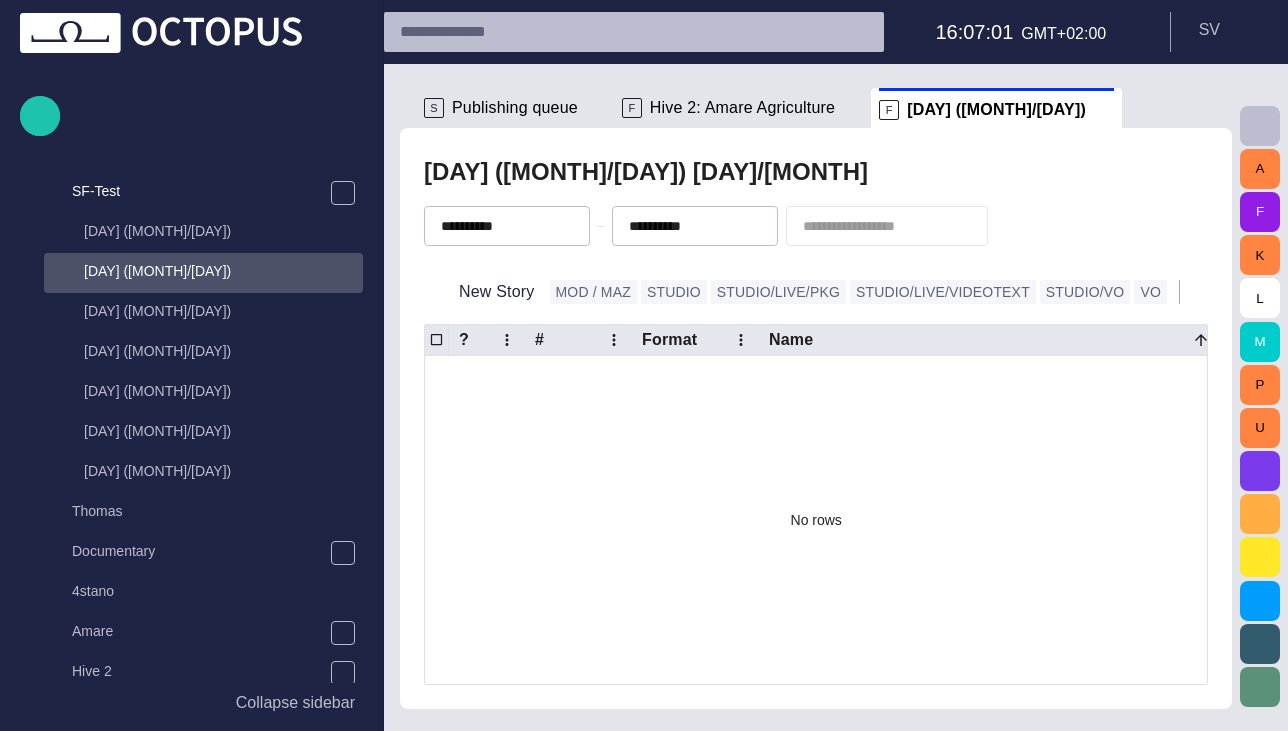 click on "Wednesday (13/08) 13/08" at bounding box center [816, 172] 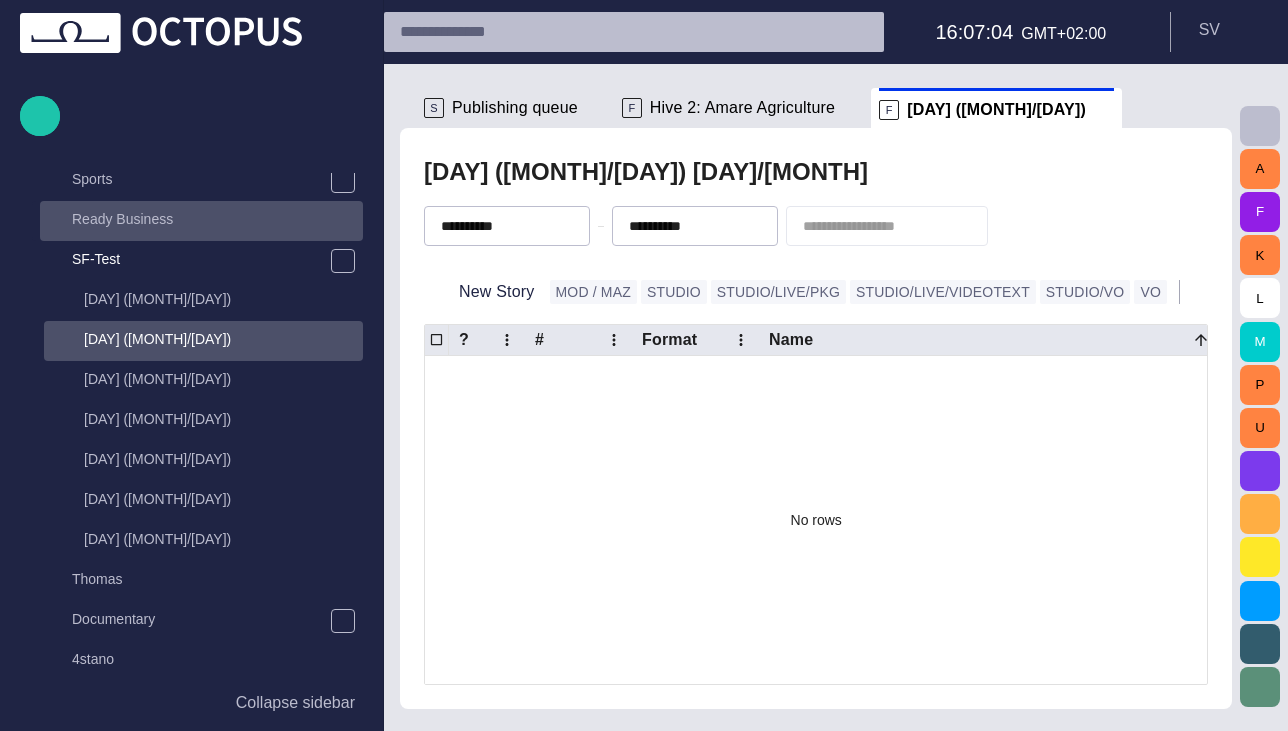 scroll, scrollTop: 160, scrollLeft: 0, axis: vertical 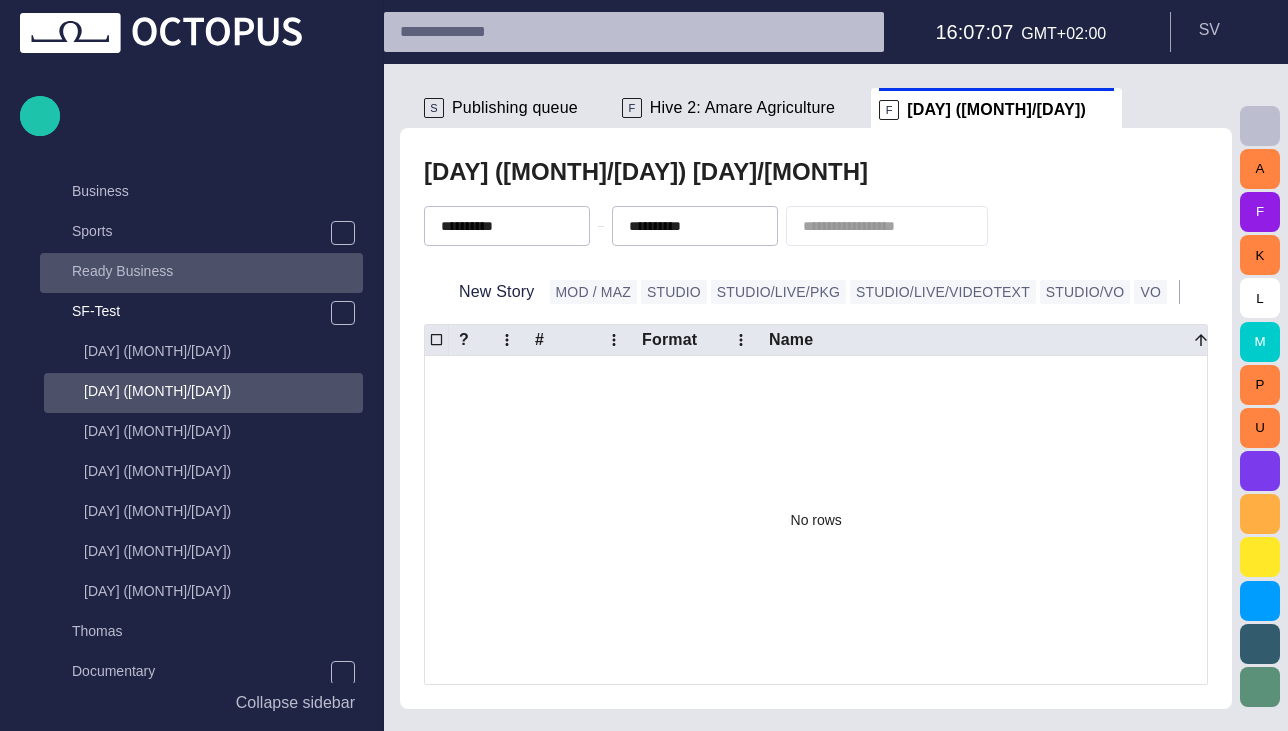 click on "Ready Business" at bounding box center (217, 271) 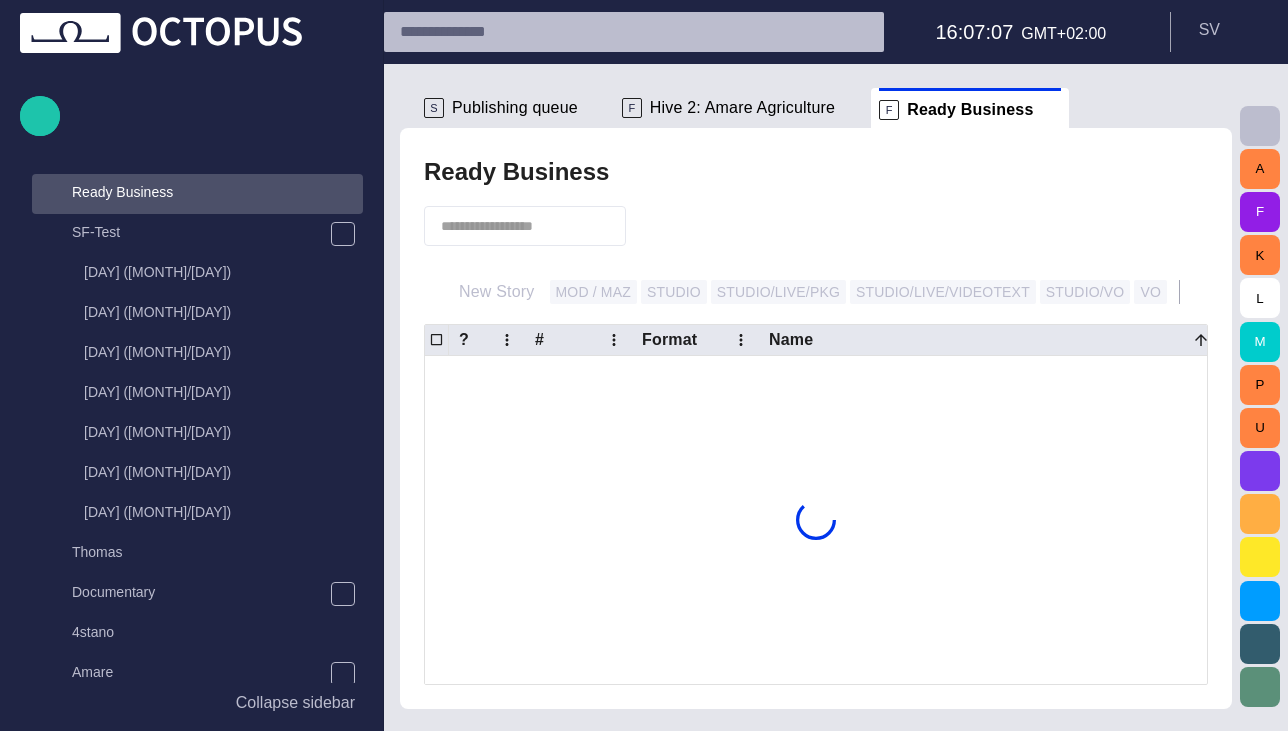scroll, scrollTop: 240, scrollLeft: 0, axis: vertical 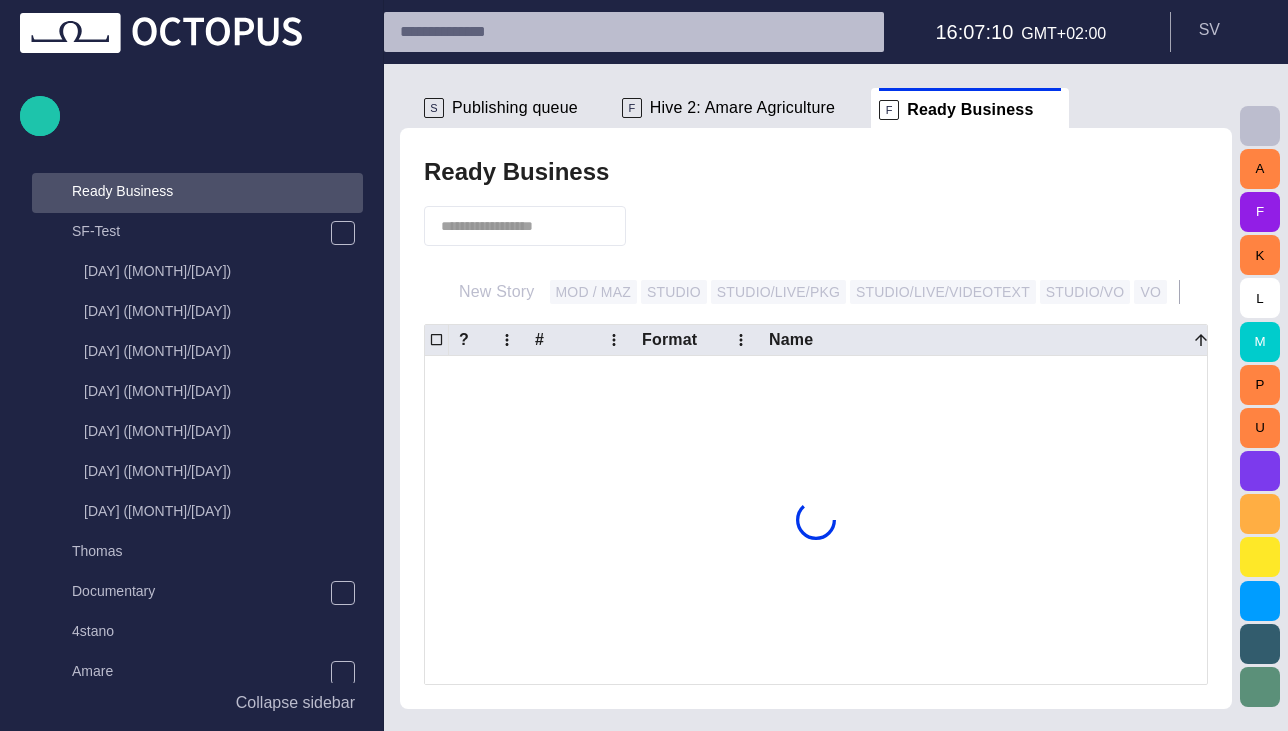 click on "Ready Business" at bounding box center [816, 172] 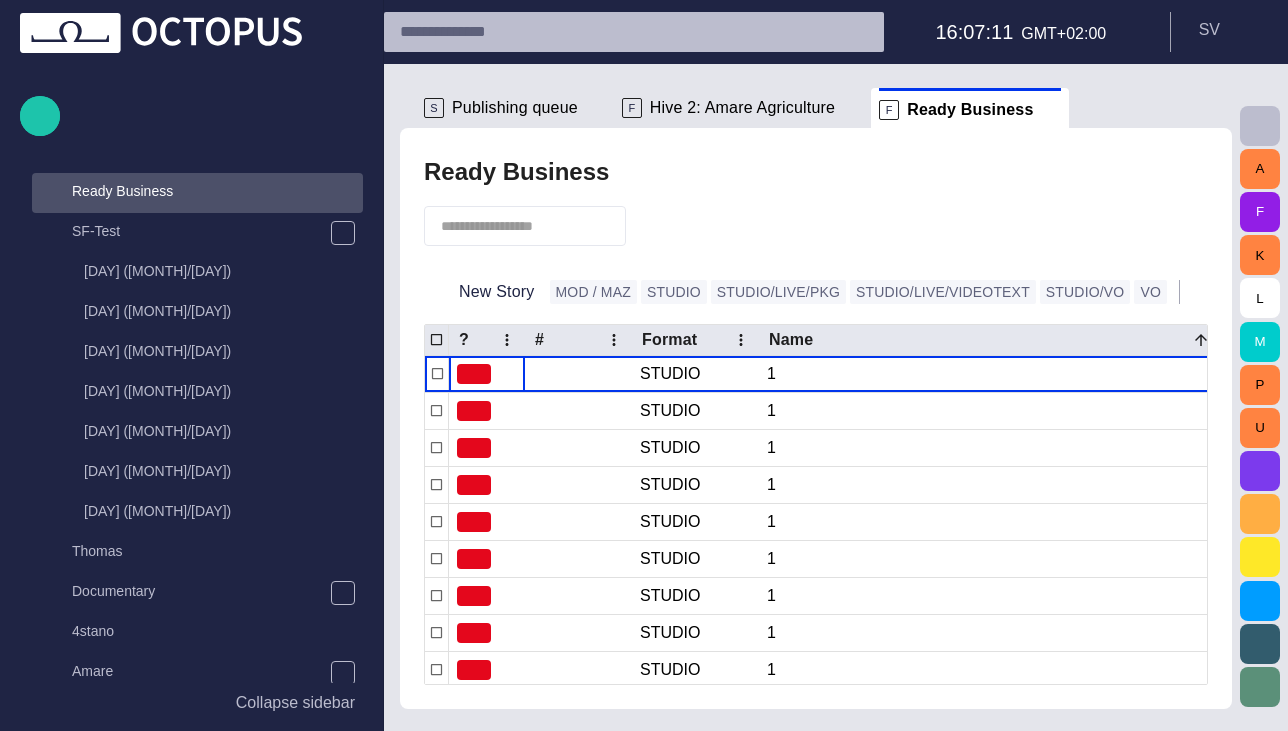 drag, startPoint x: 671, startPoint y: 171, endPoint x: 382, endPoint y: 730, distance: 629.2869 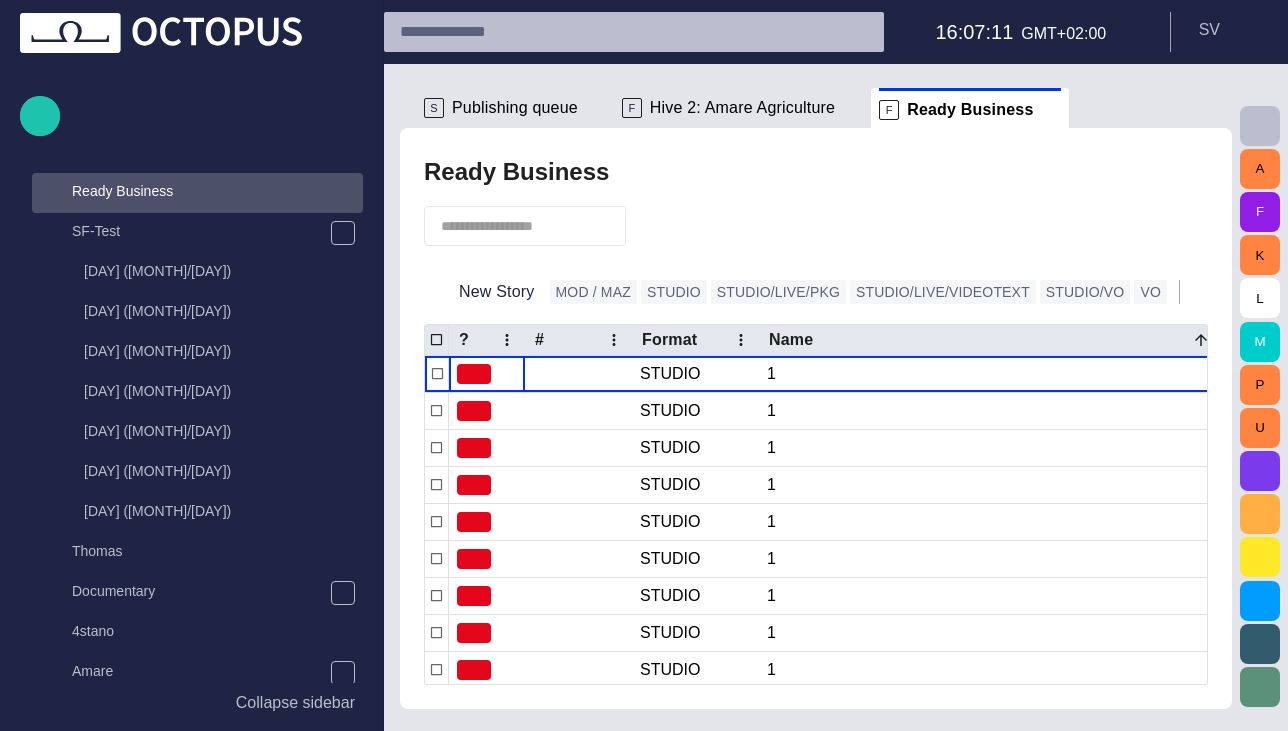 click on "Ready Business" at bounding box center (816, 172) 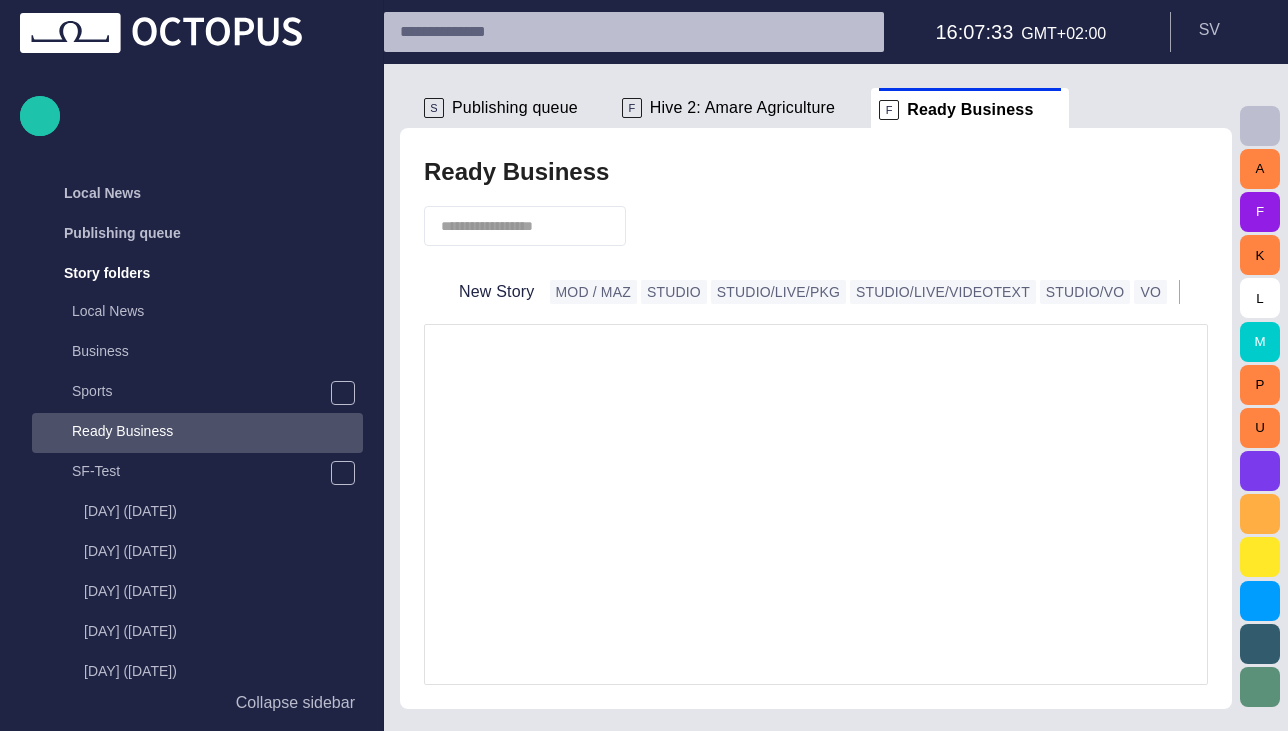 scroll, scrollTop: 0, scrollLeft: 0, axis: both 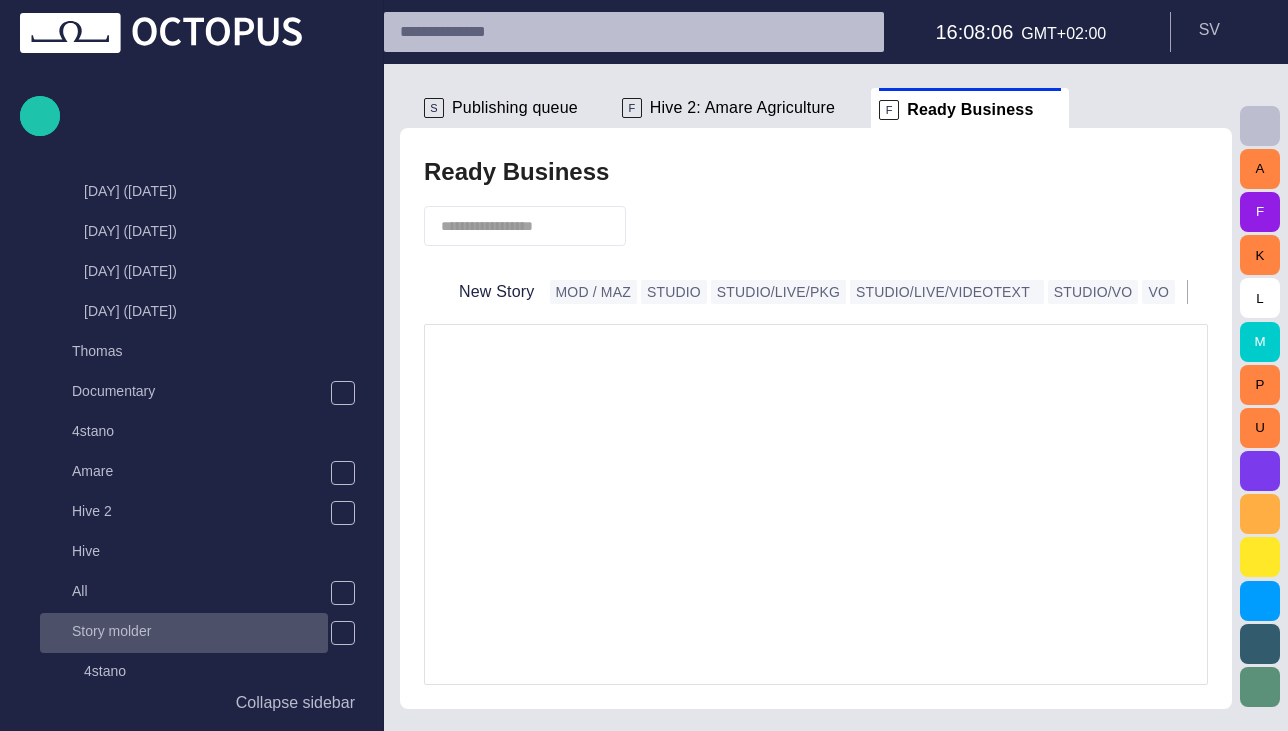 click on "Story molder" at bounding box center (200, 631) 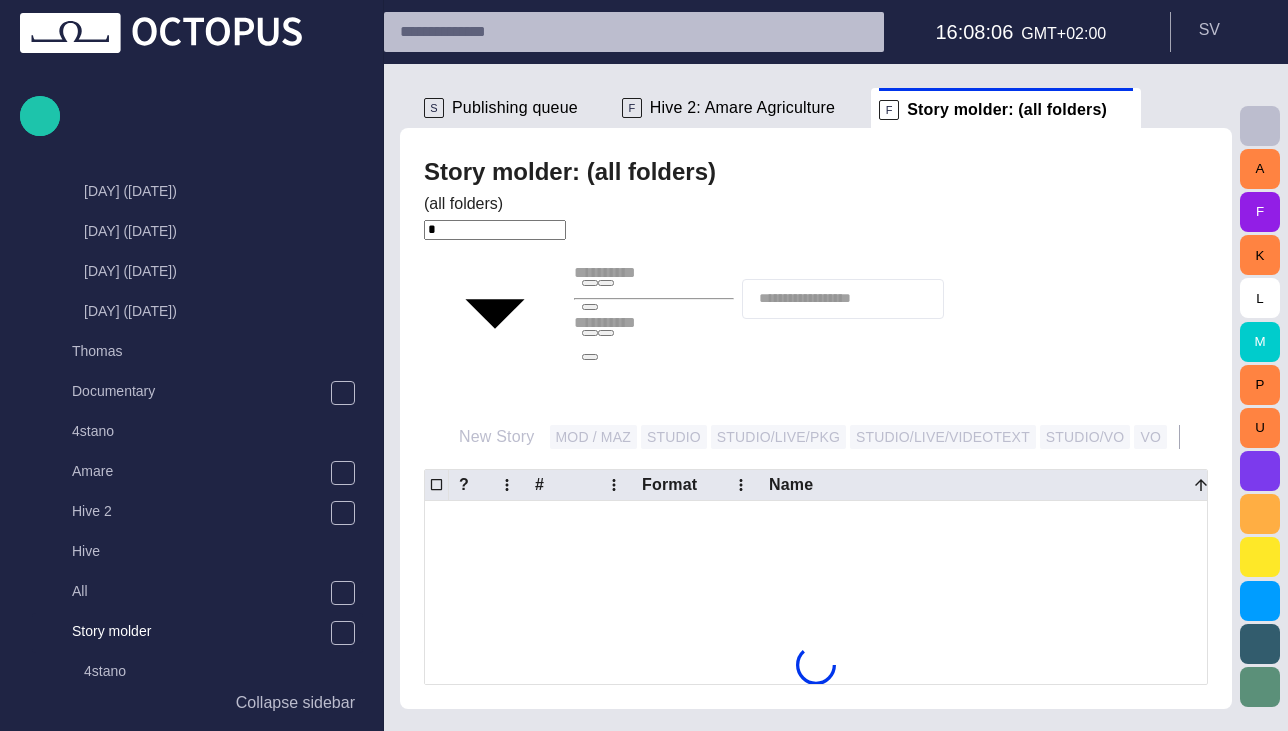 scroll, scrollTop: 880, scrollLeft: 0, axis: vertical 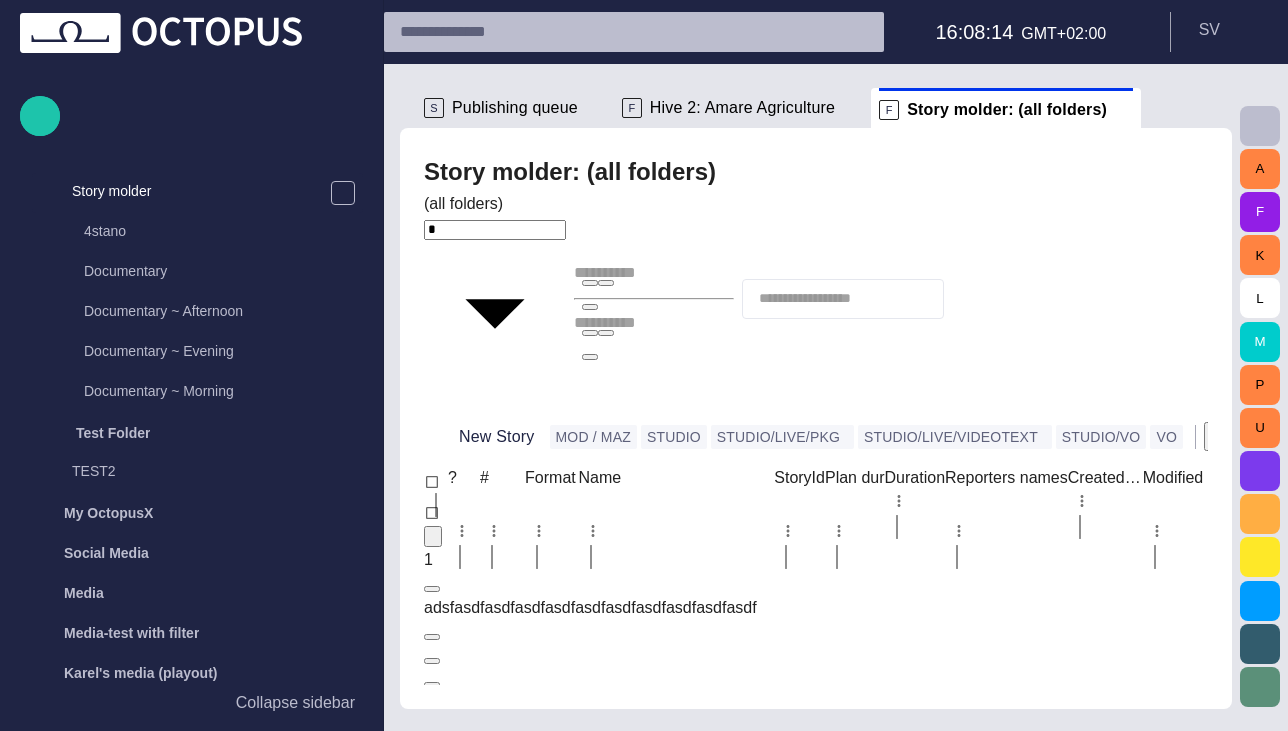 click at bounding box center [606, 283] 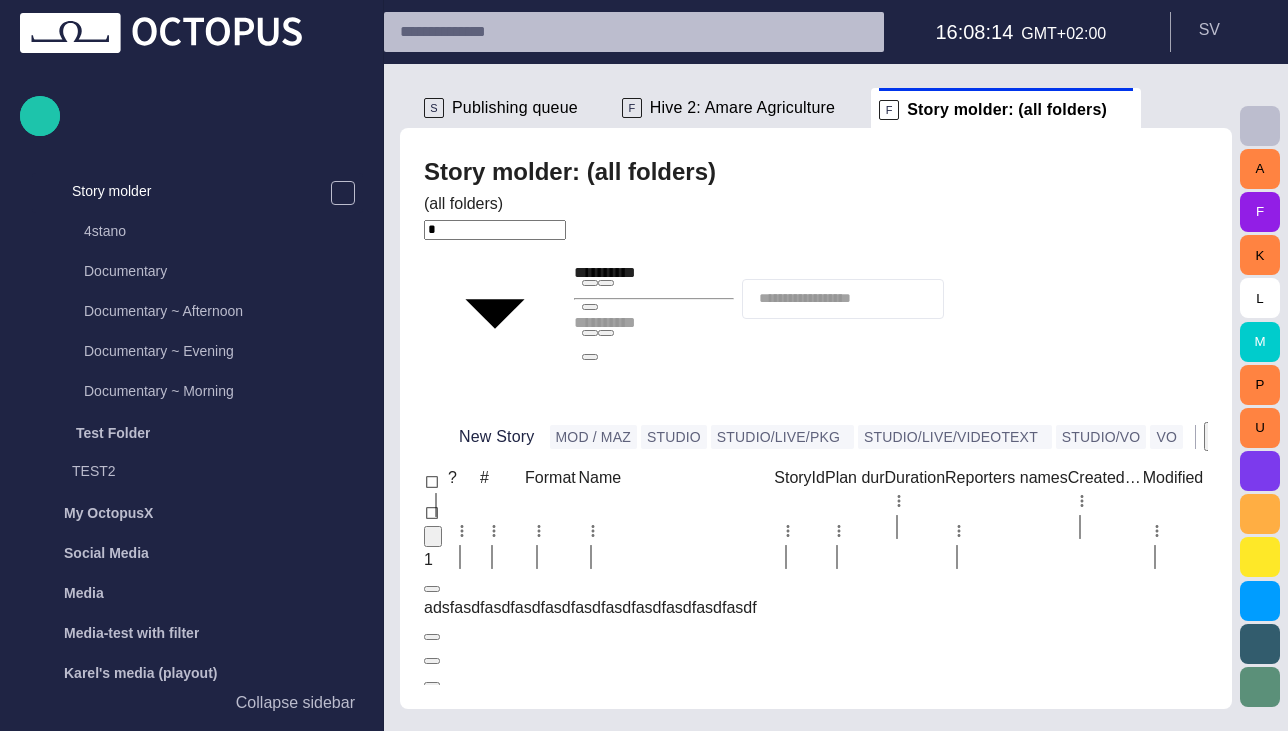 type on "**********" 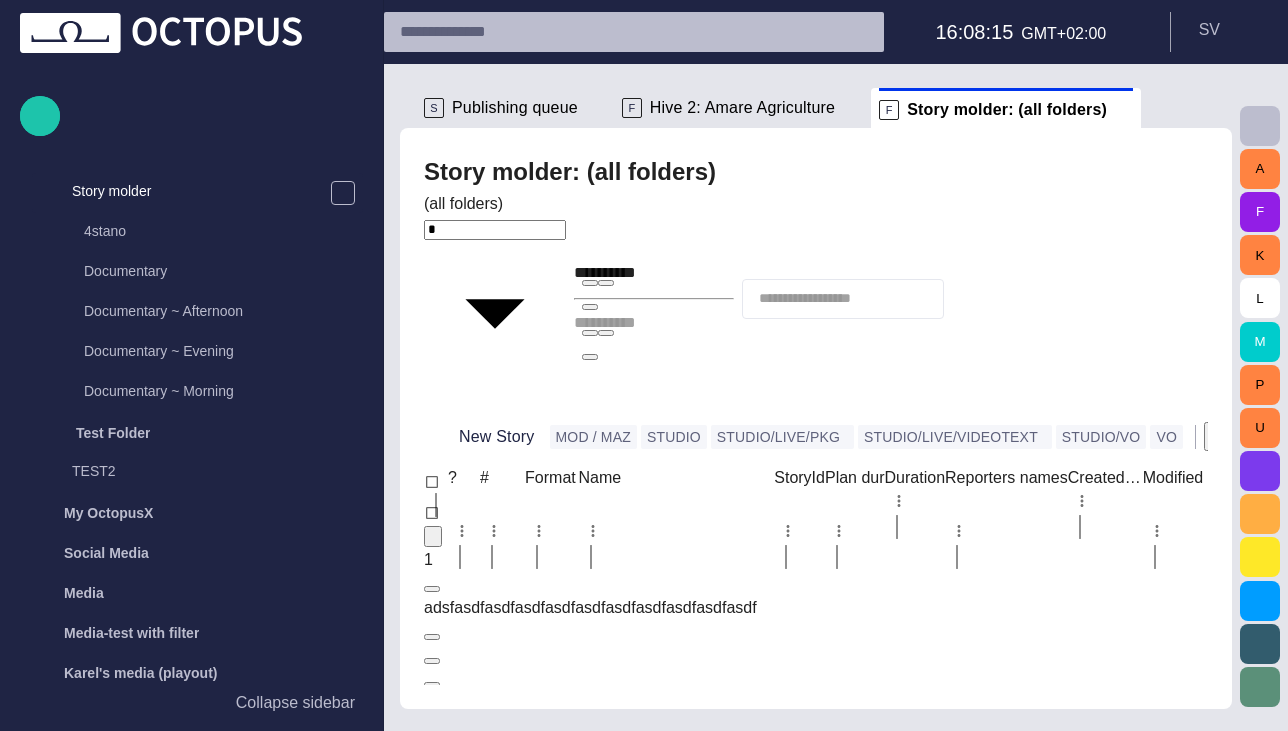 click on "Story molder: (all folders)" at bounding box center (816, 172) 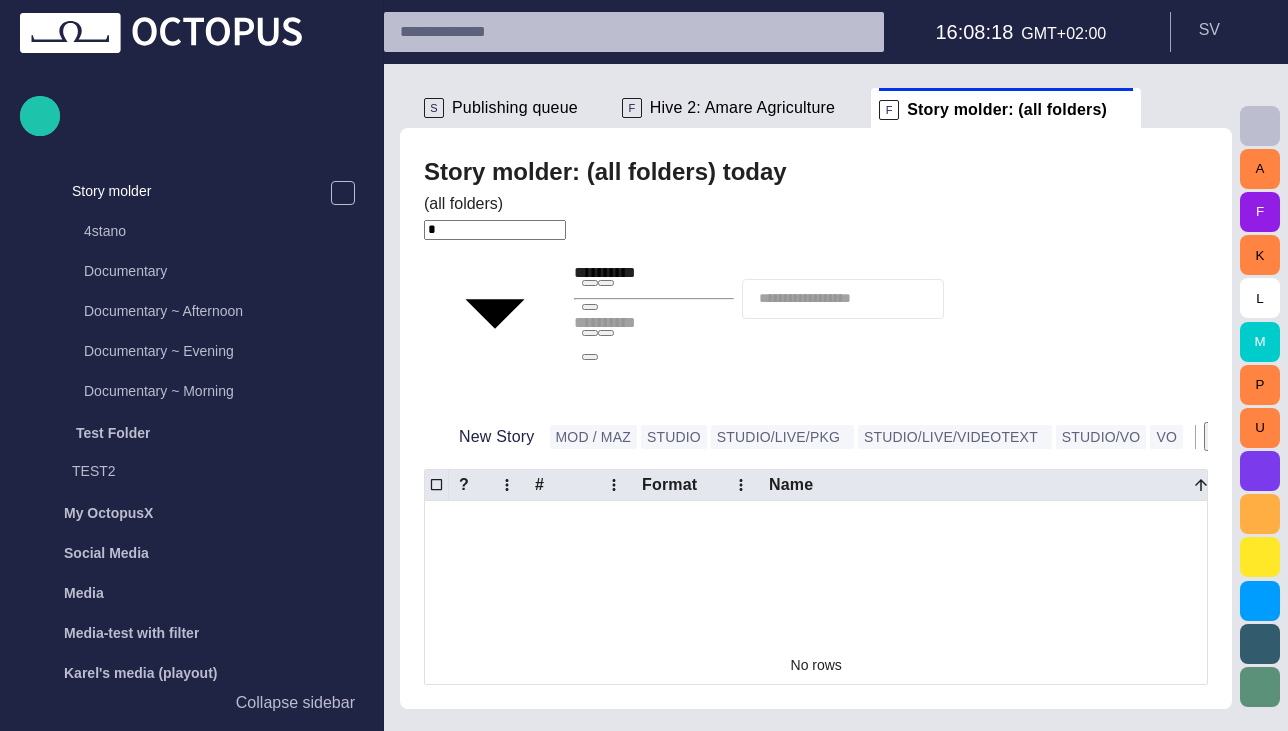 click at bounding box center [606, 333] 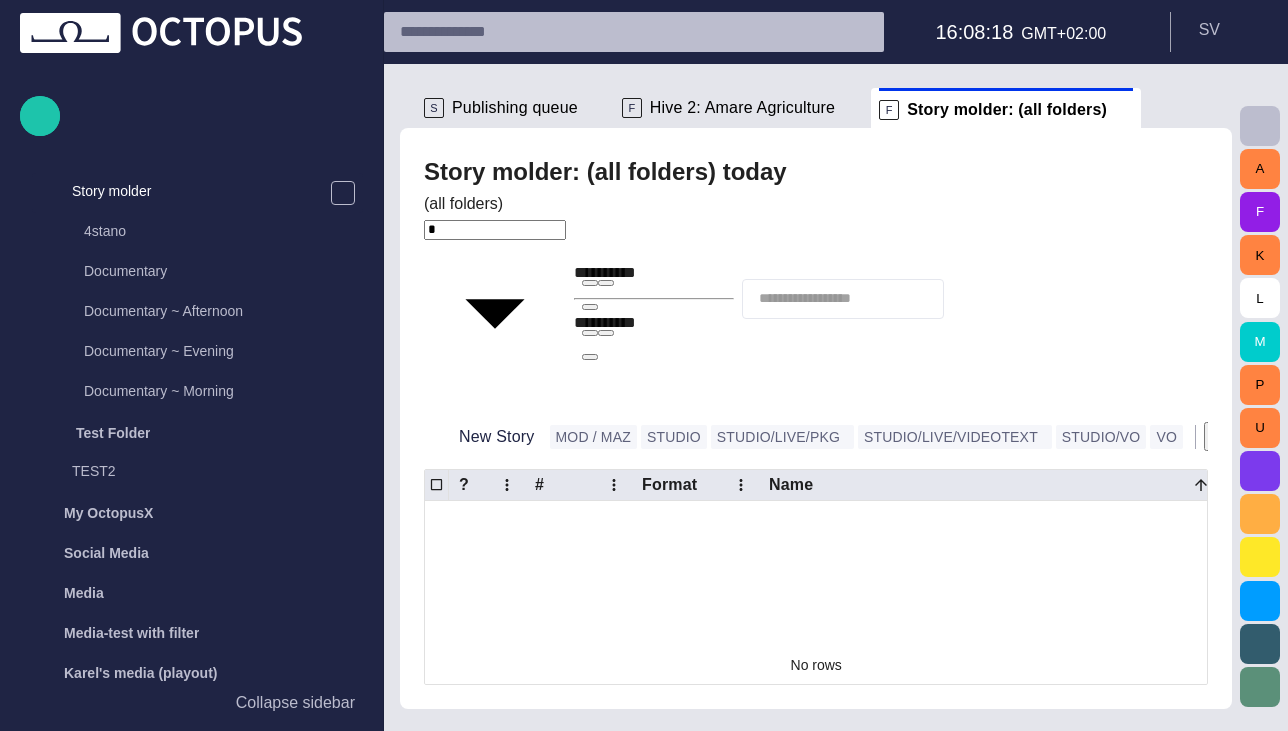 click on "Story molder: (all folders) today" at bounding box center [816, 172] 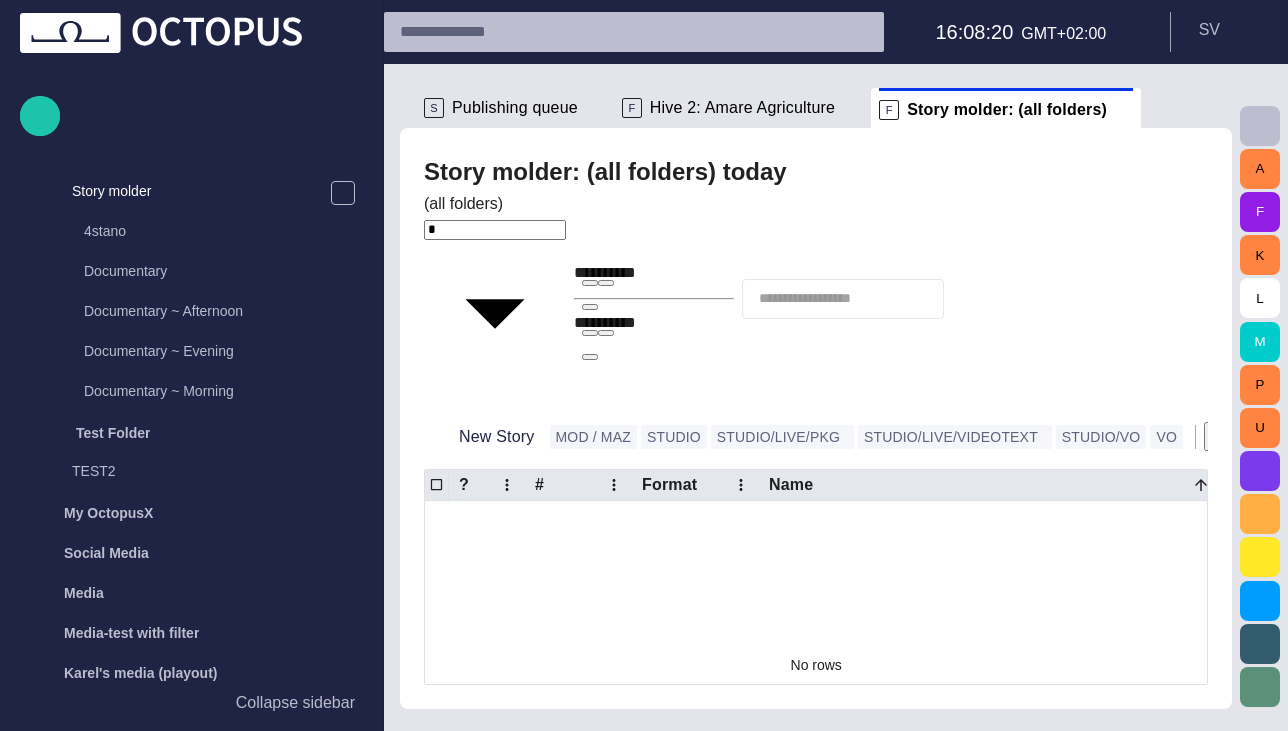 click at bounding box center [590, 357] 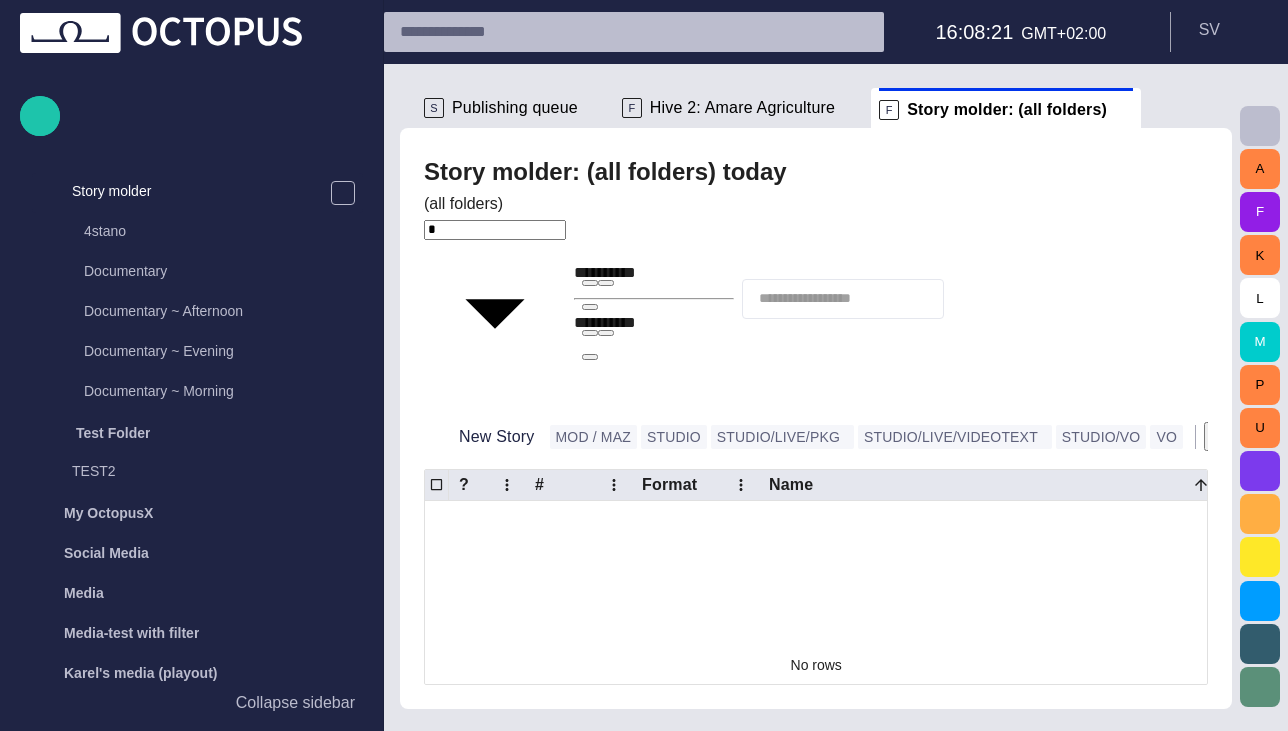 click on "8" at bounding box center (128, 861) 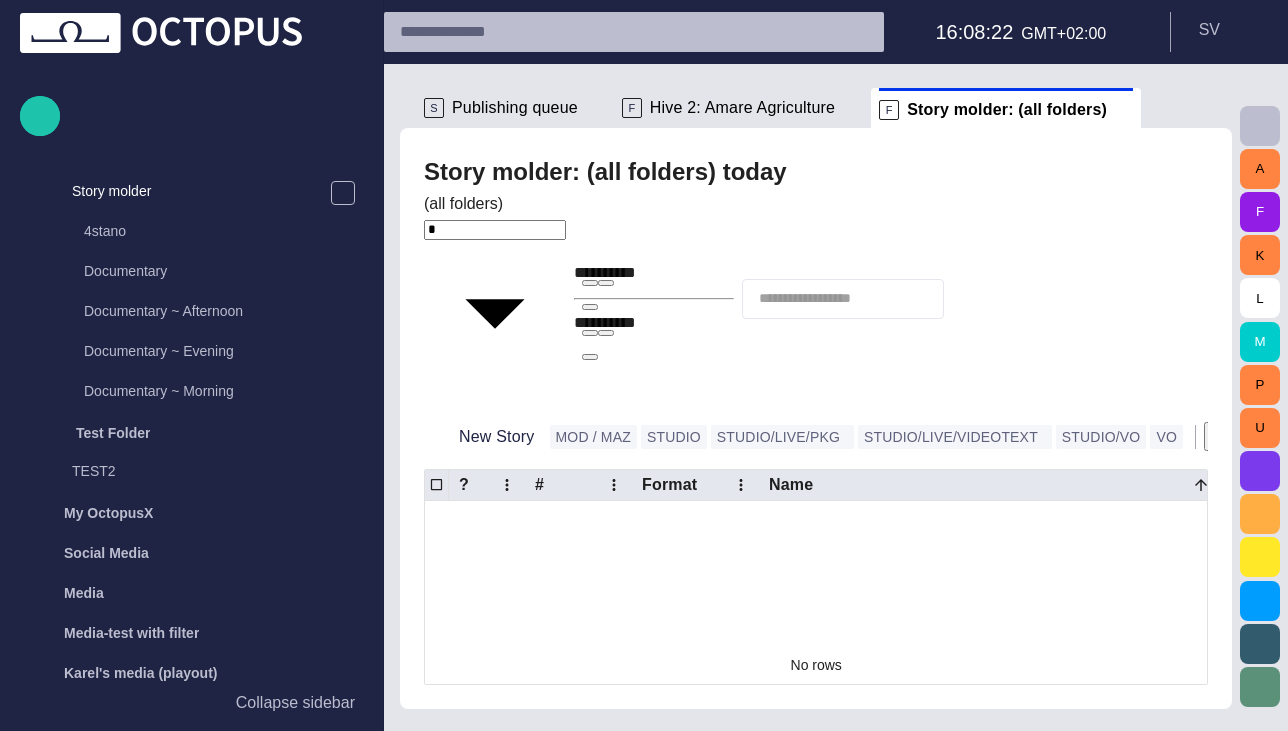 click on "Ok" at bounding box center (18, 999) 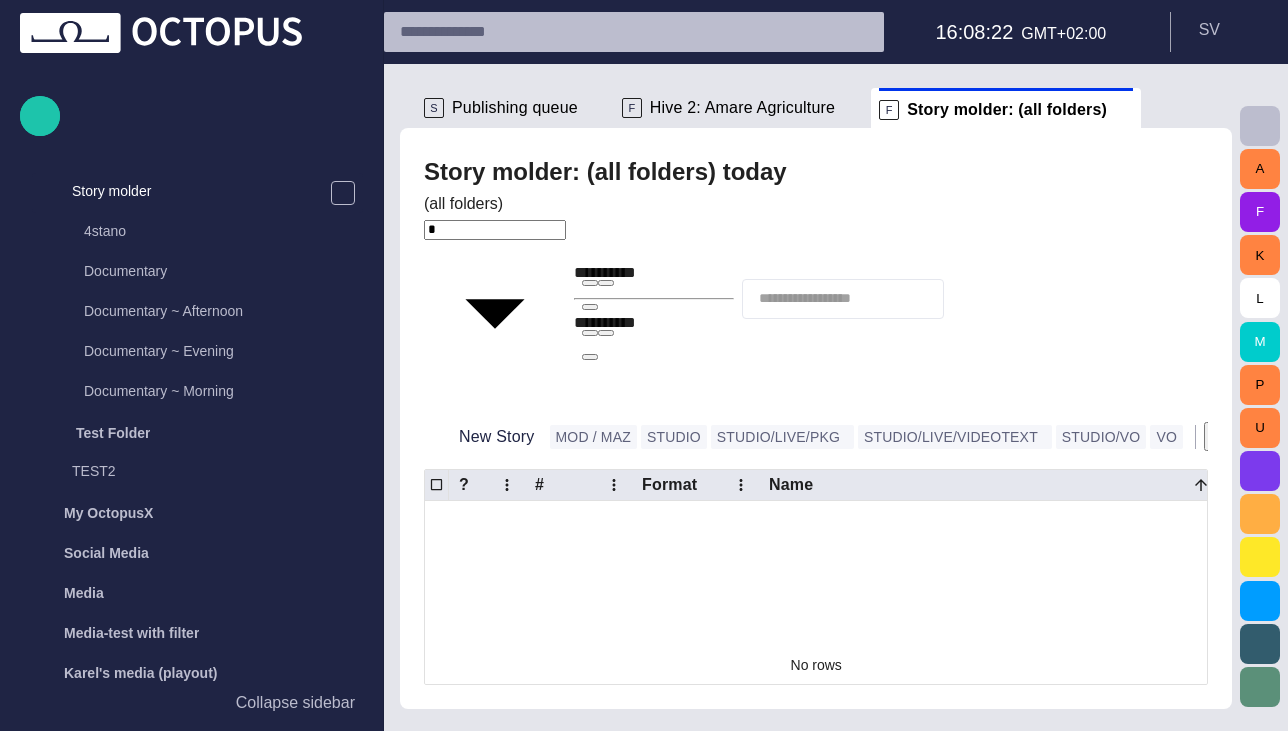 type on "**********" 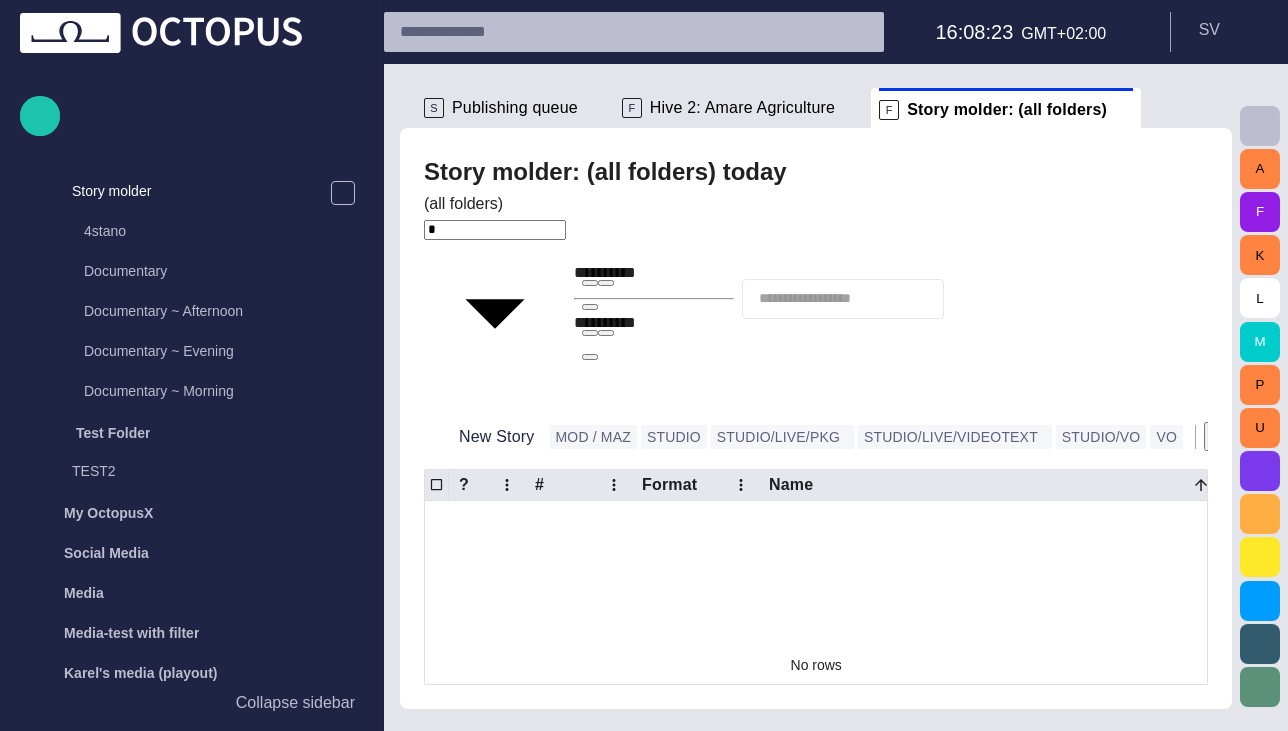click at bounding box center (590, 307) 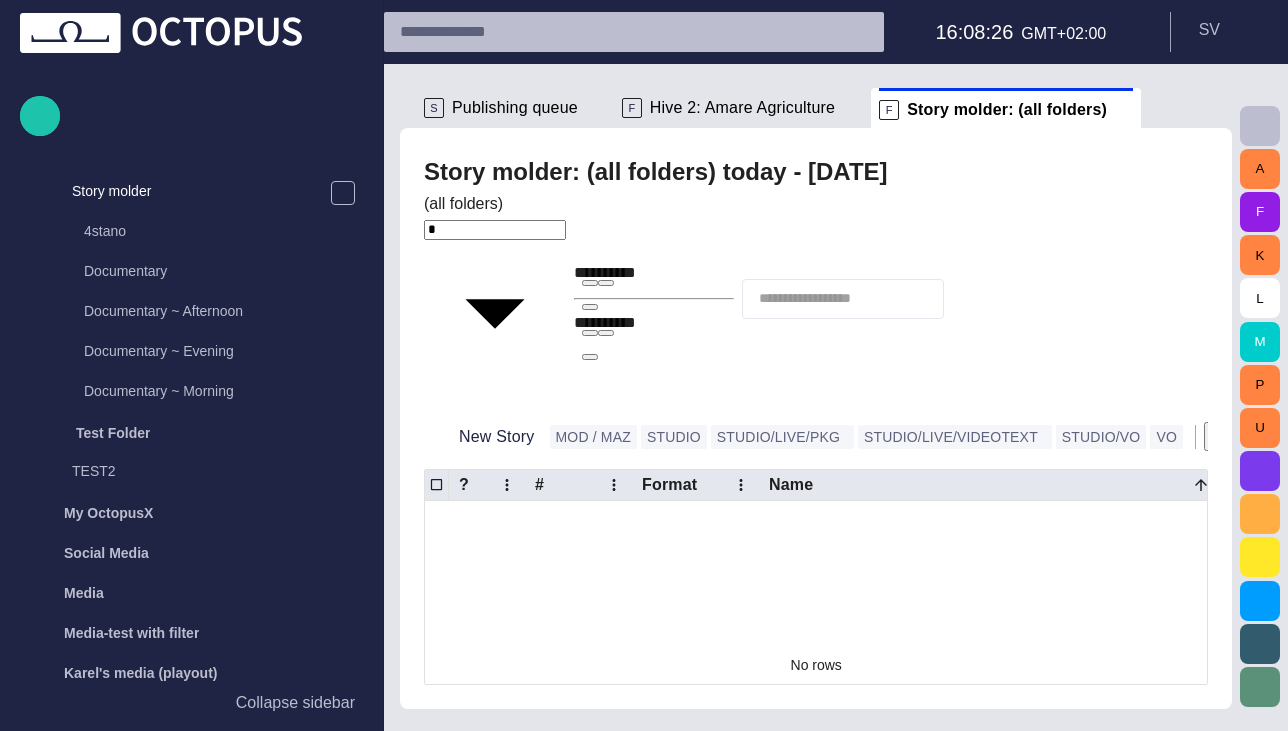 click on "6" at bounding box center (81, 861) 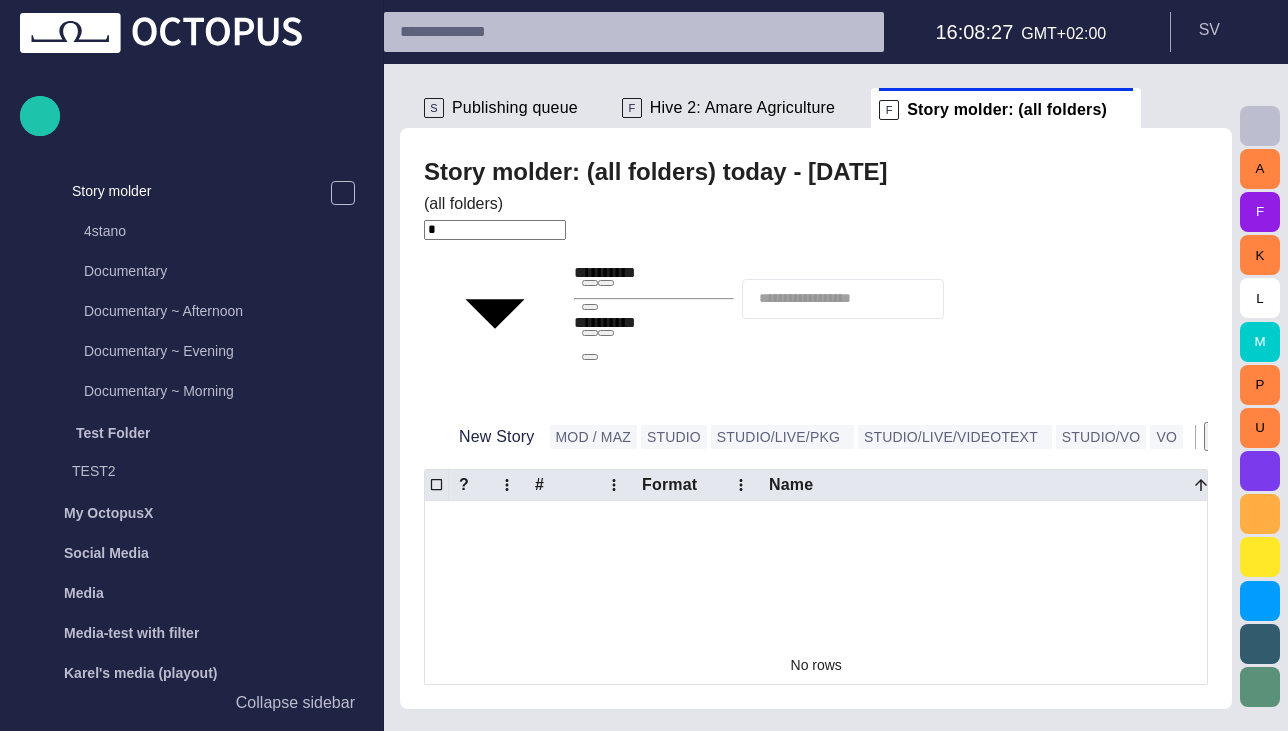 click on "Ok" at bounding box center [18, 999] 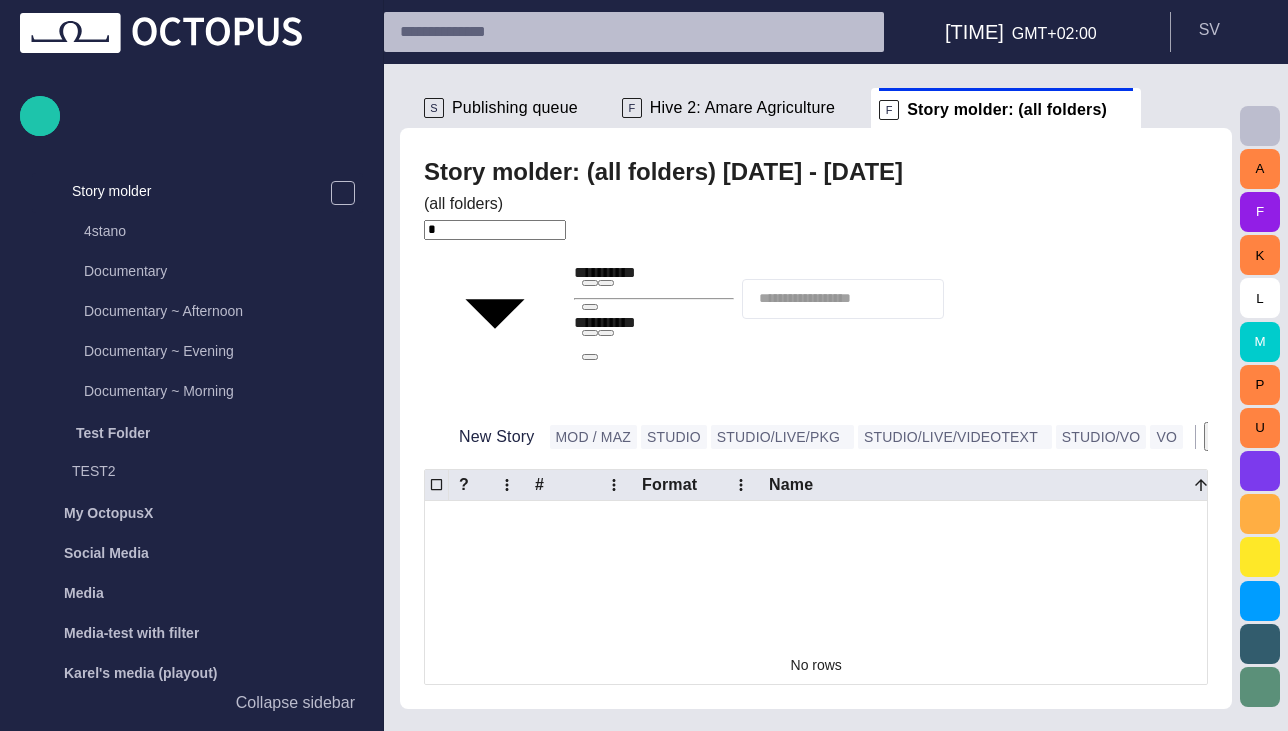 click on "Story molder: (all folders) 06/08 - 08/08" at bounding box center (816, 172) 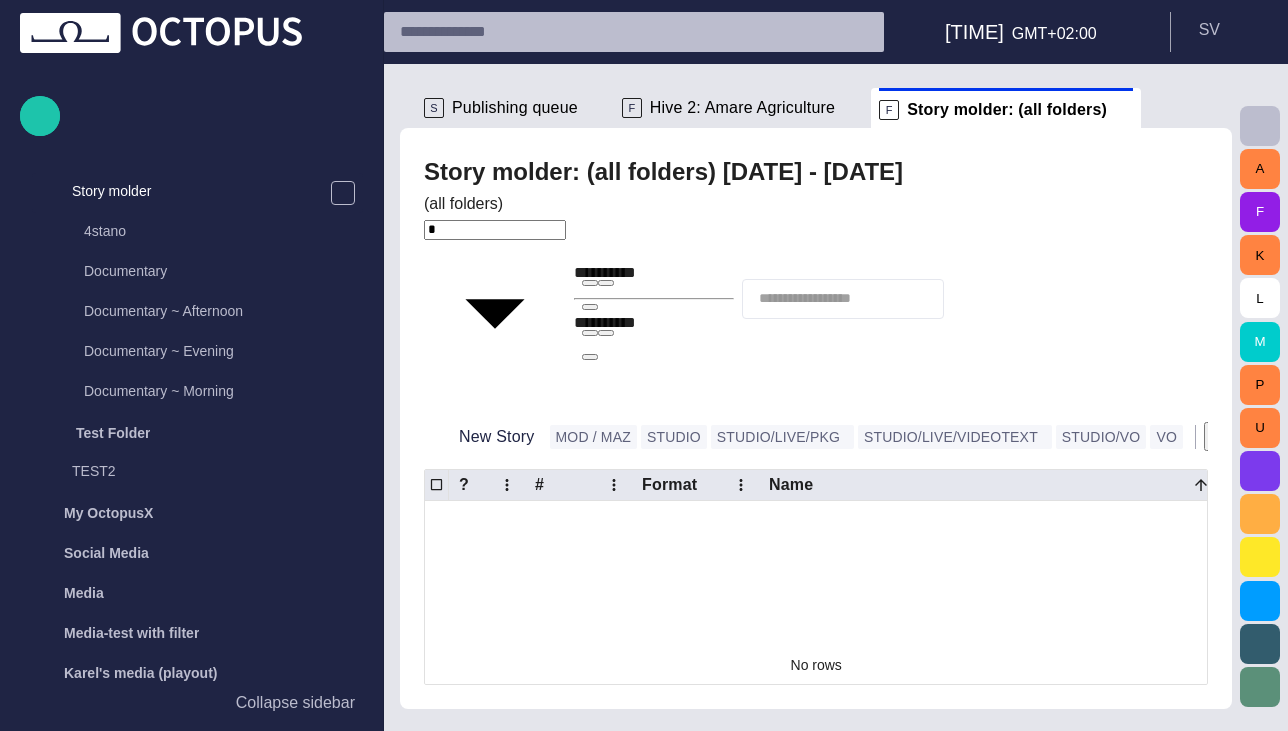click on "6" at bounding box center (81, 861) 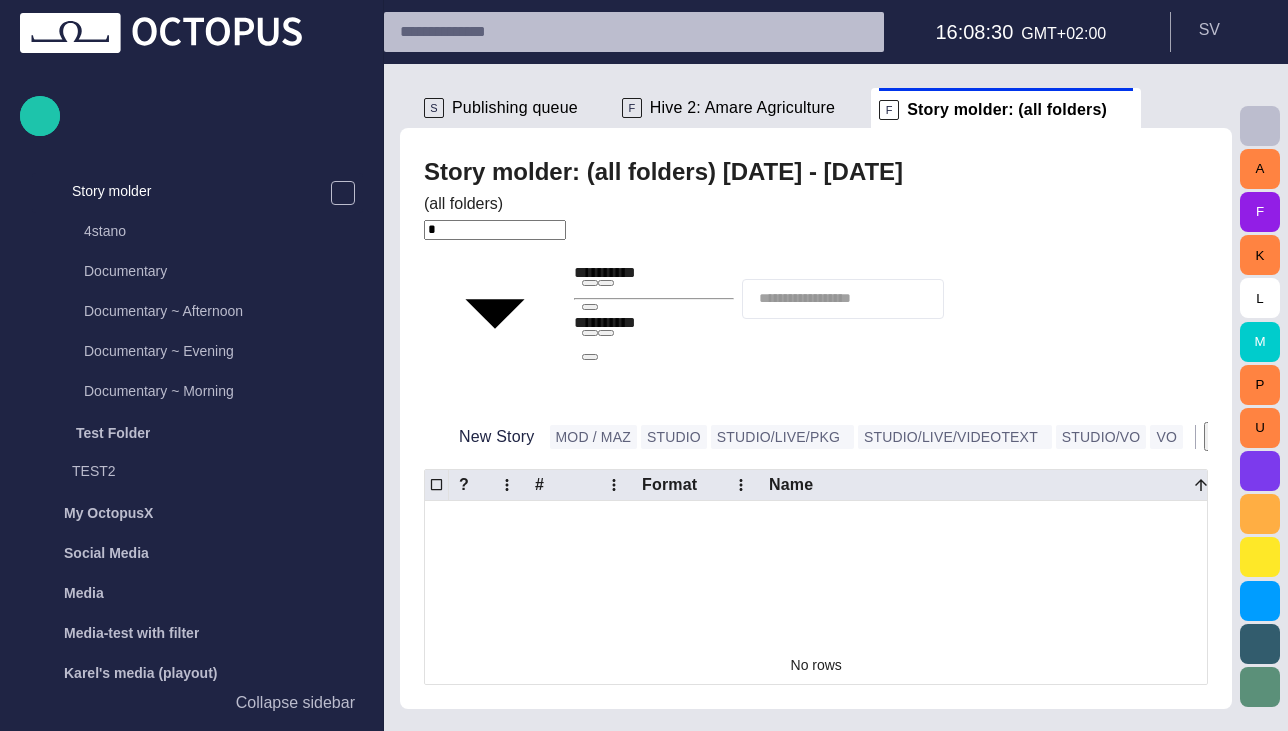 click on "Ok" at bounding box center (18, 999) 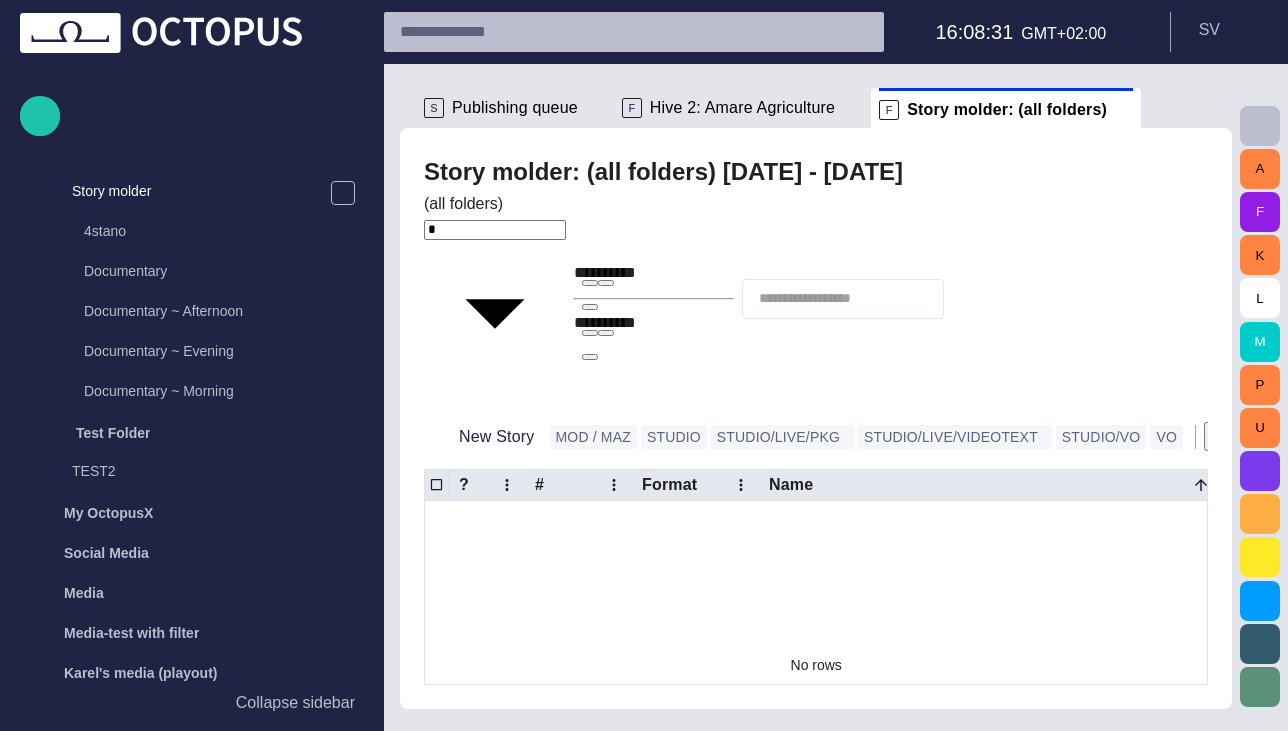 click on "**********" at bounding box center [816, 418] 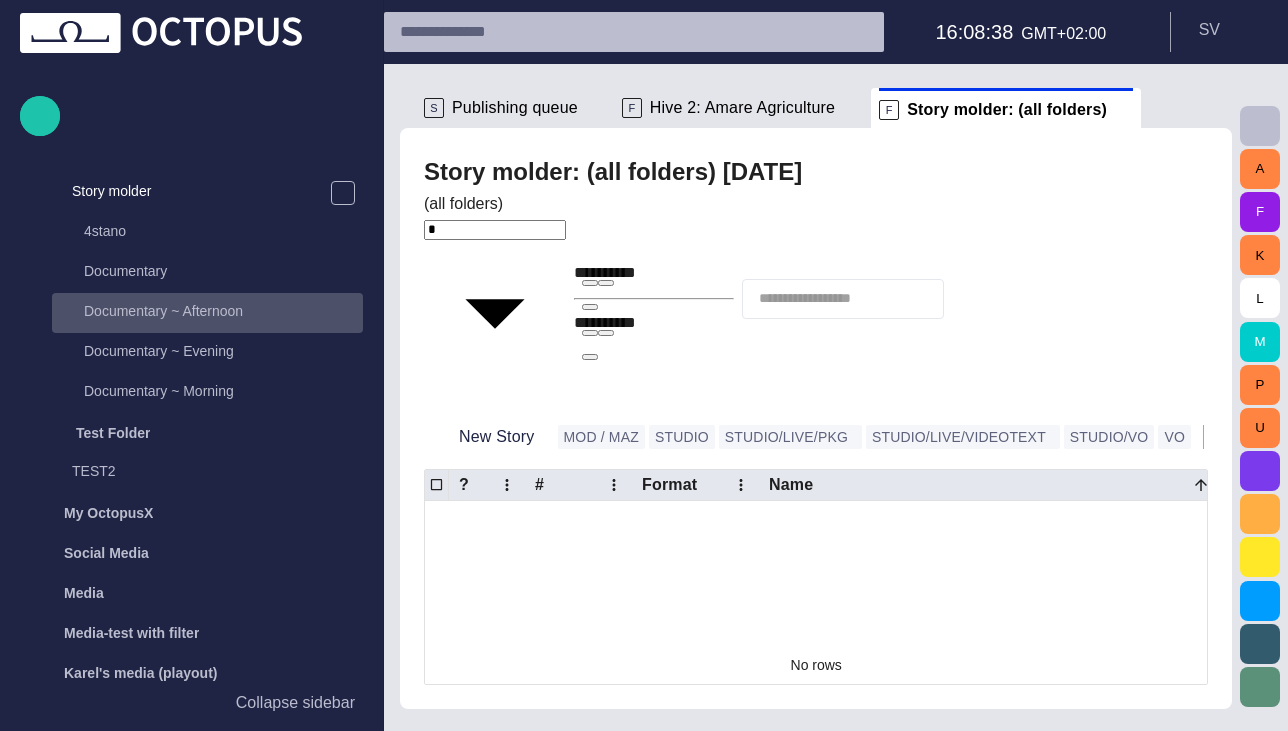 click on "Documentary ~ Afternoon" at bounding box center [209, 311] 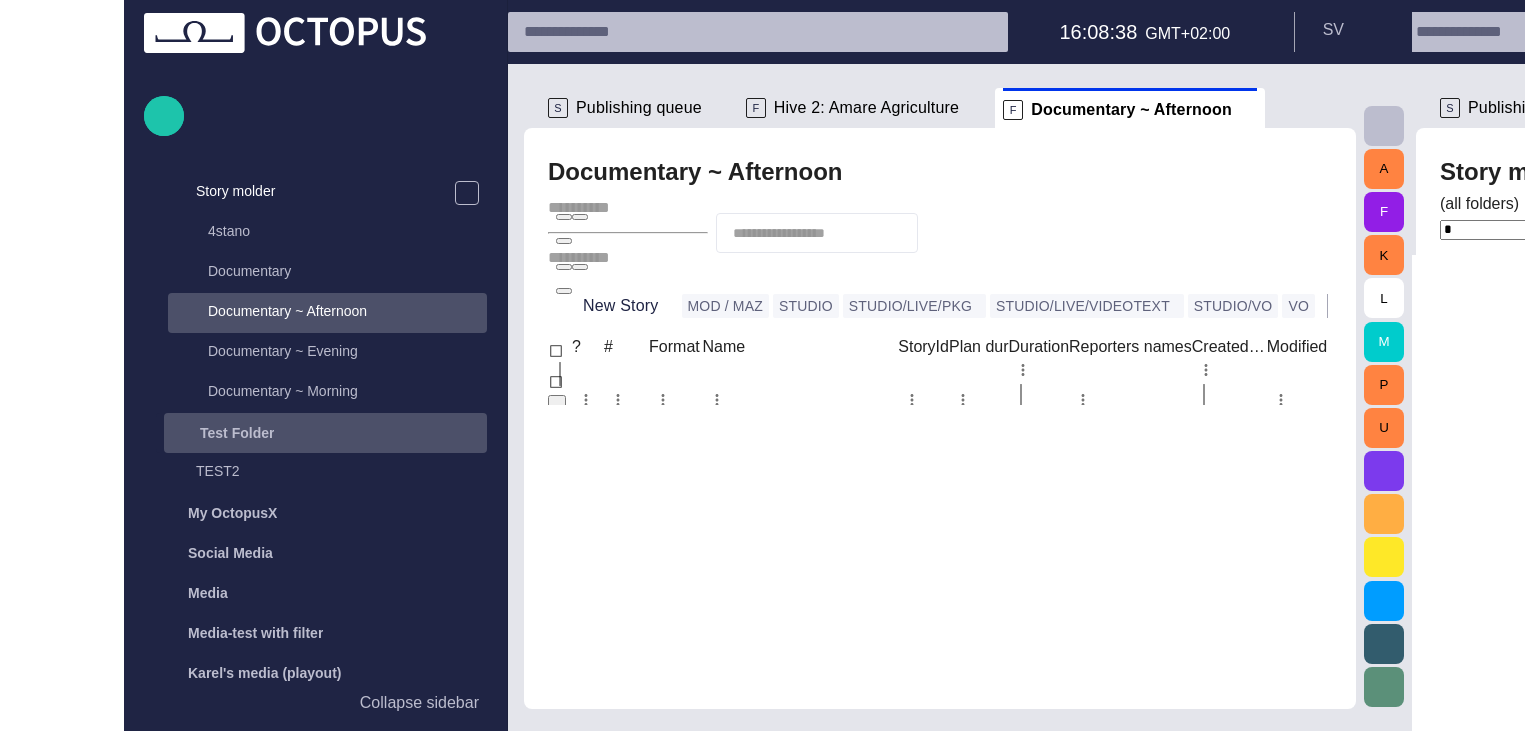 scroll, scrollTop: 1000, scrollLeft: 0, axis: vertical 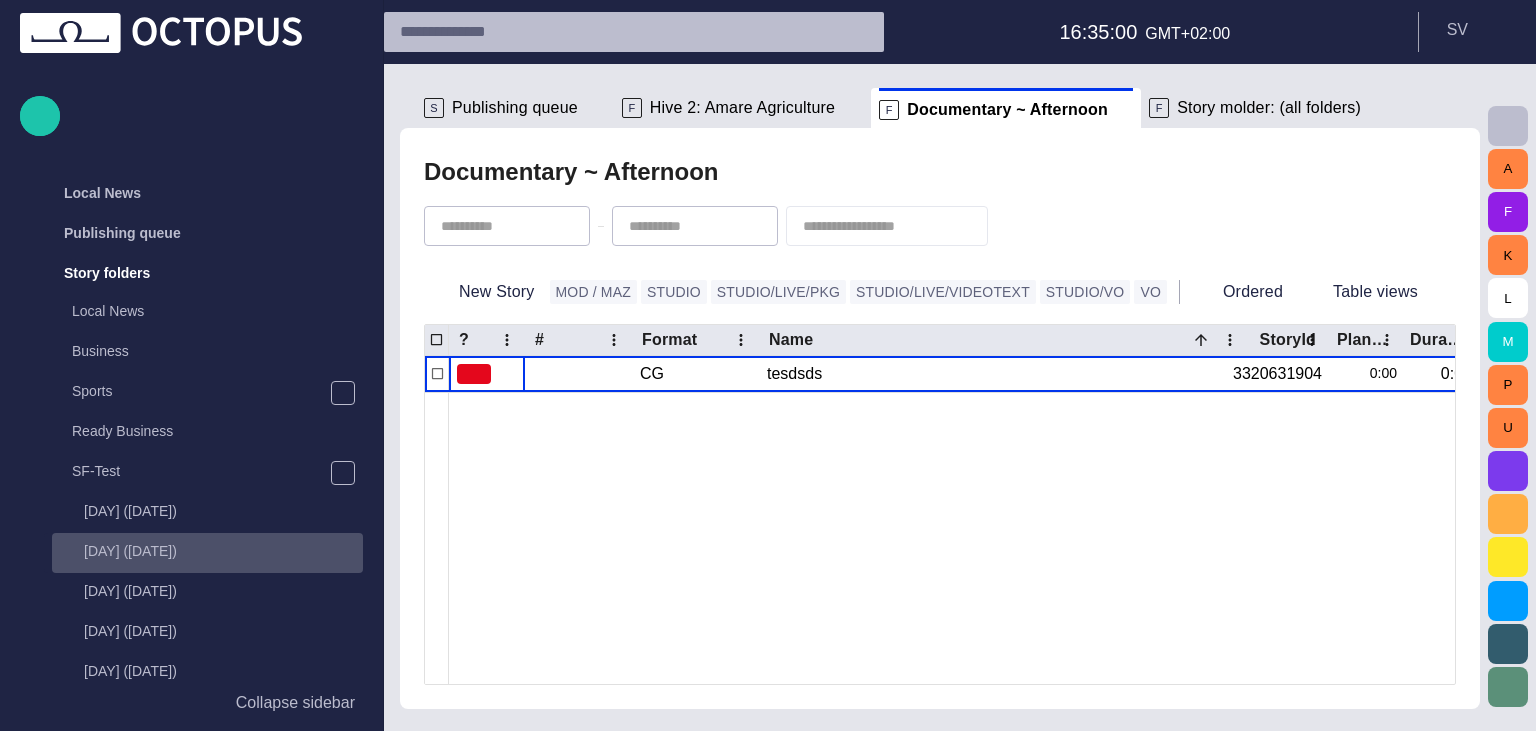 click on "[DAY] ([DATE])" at bounding box center [223, 551] 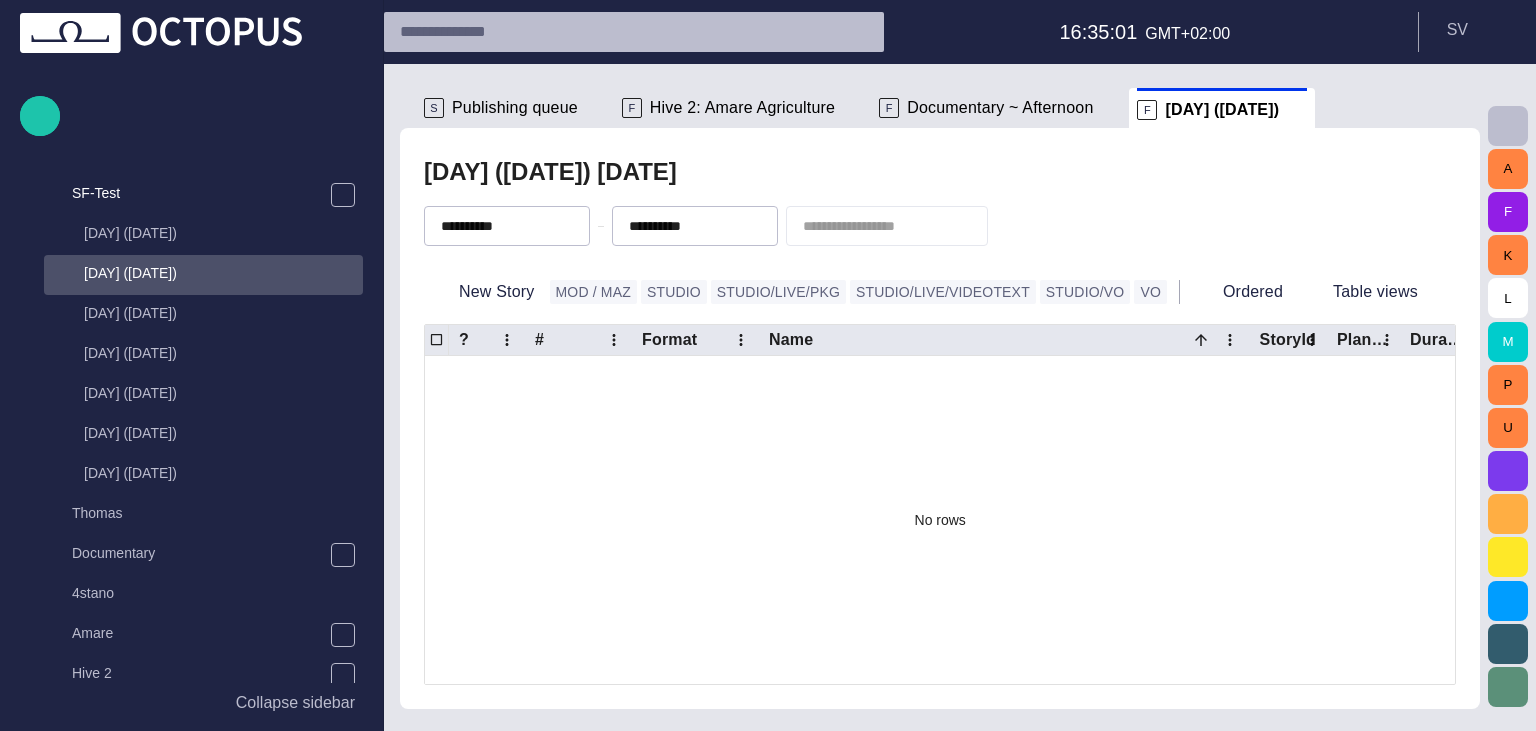 scroll, scrollTop: 280, scrollLeft: 0, axis: vertical 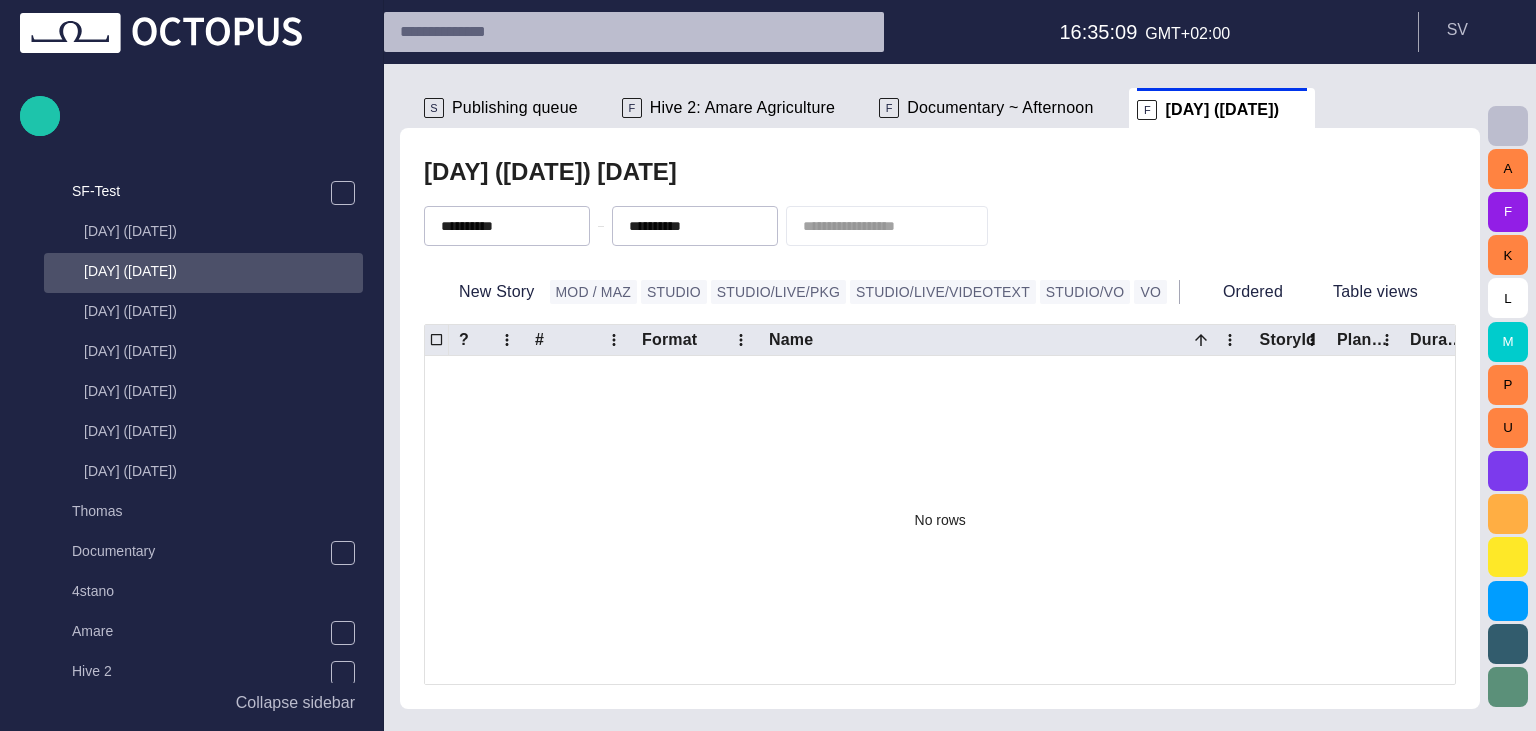 drag, startPoint x: 432, startPoint y: 172, endPoint x: 685, endPoint y: 175, distance: 253.01779 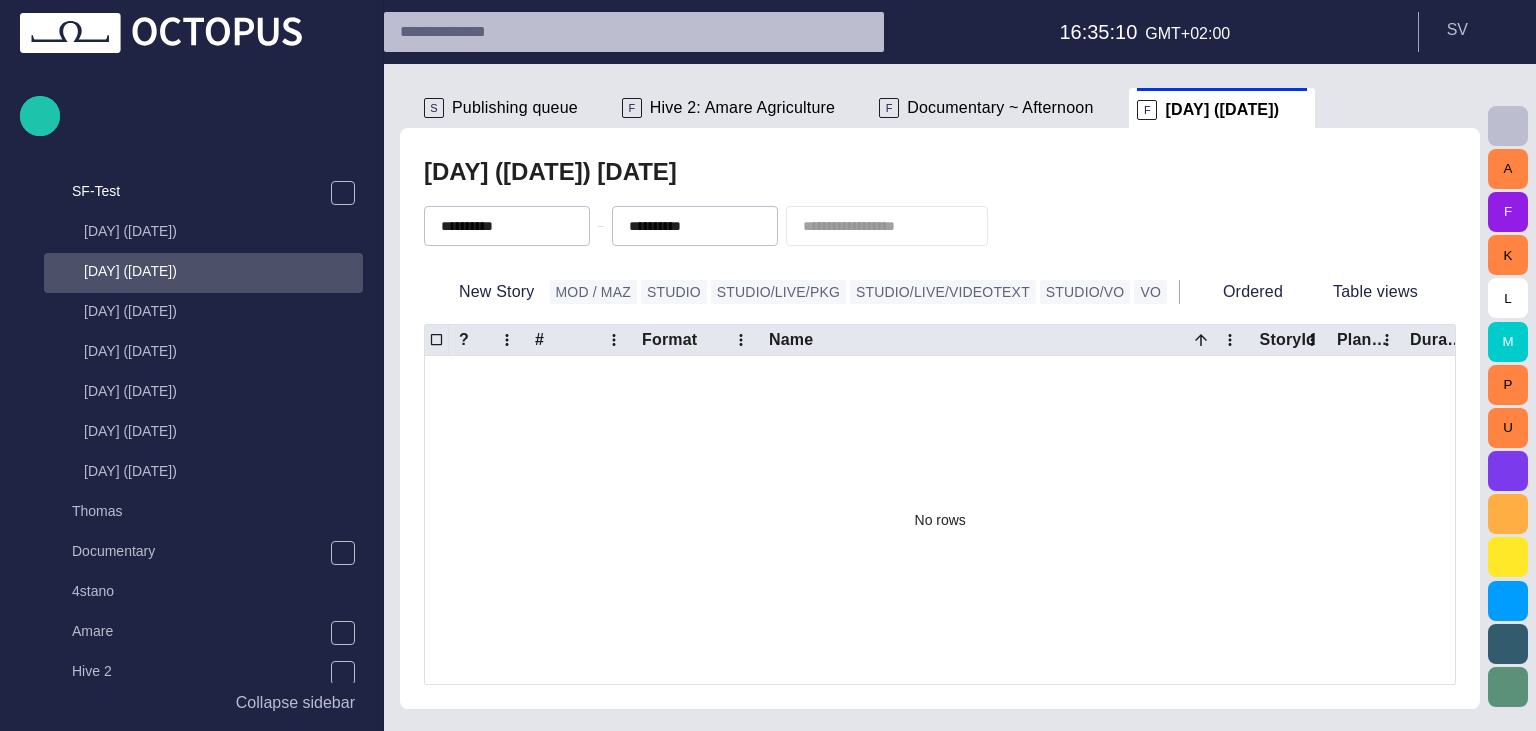 copy on "[DAY] ([DATE]) [DATE]" 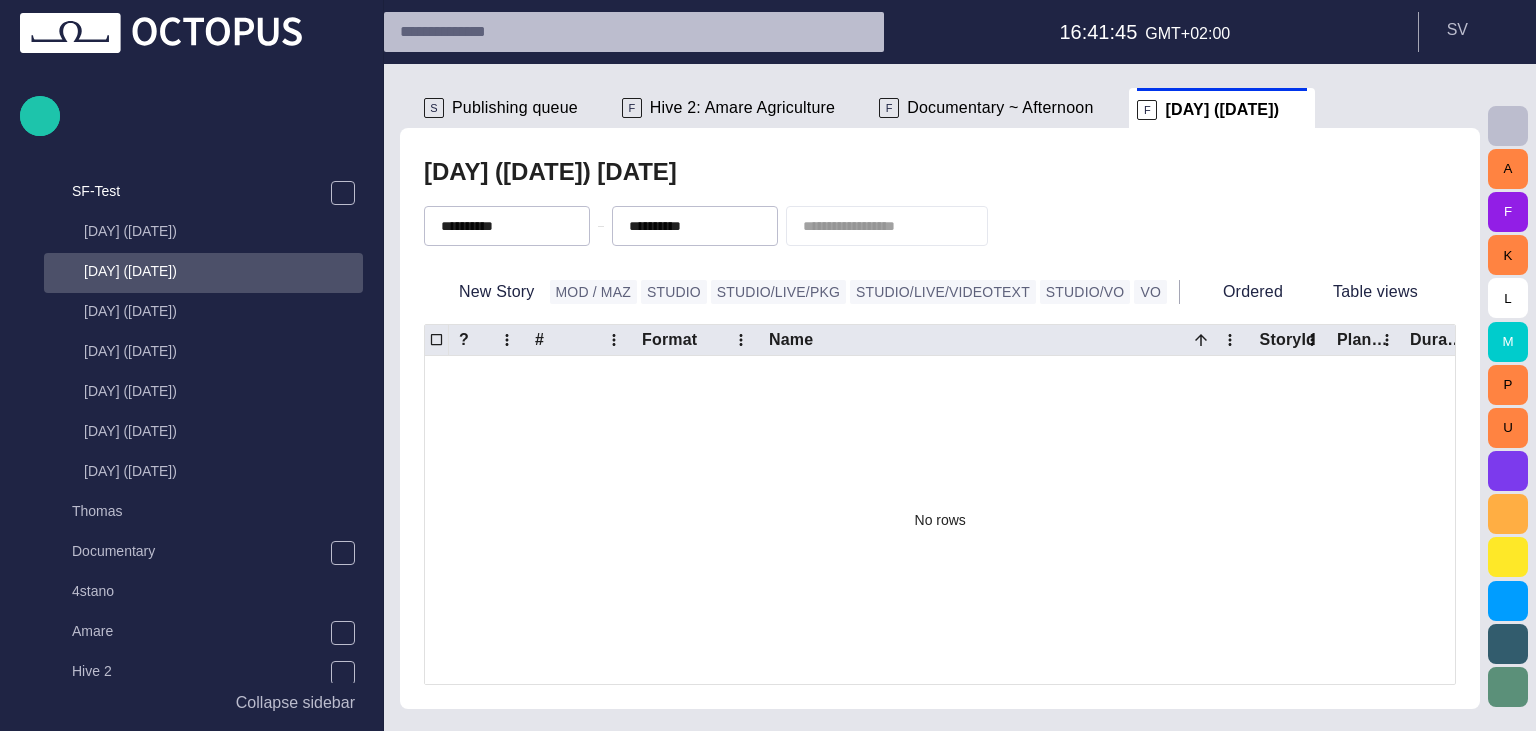 click on "**********" at bounding box center (940, 226) 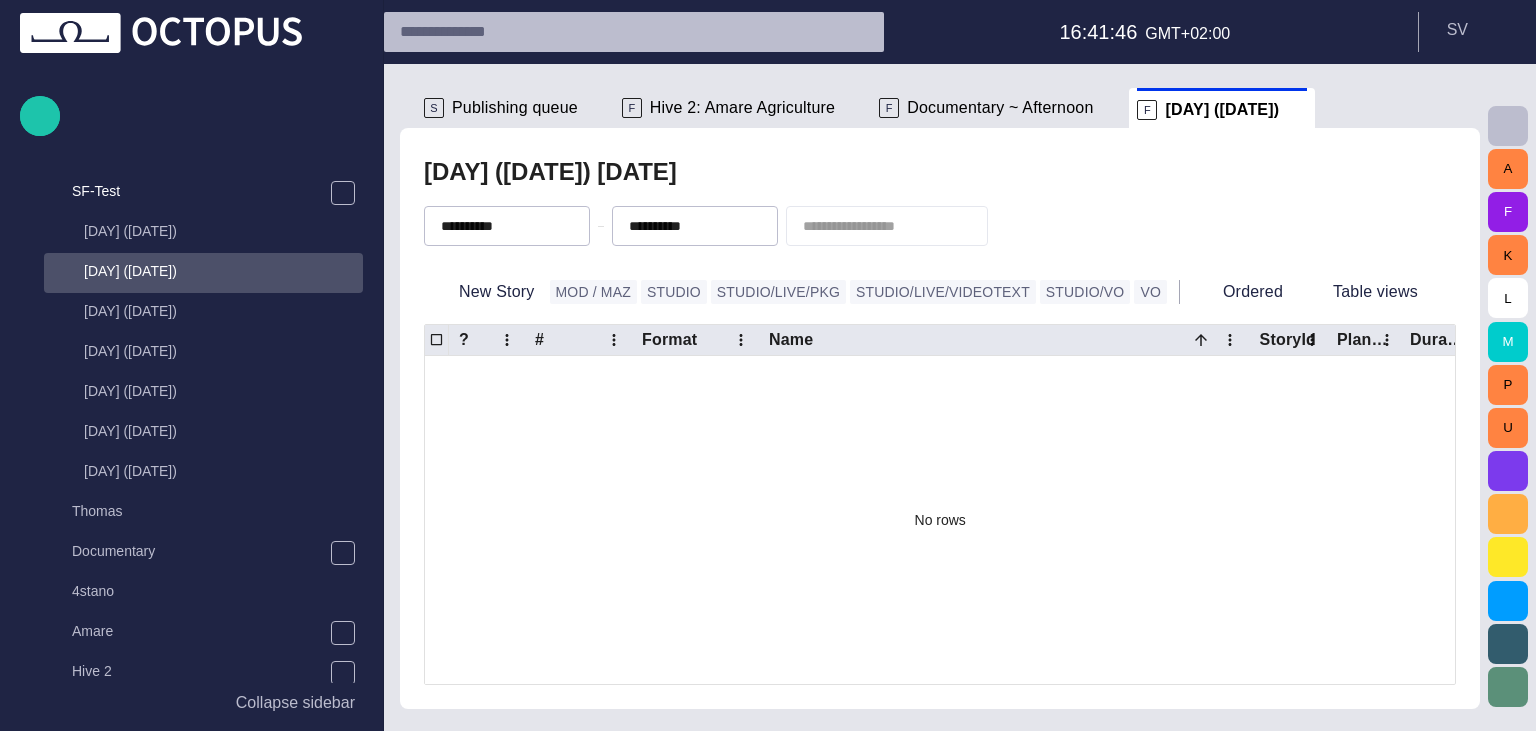 click on "New Story MOD / MAZ STUDIO STUDIO/LIVE/PKG STUDIO/LIVE/VIDEOTEXT STUDIO/VO VO Ordered Table views" at bounding box center [940, 292] 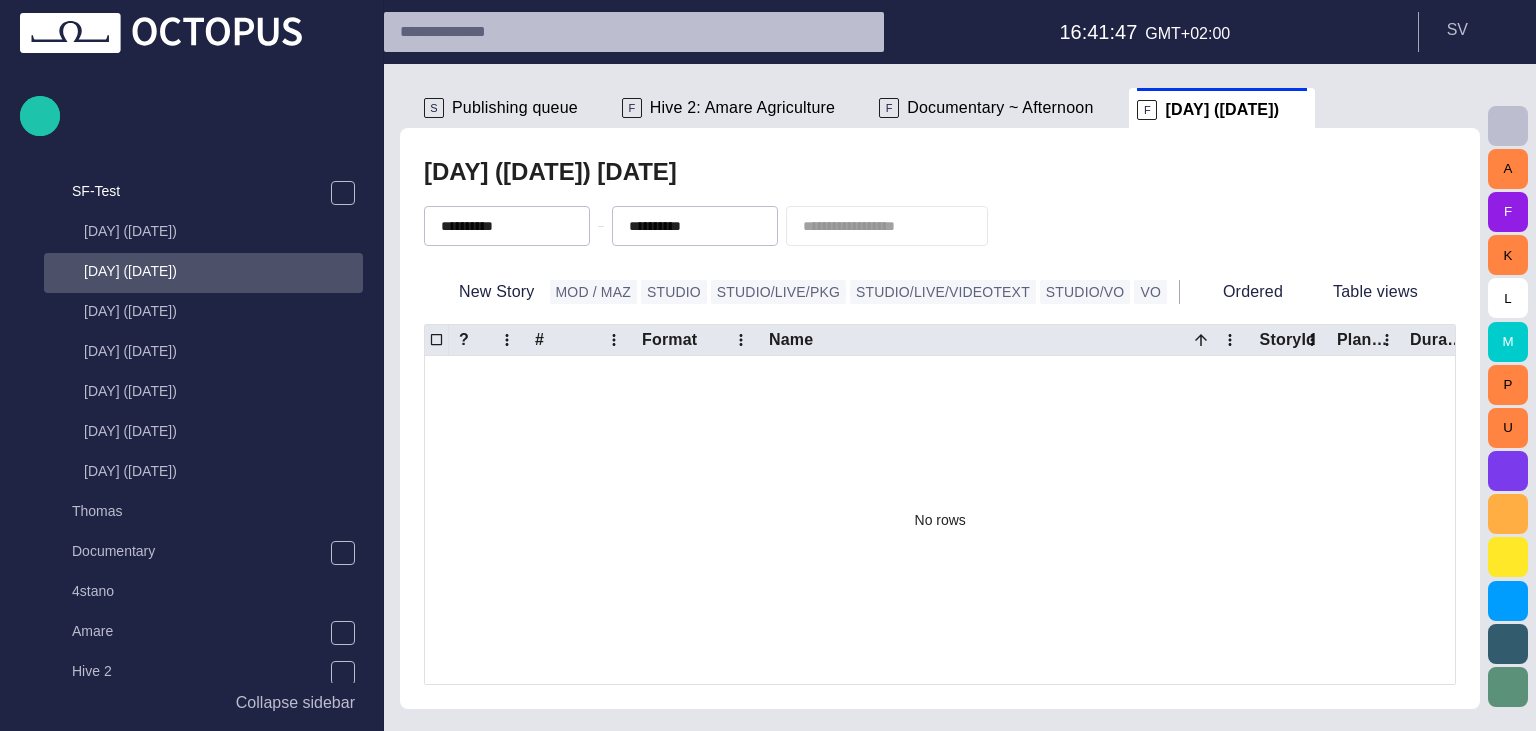 click on "Wednesday (13/08) 13/08" at bounding box center [940, 172] 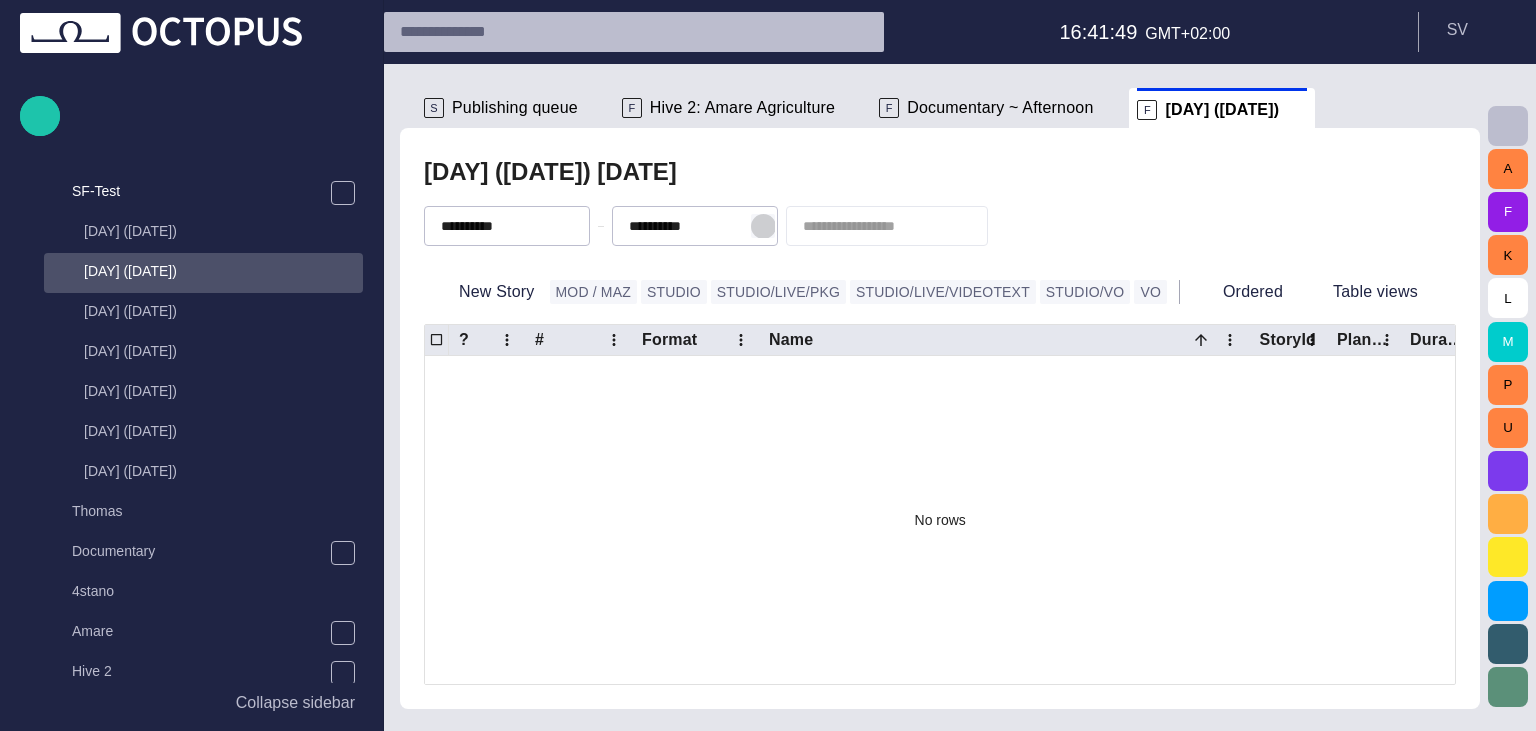click at bounding box center [763, 226] 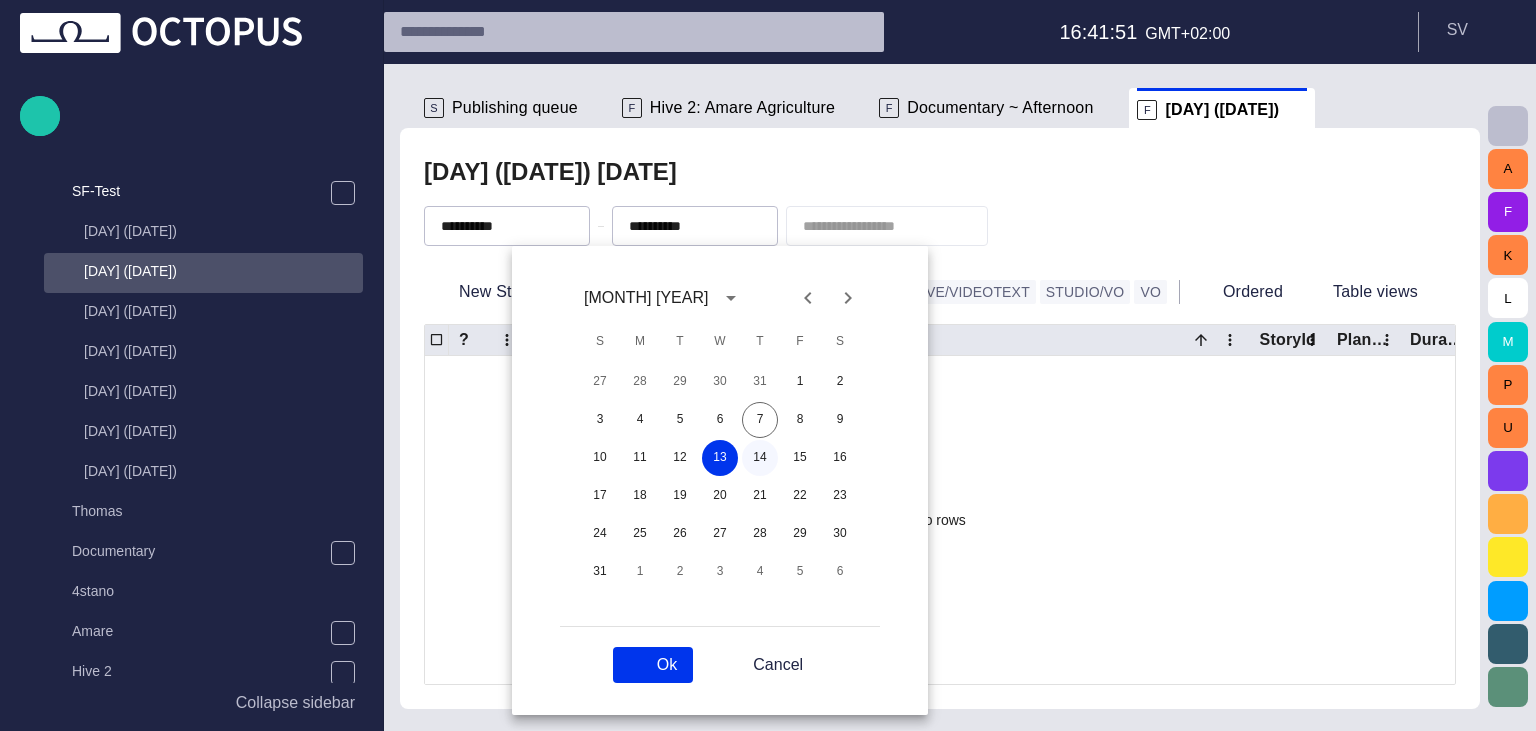 click on "14" at bounding box center (760, 458) 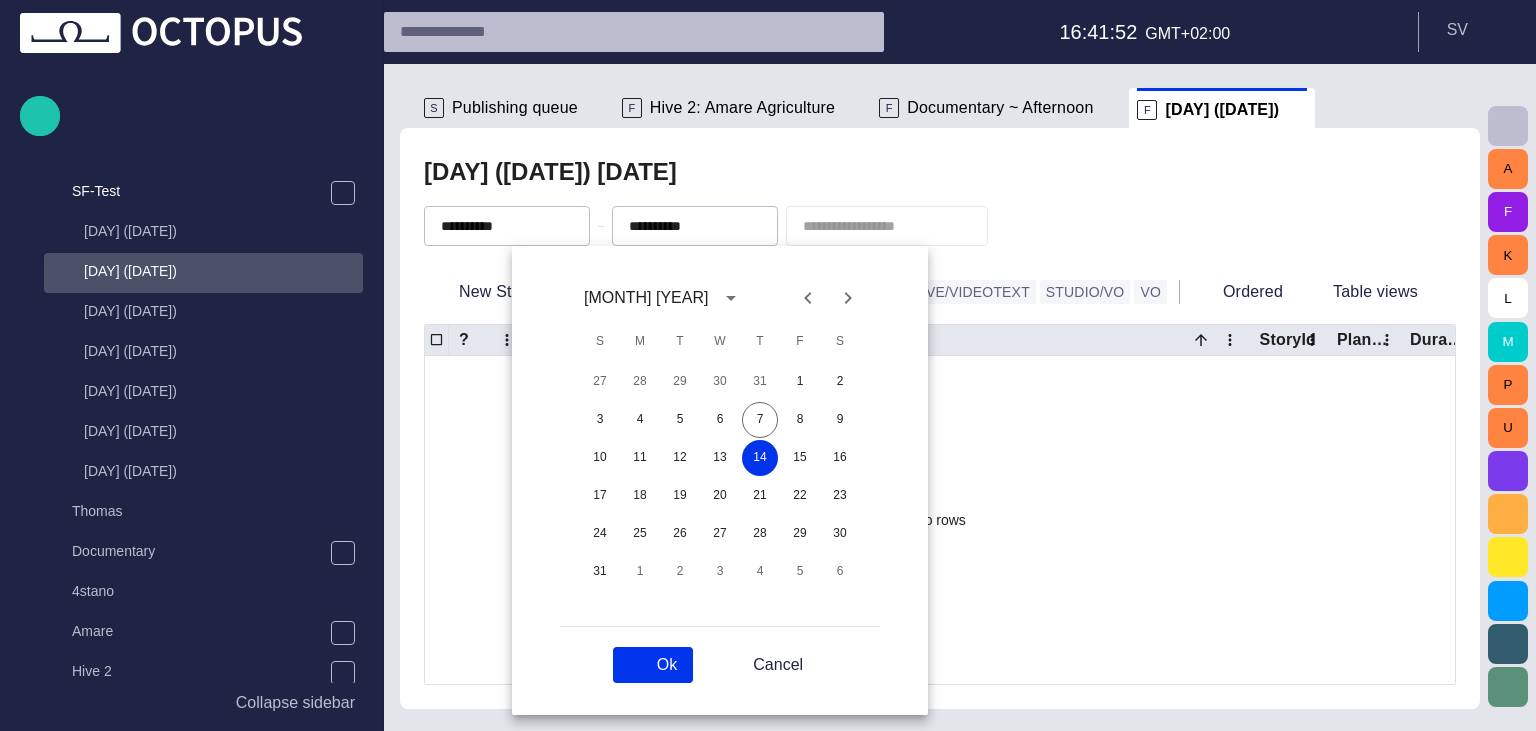 click at bounding box center [768, 365] 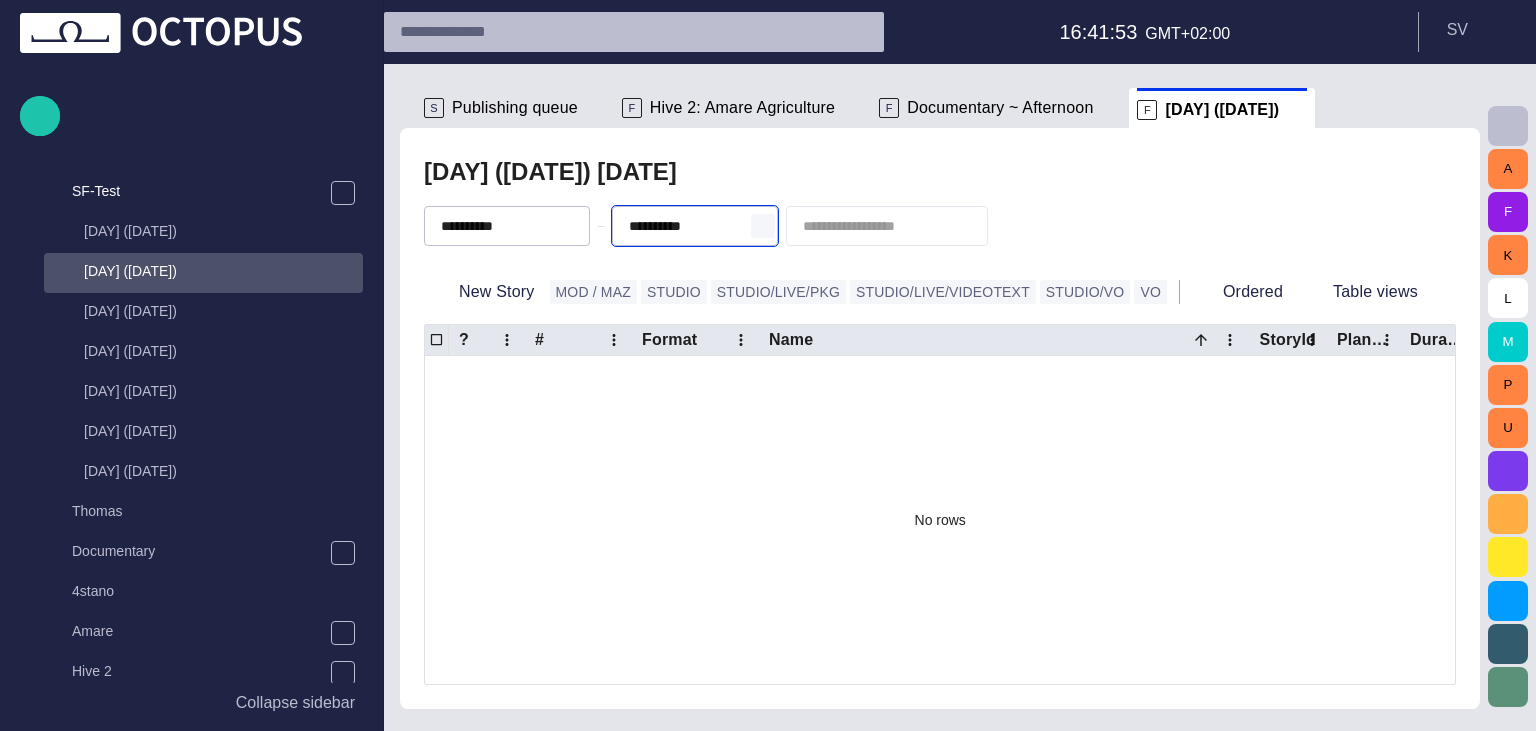 click at bounding box center (763, 226) 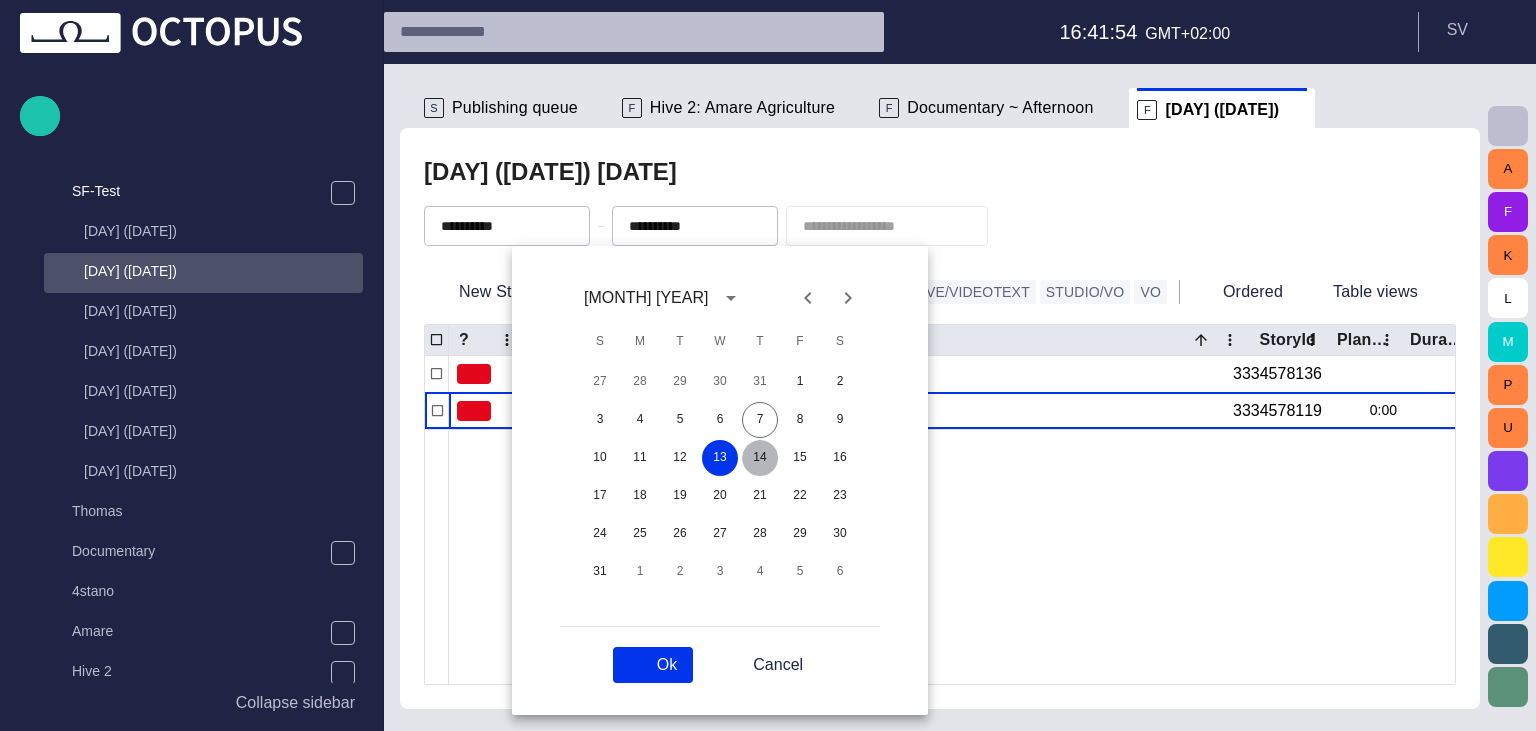 click on "14" at bounding box center [760, 458] 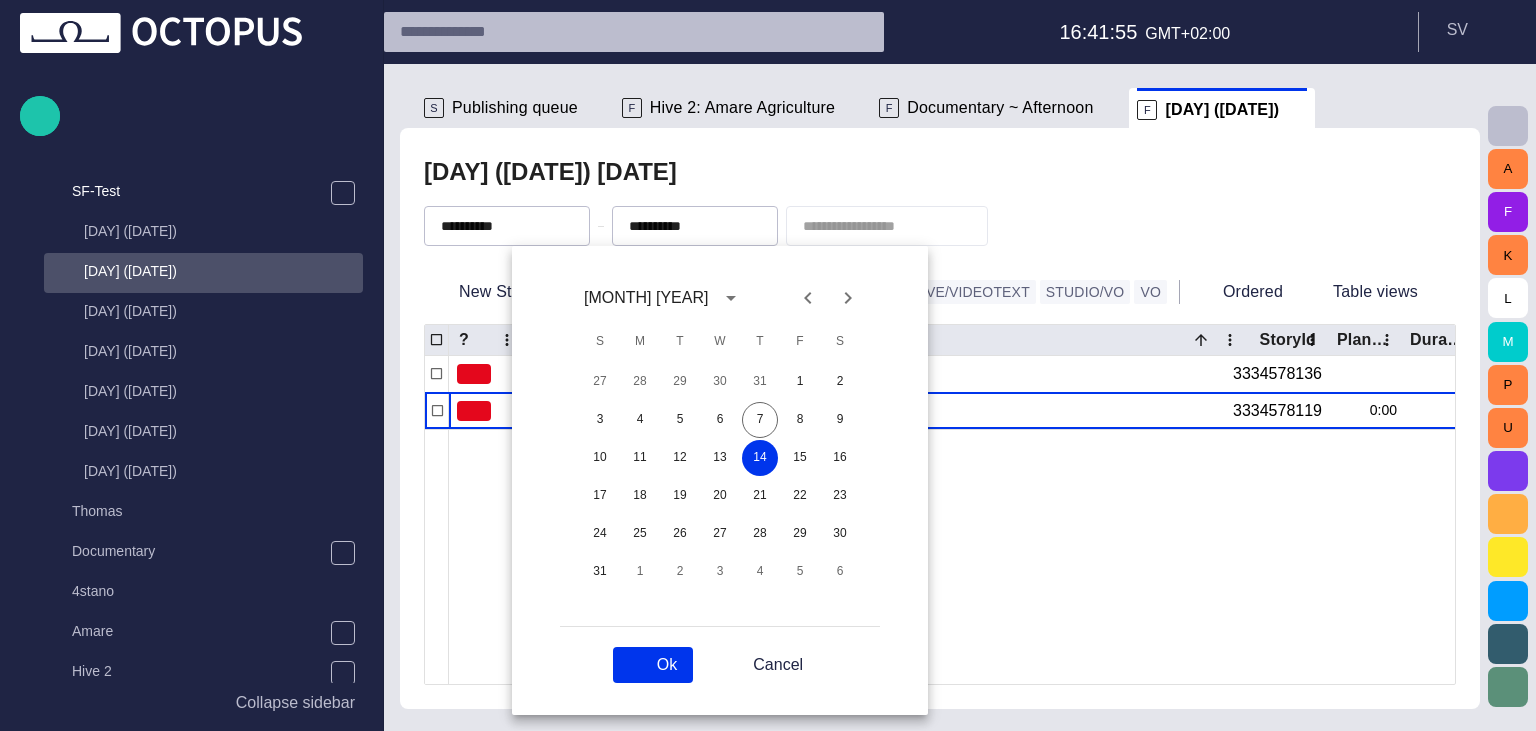 click at bounding box center (768, 365) 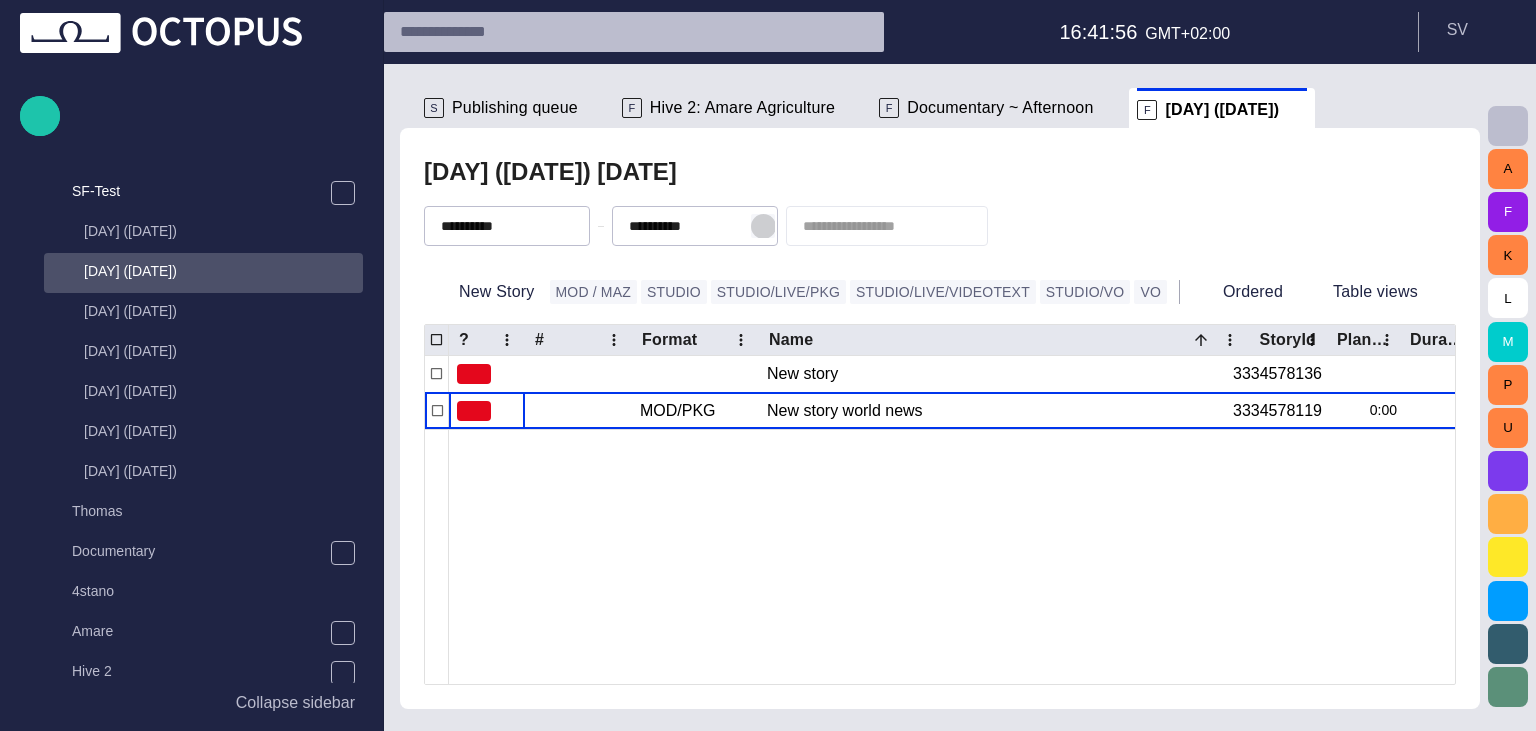 click at bounding box center [763, 226] 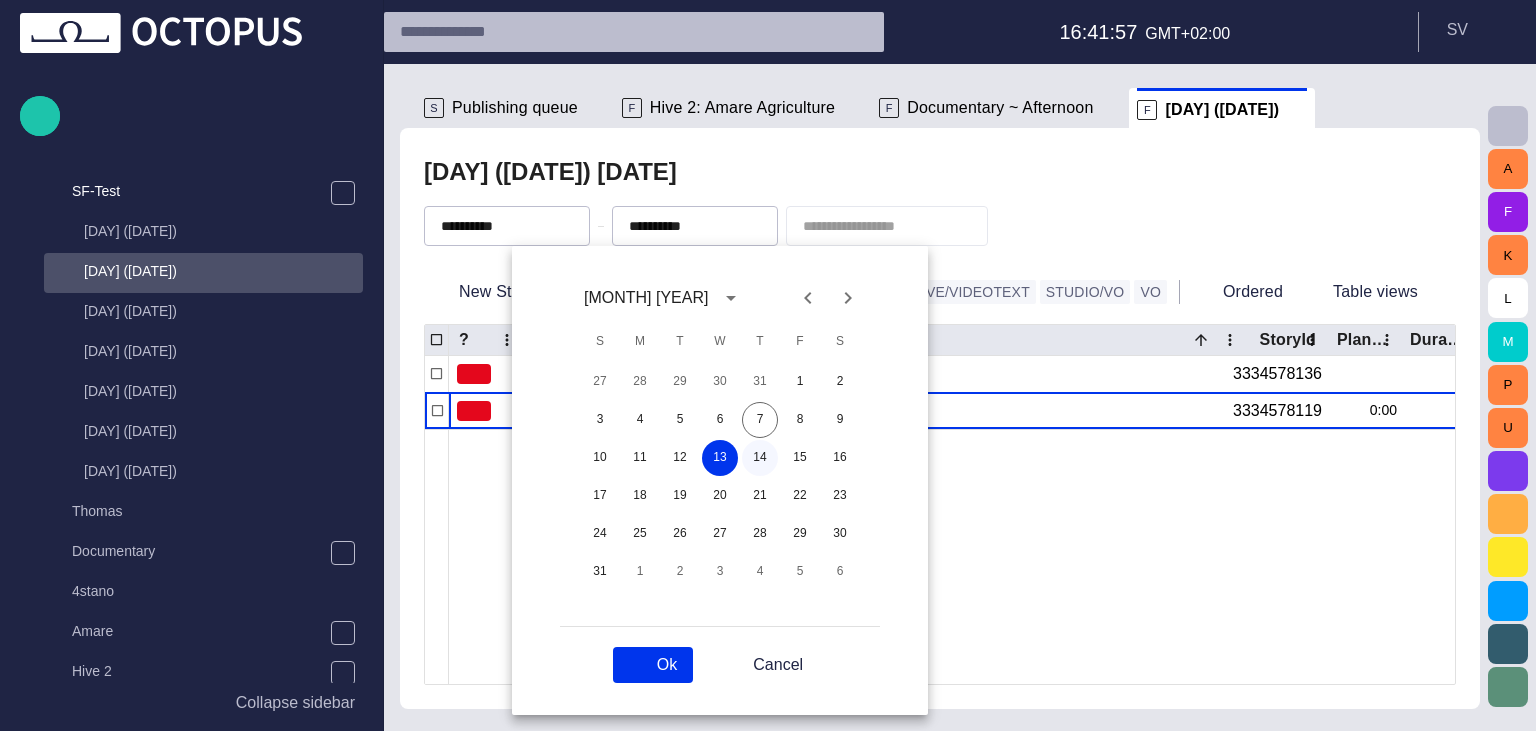 click on "14" at bounding box center [760, 458] 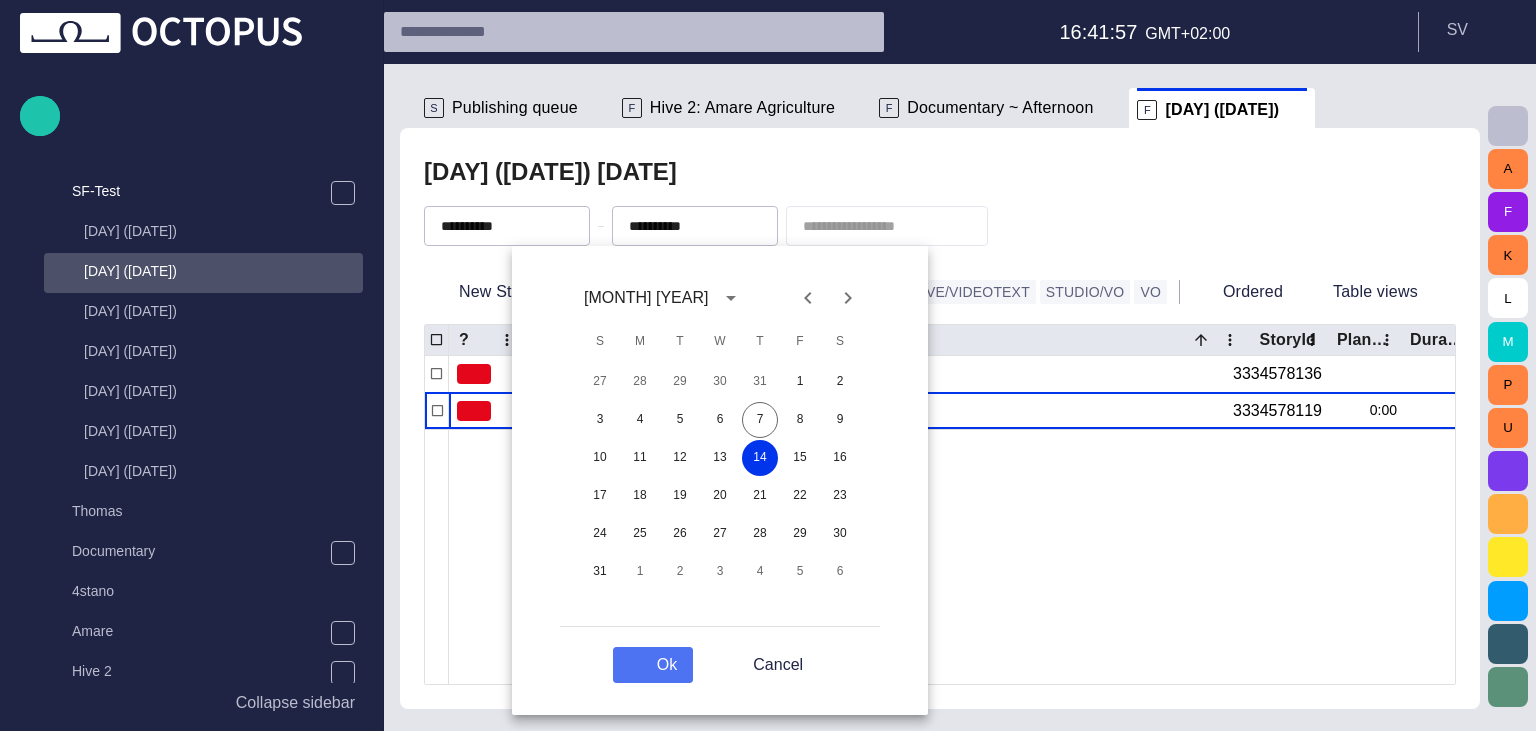 click on "Ok" at bounding box center [653, 665] 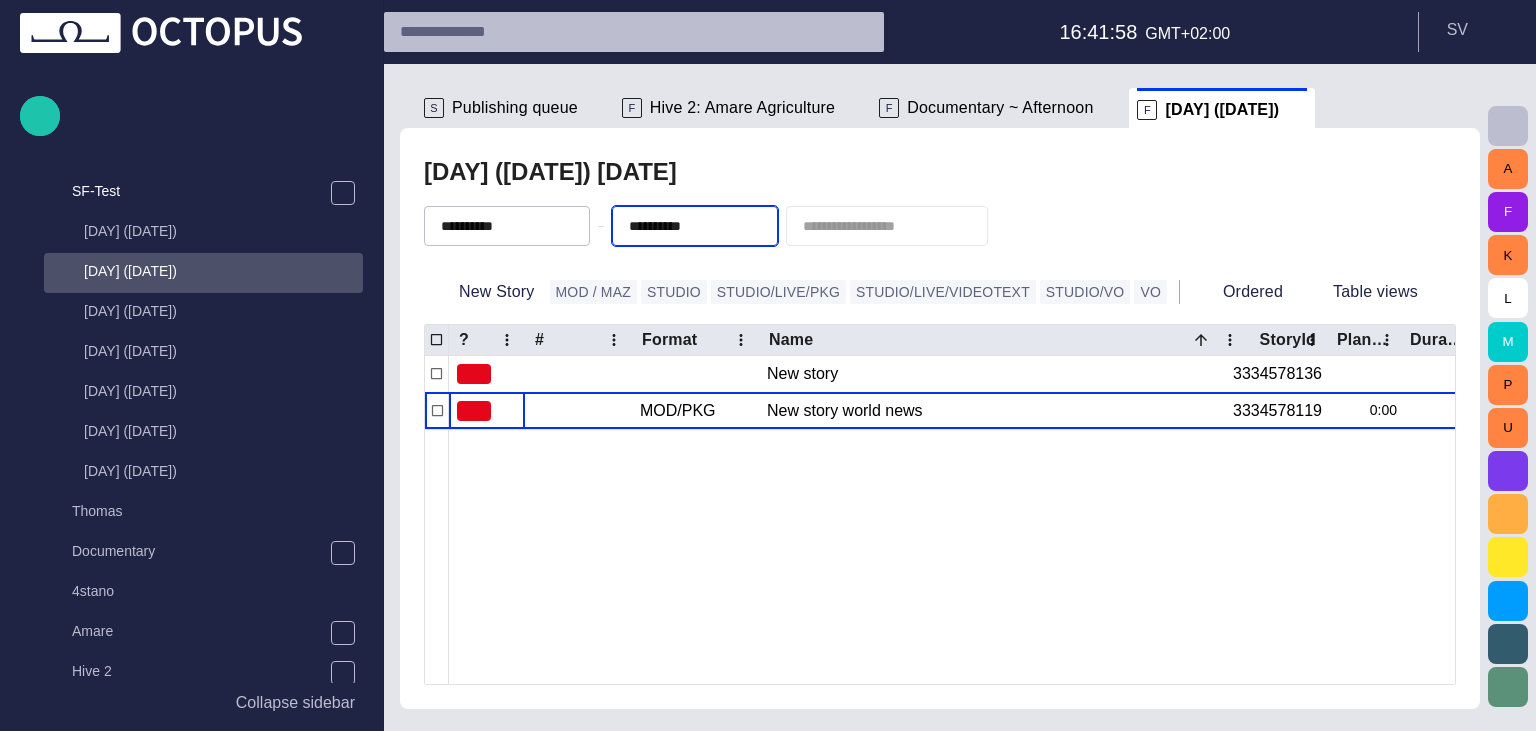 click at bounding box center (1190, 556) 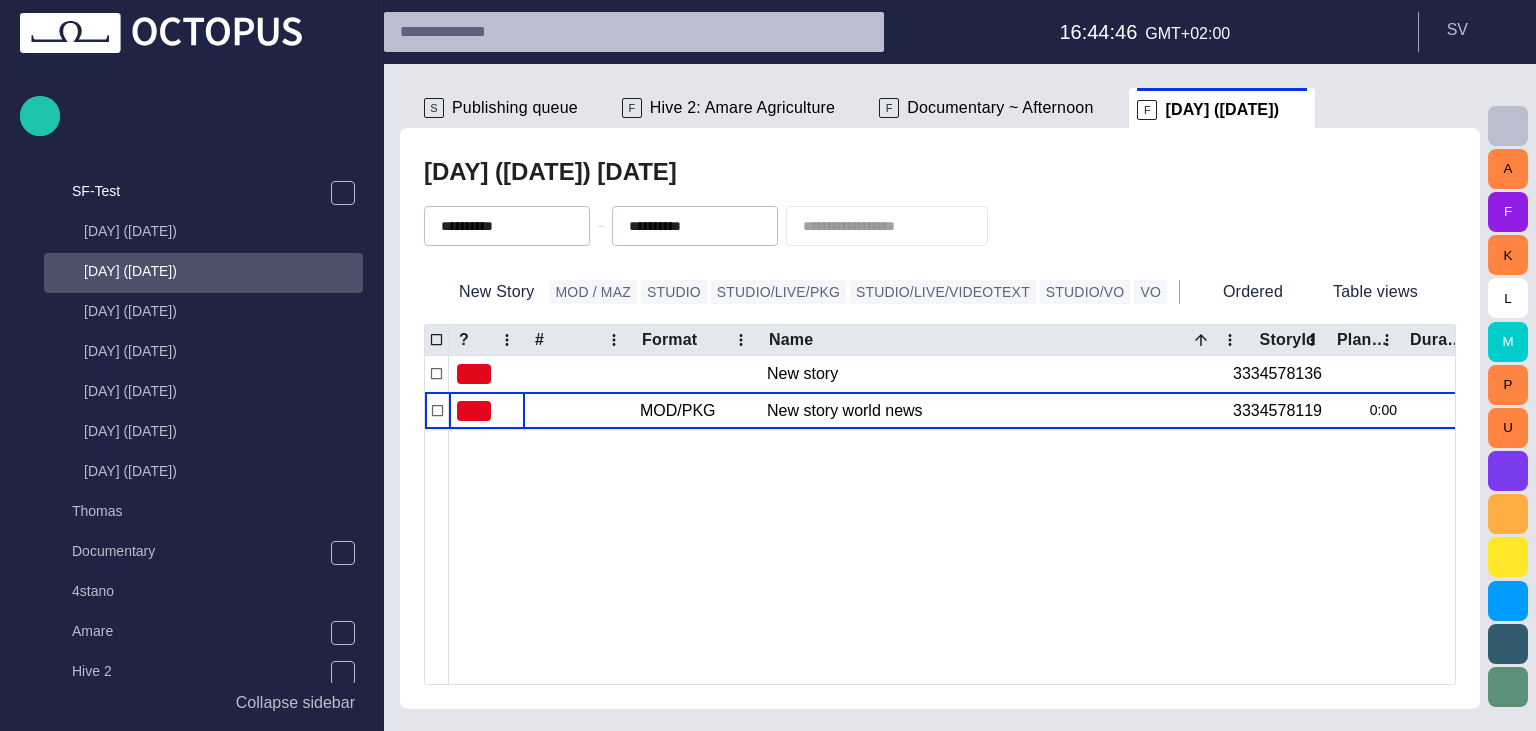 type on "**********" 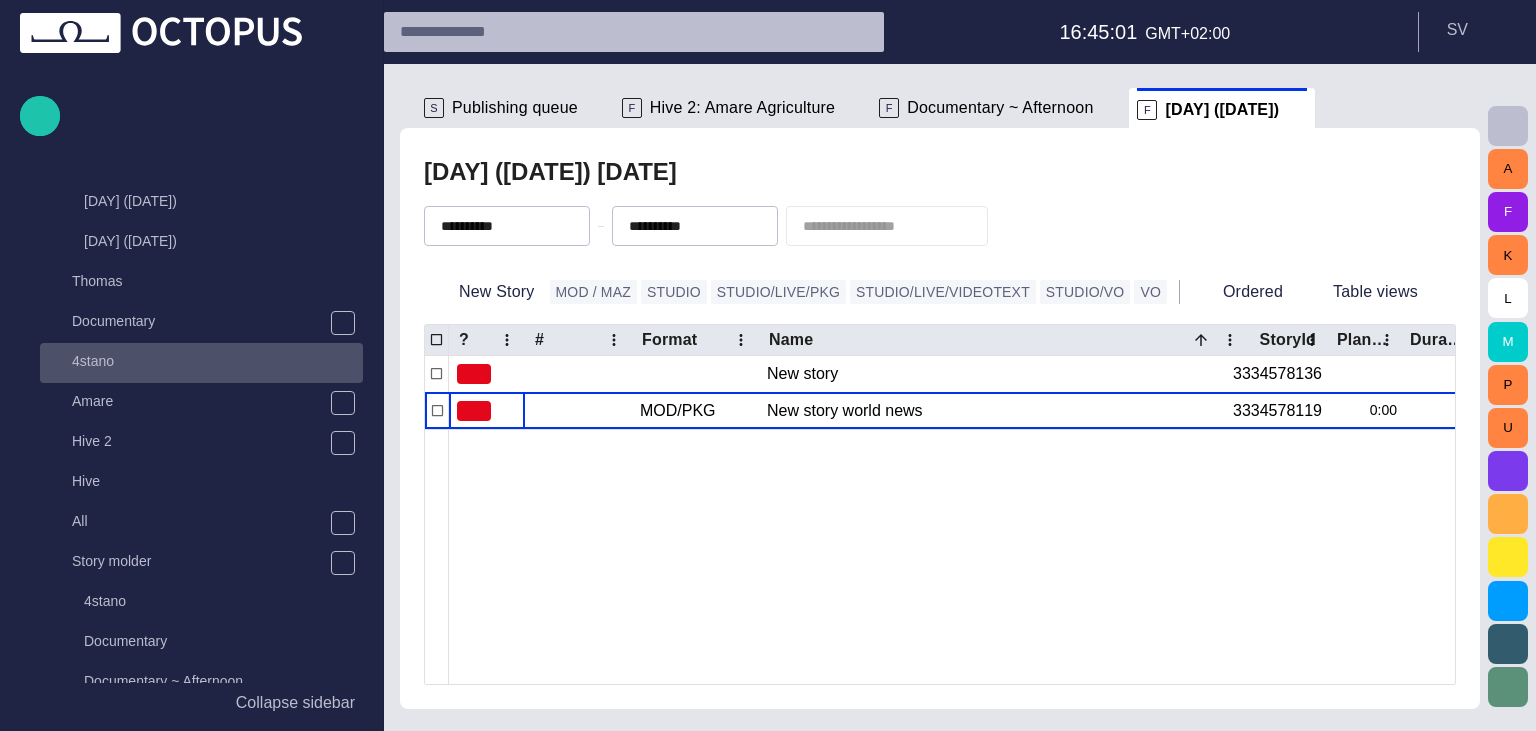 scroll, scrollTop: 640, scrollLeft: 0, axis: vertical 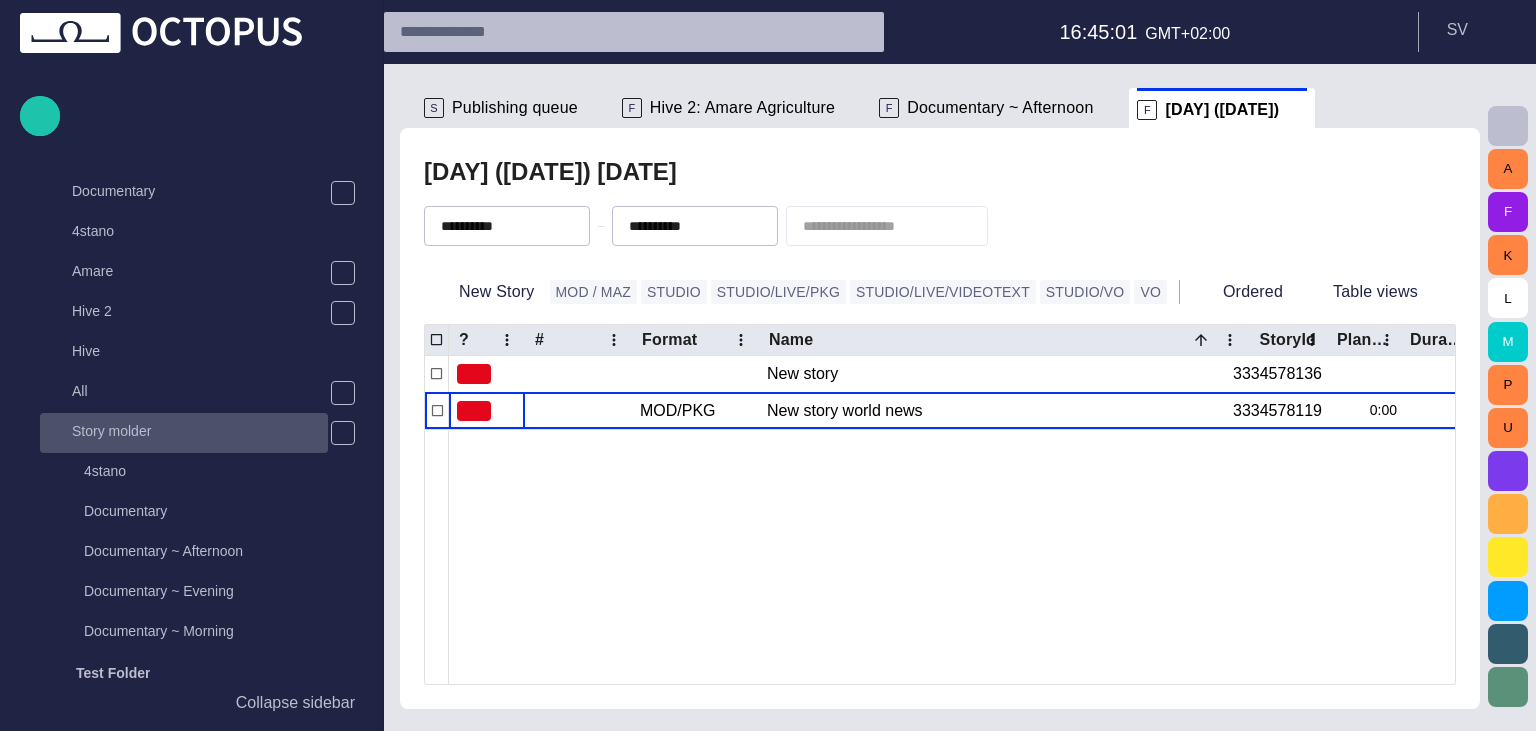 click on "Story molder" at bounding box center (200, 431) 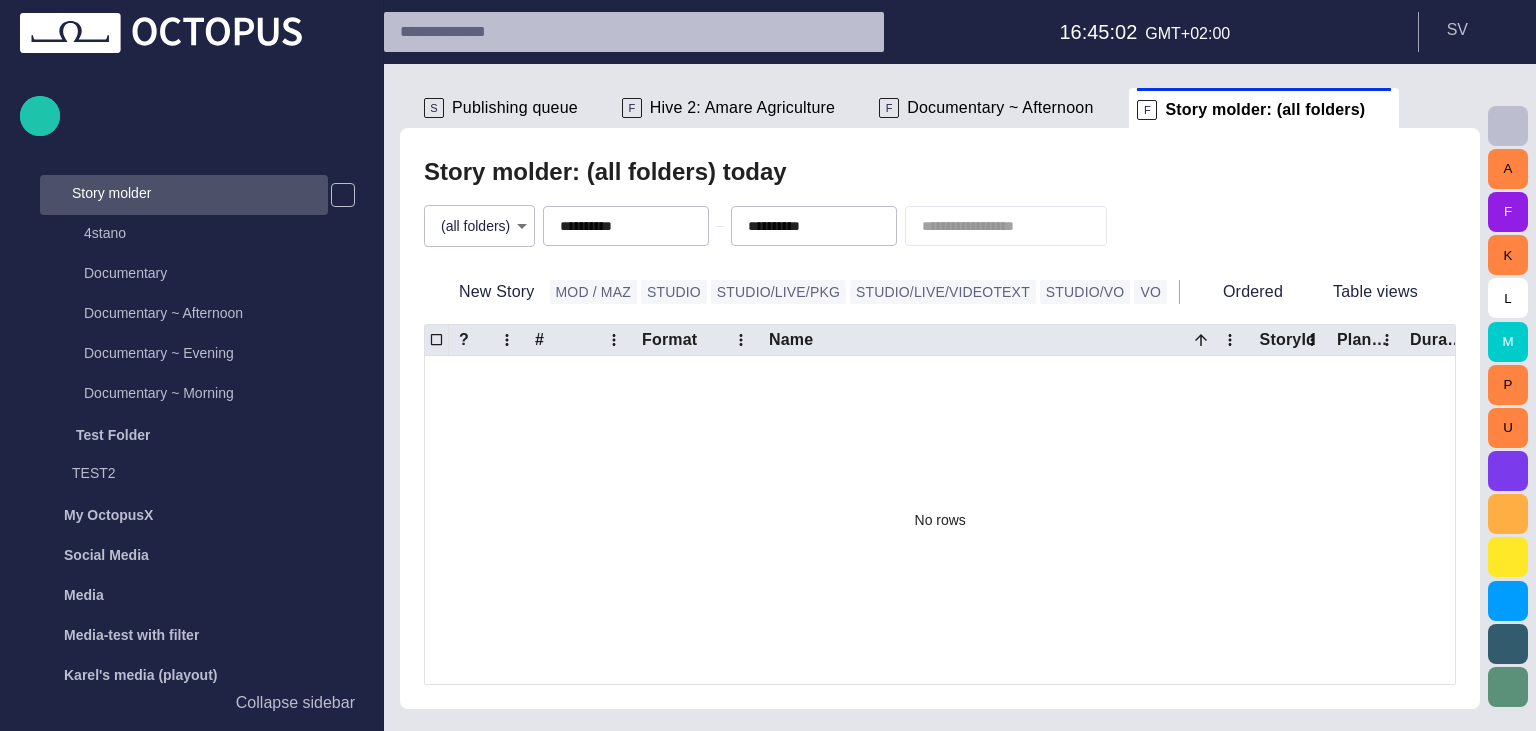 scroll, scrollTop: 880, scrollLeft: 0, axis: vertical 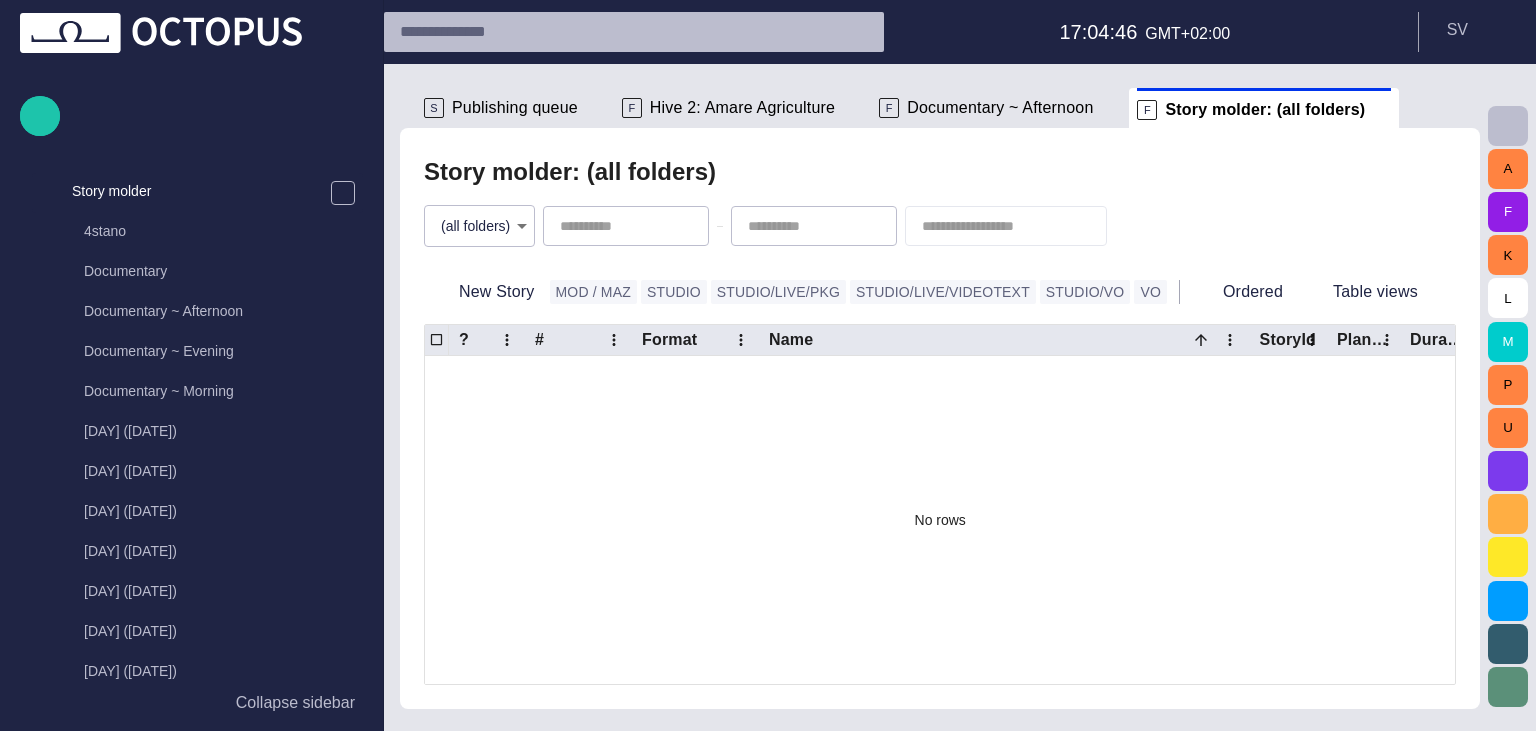 type 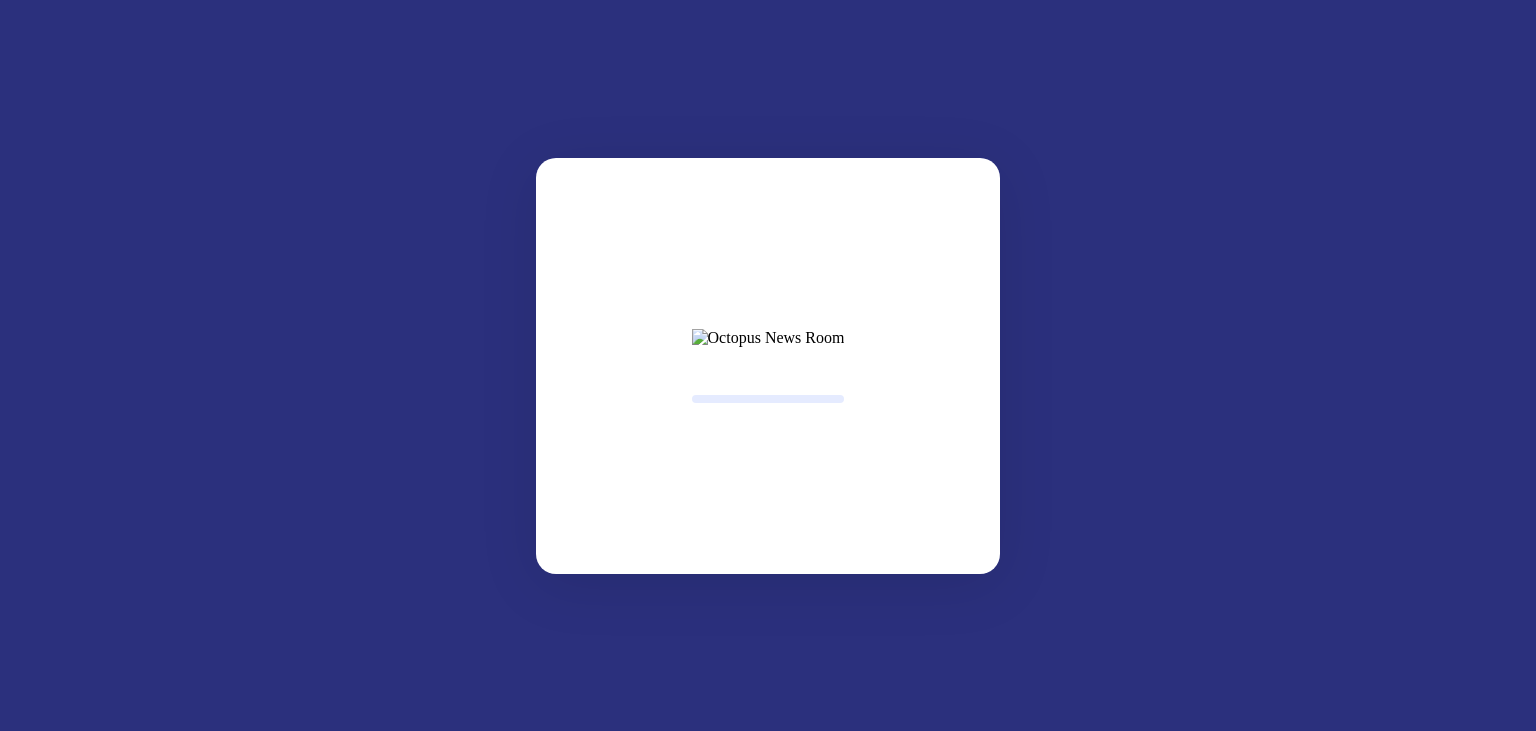 scroll, scrollTop: 0, scrollLeft: 0, axis: both 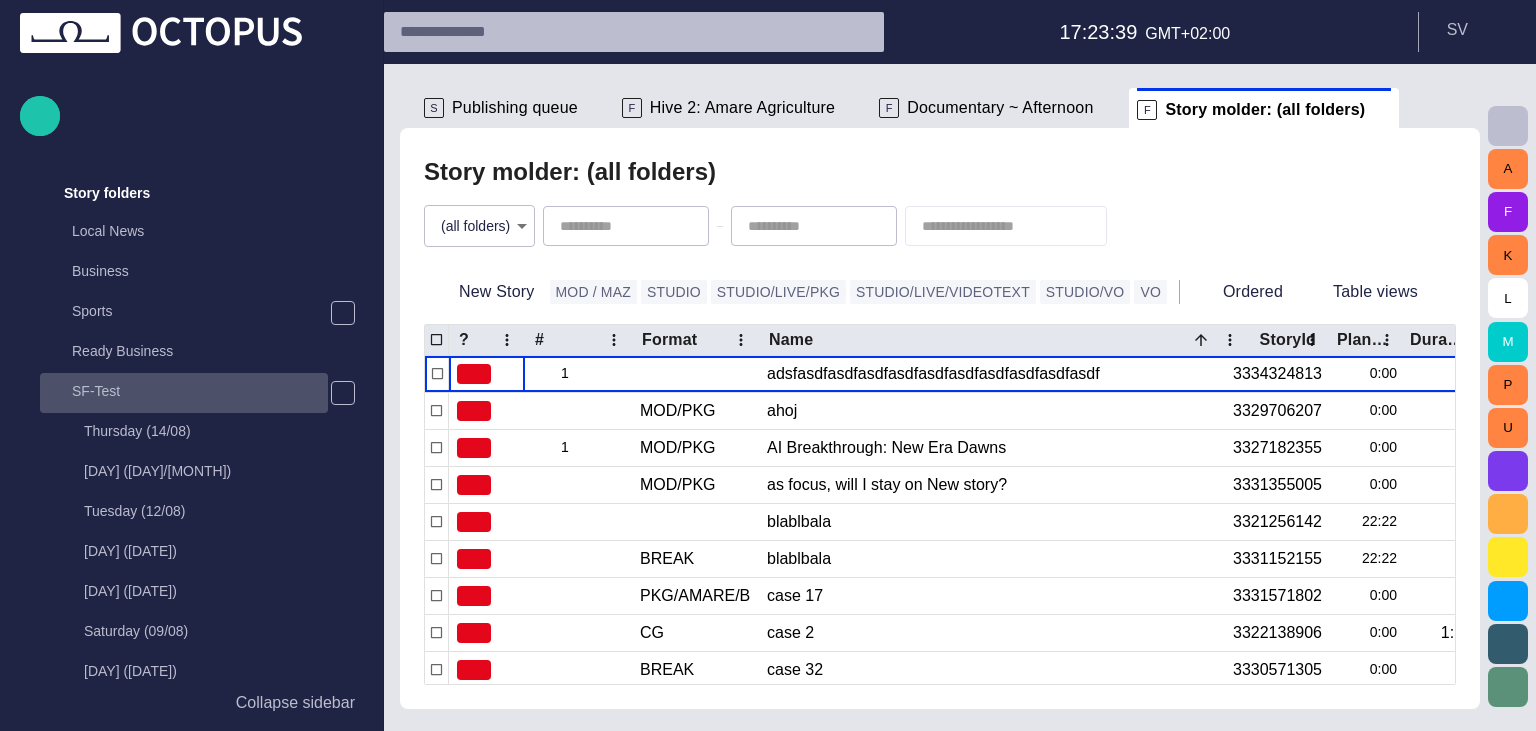 click on "SF-Test" at bounding box center [200, 391] 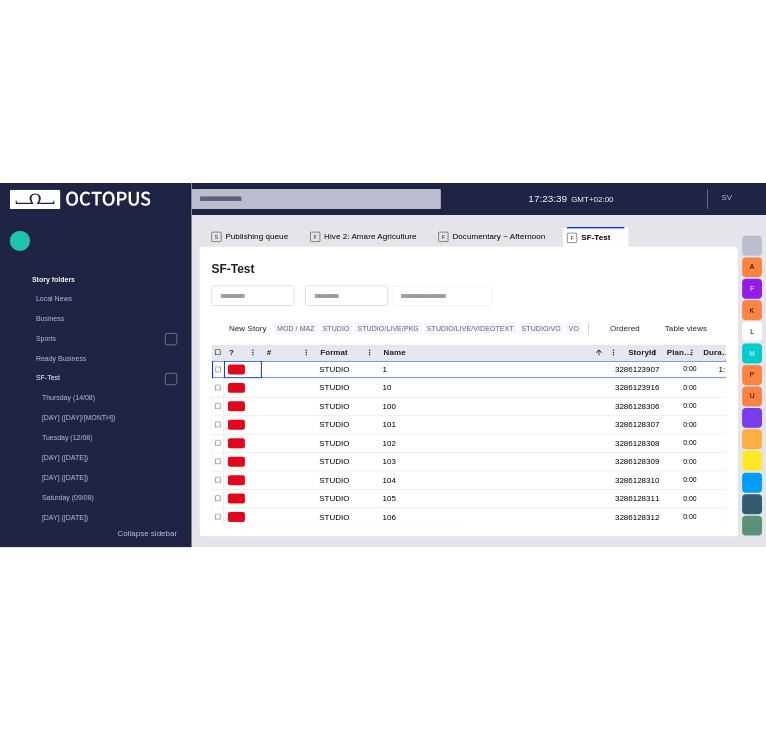 scroll, scrollTop: 280, scrollLeft: 0, axis: vertical 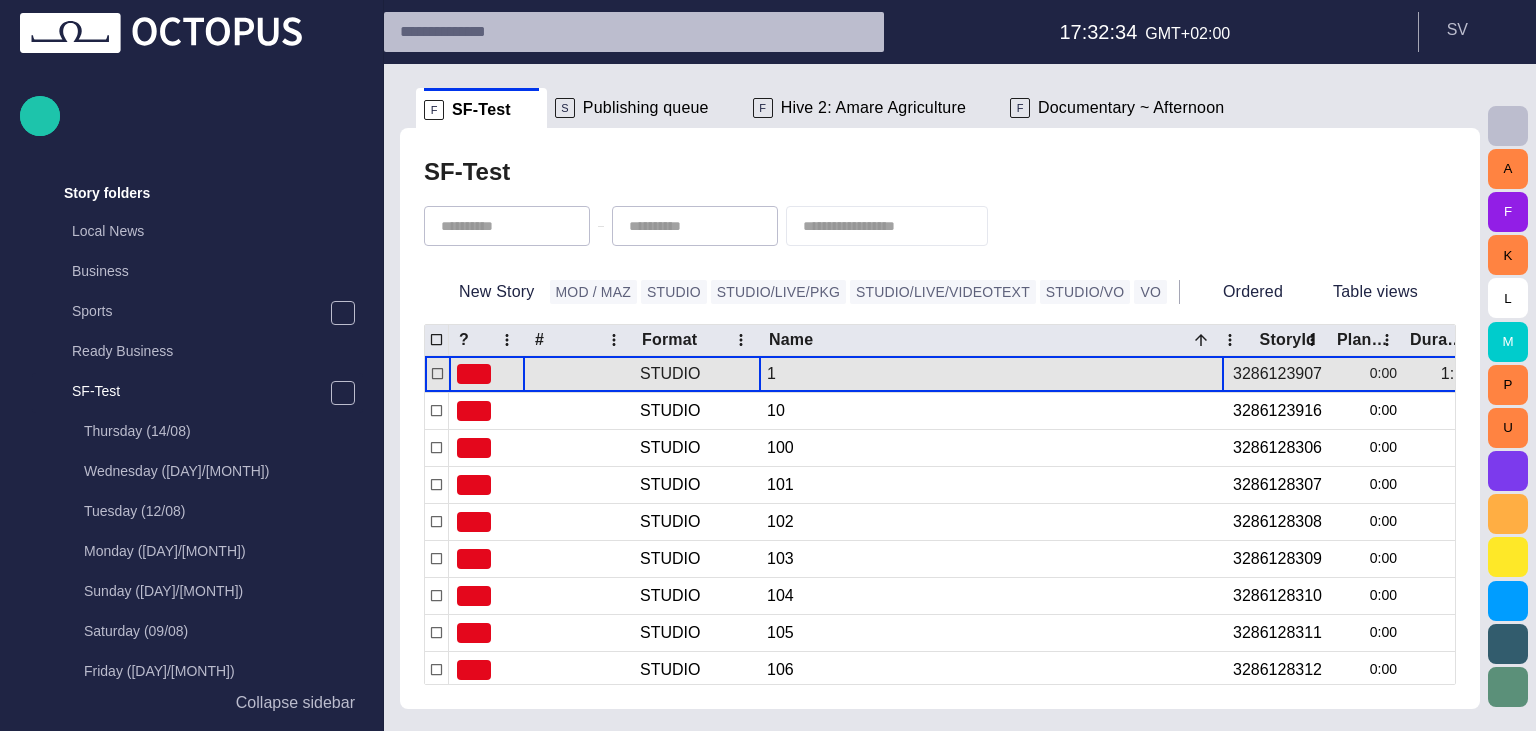 click at bounding box center [1186, 374] 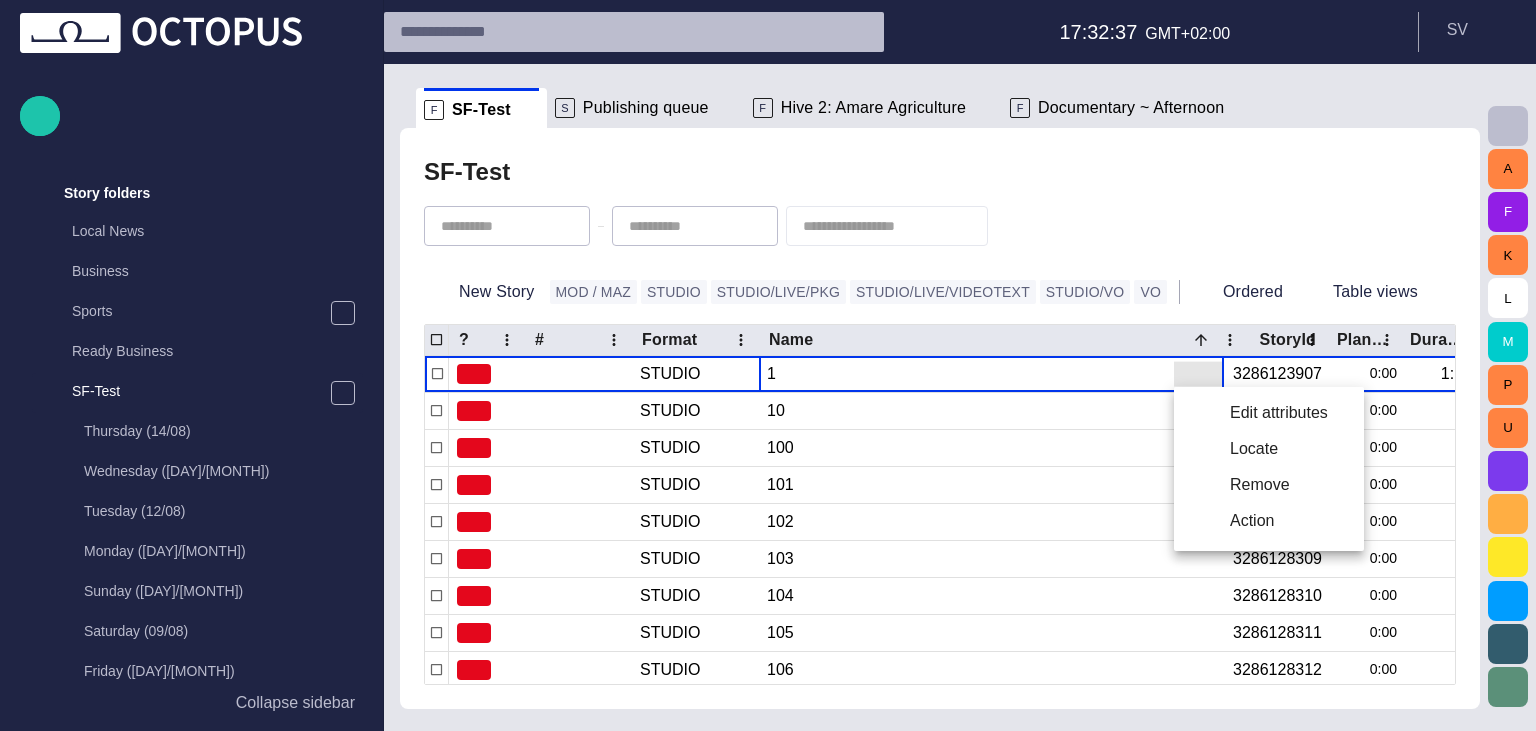 click at bounding box center (768, 365) 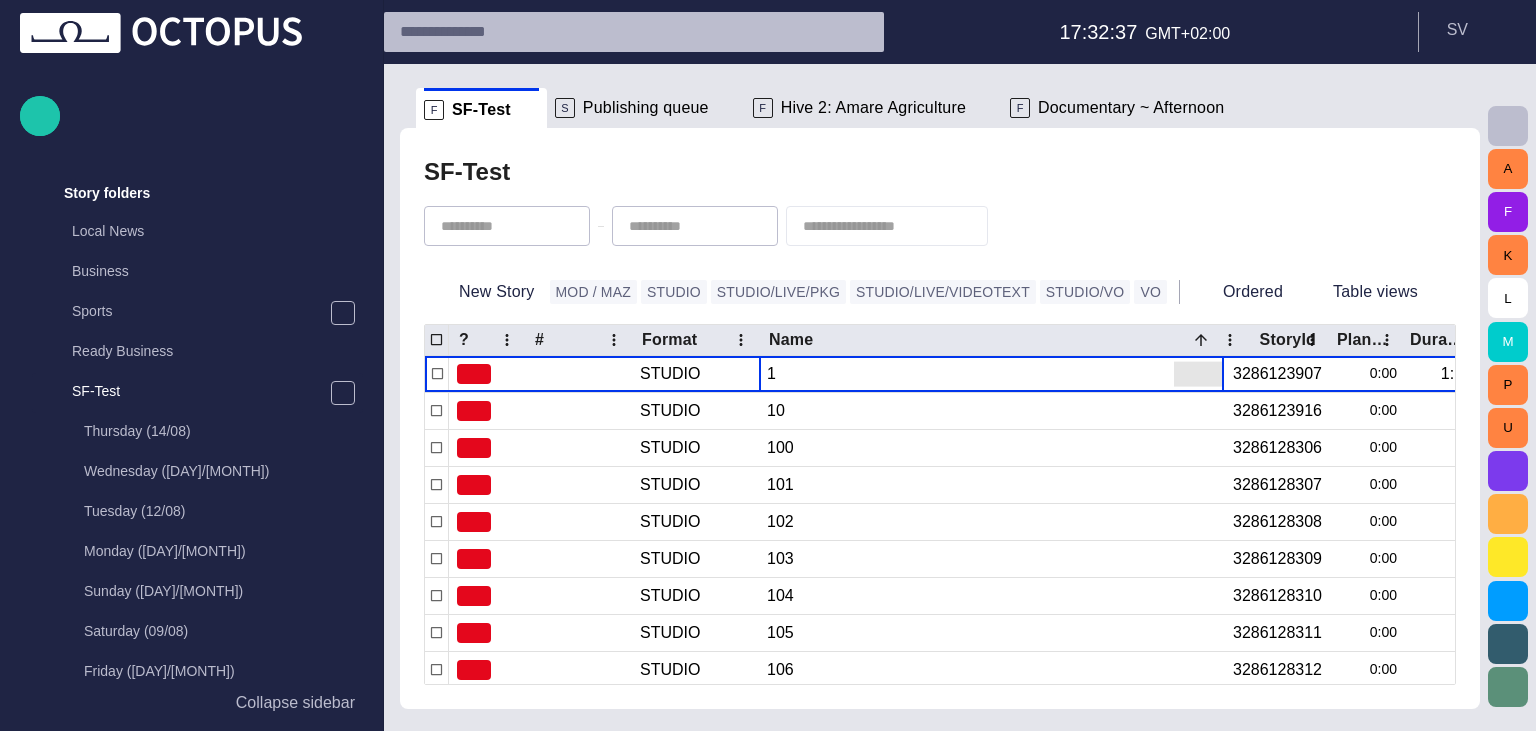 click on "S V" at bounding box center [1477, 30] 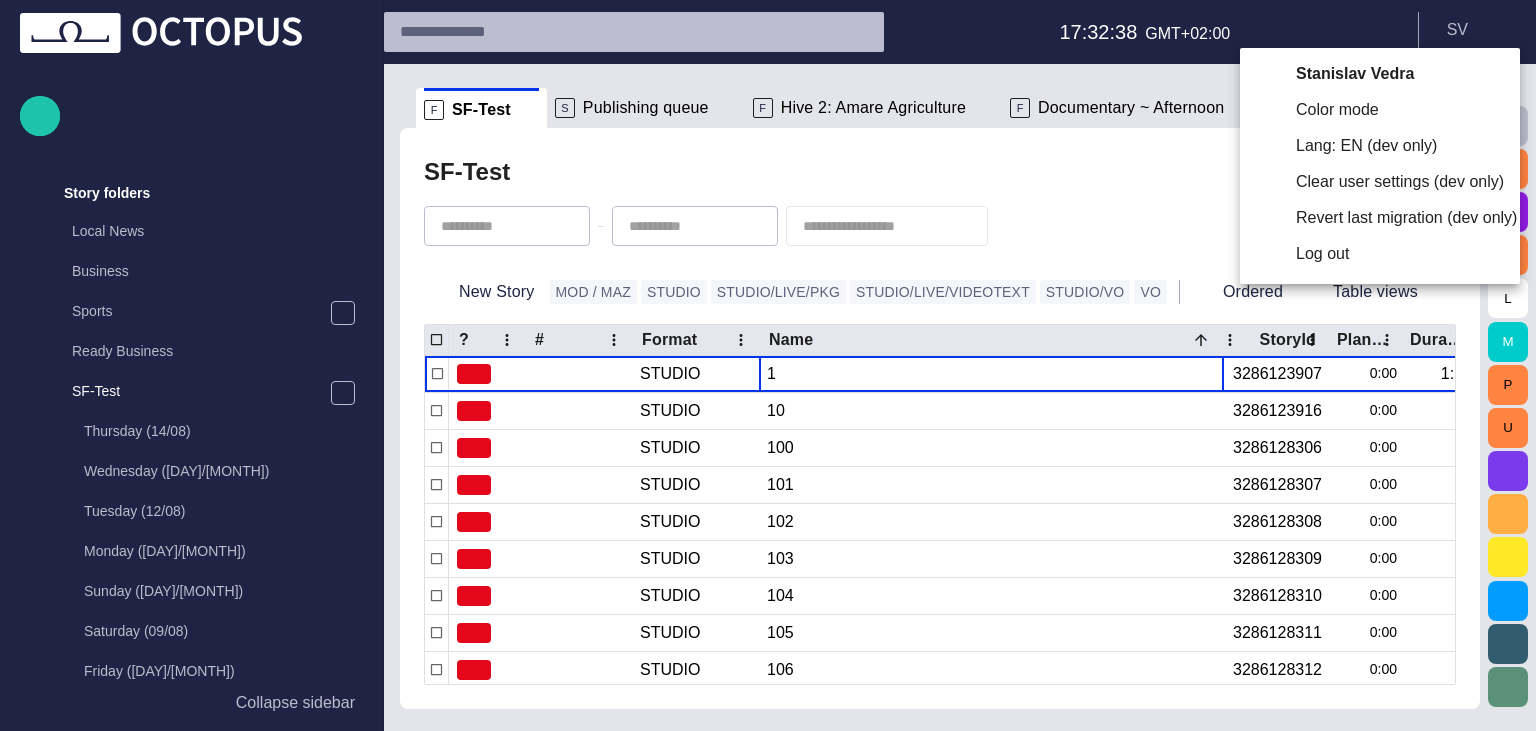 click on "Lang: EN (dev only)" at bounding box center [1380, 146] 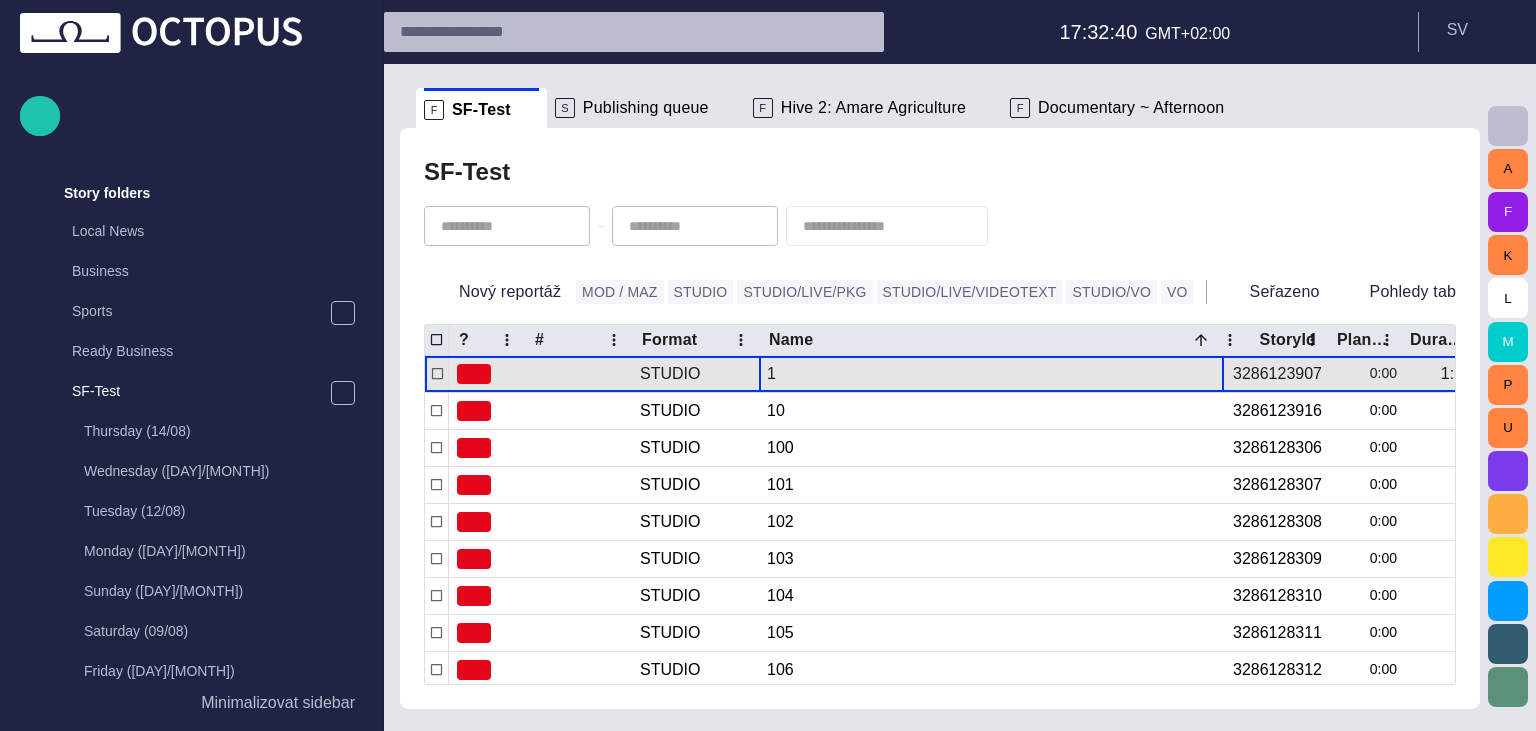 click at bounding box center (1186, 374) 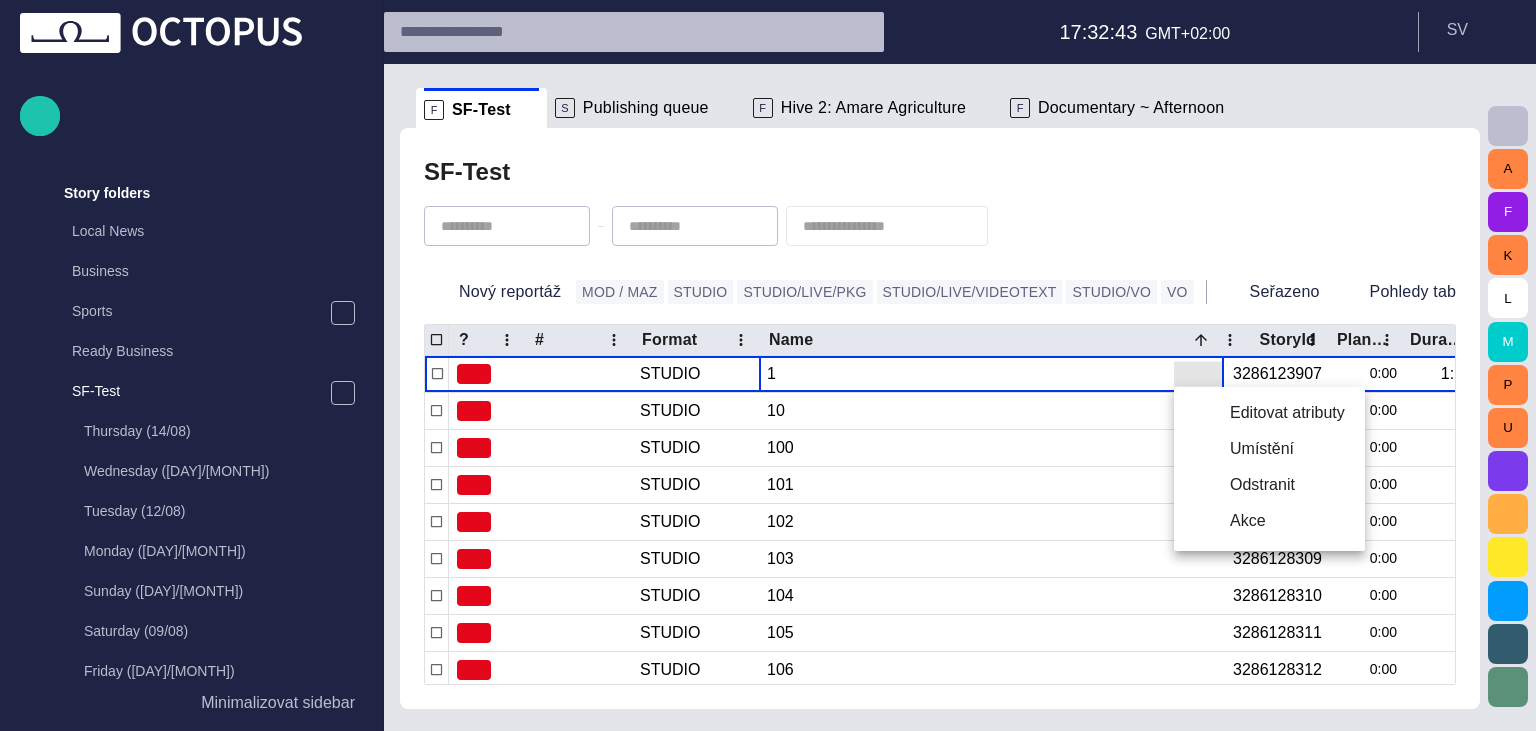 click at bounding box center [768, 365] 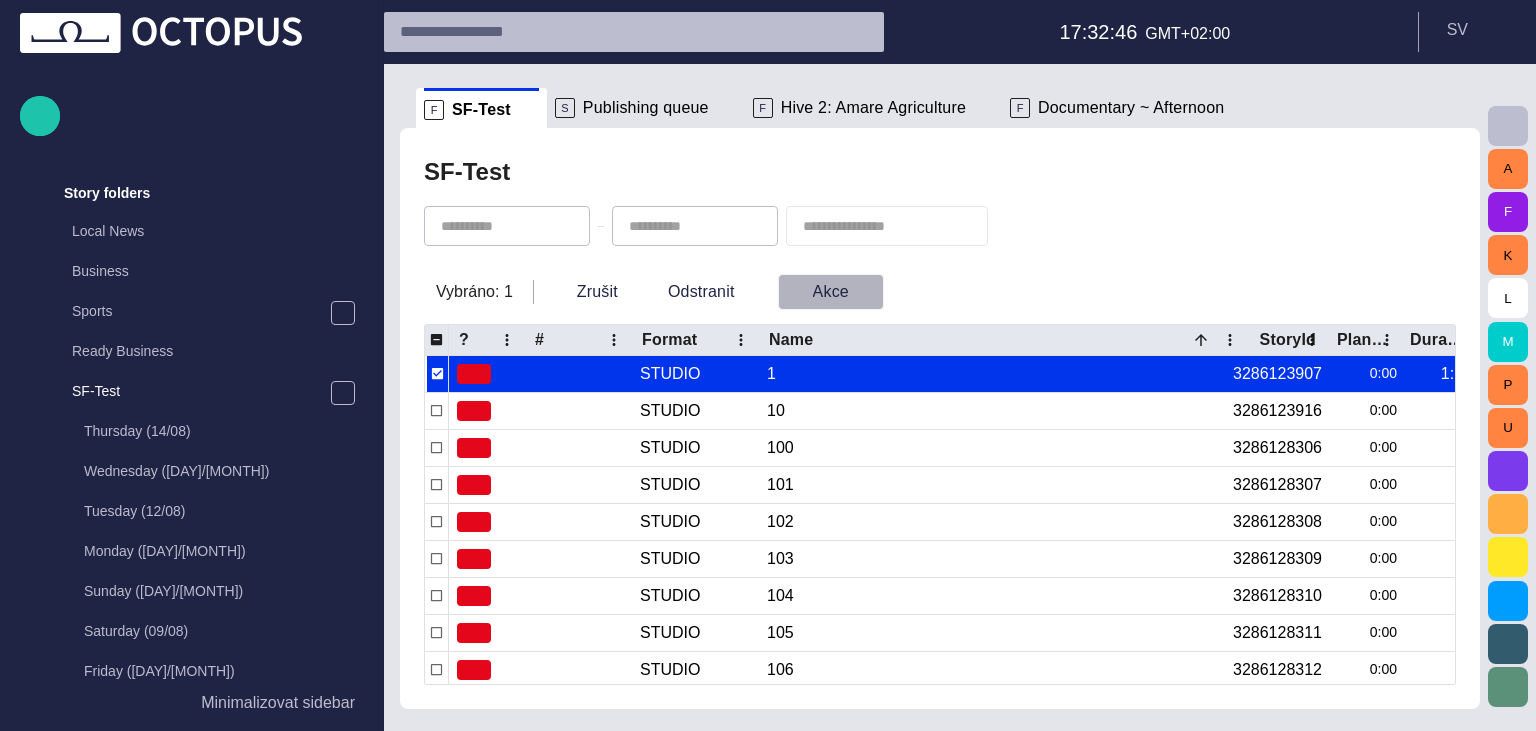 click at bounding box center [867, 292] 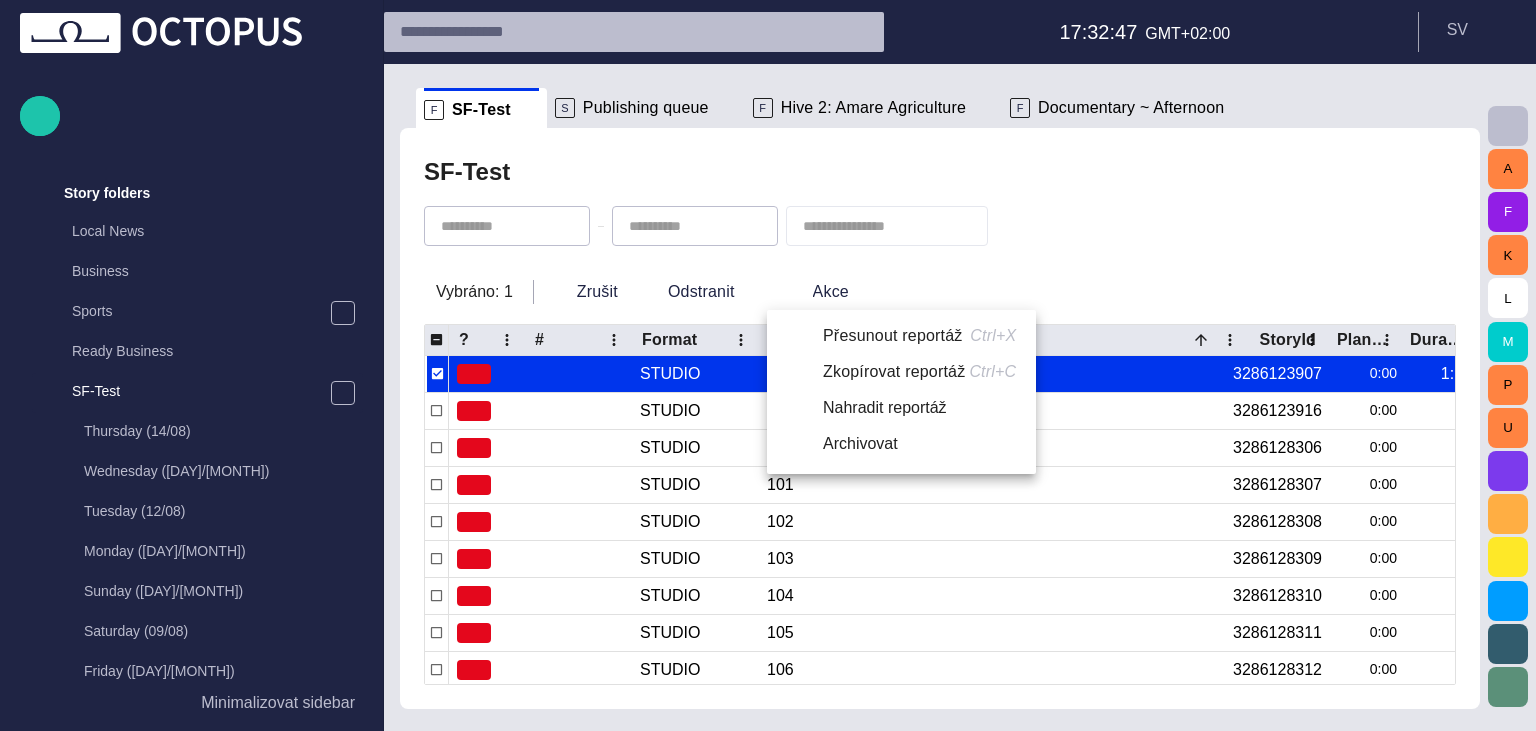 click at bounding box center (768, 365) 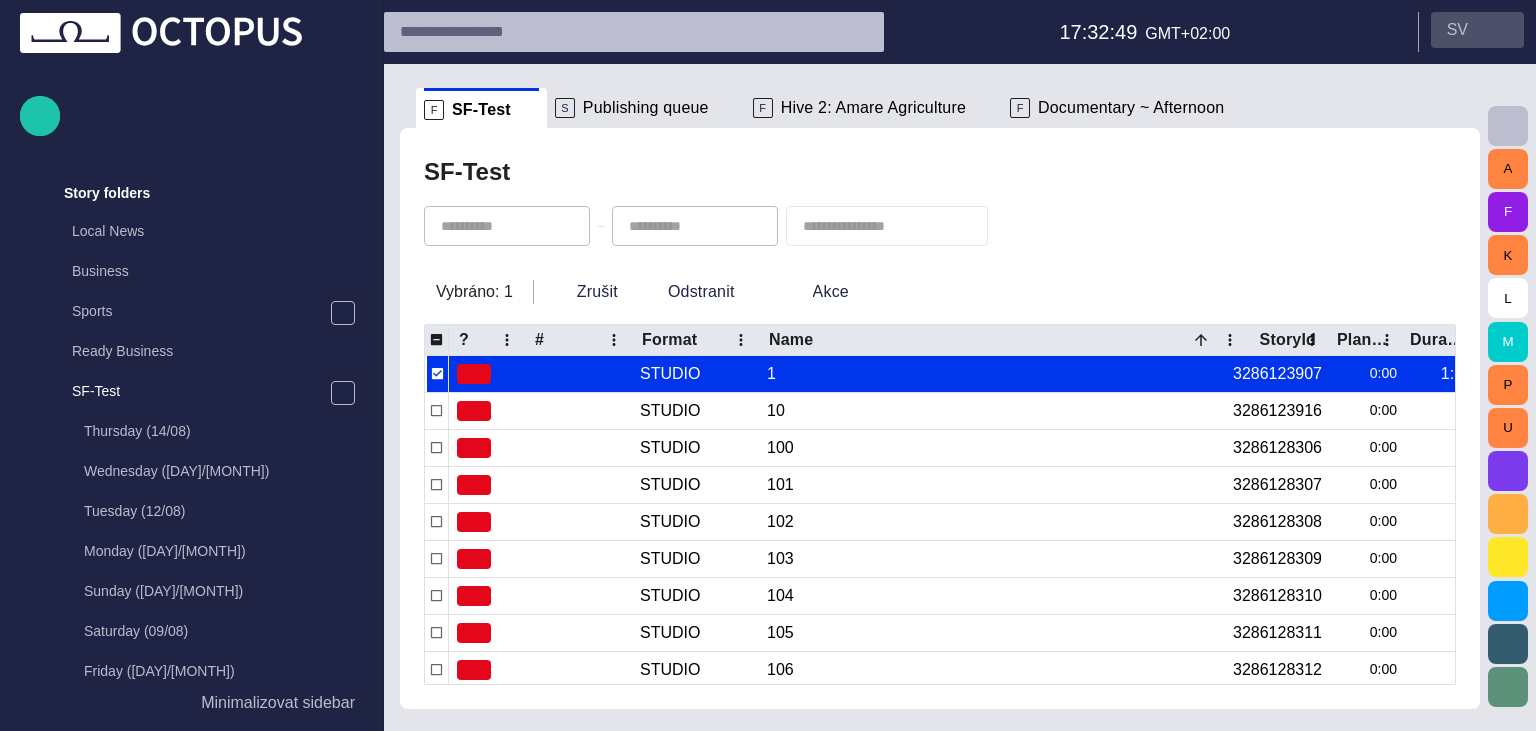 click on "S V" at bounding box center [1457, 30] 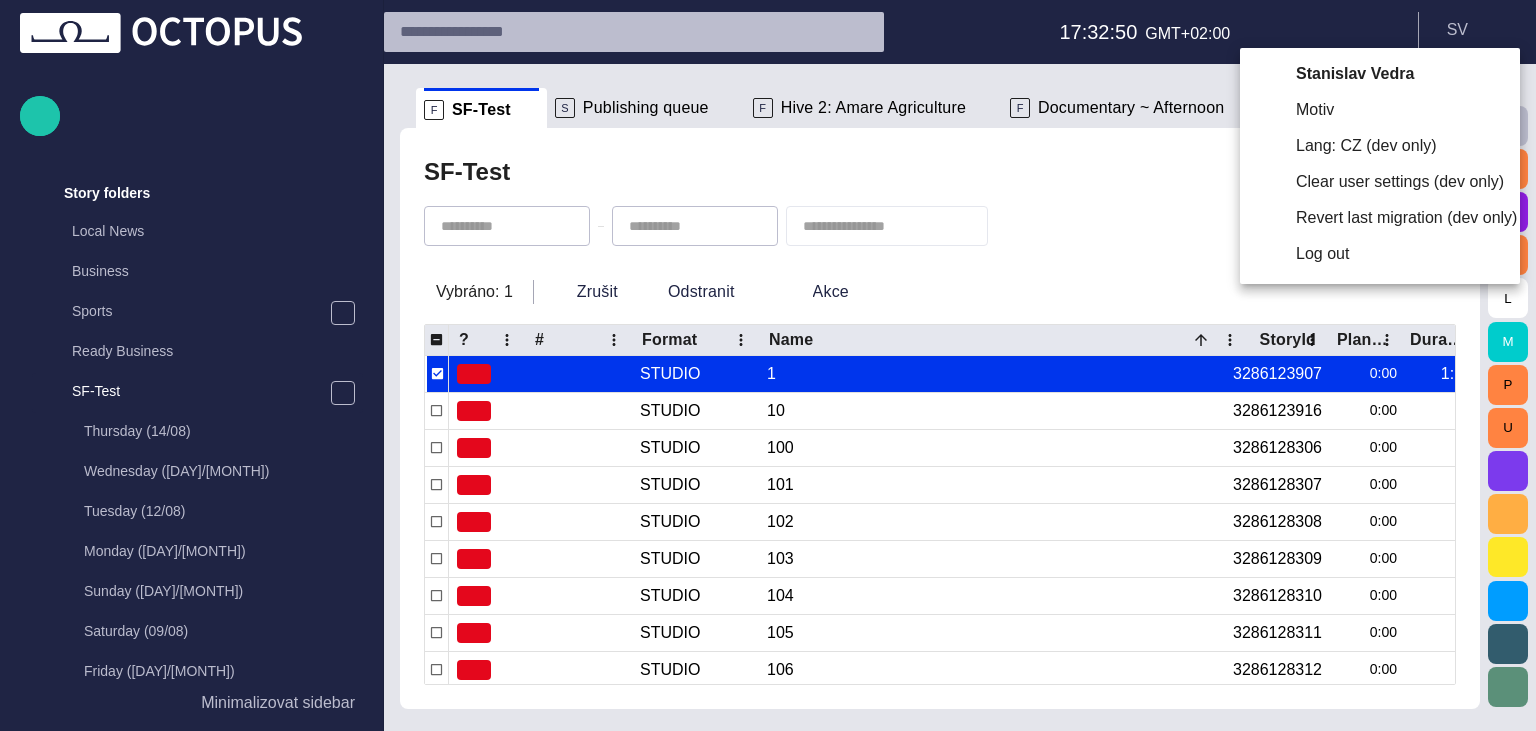 click on "Lang: CZ (dev only)" at bounding box center (1380, 146) 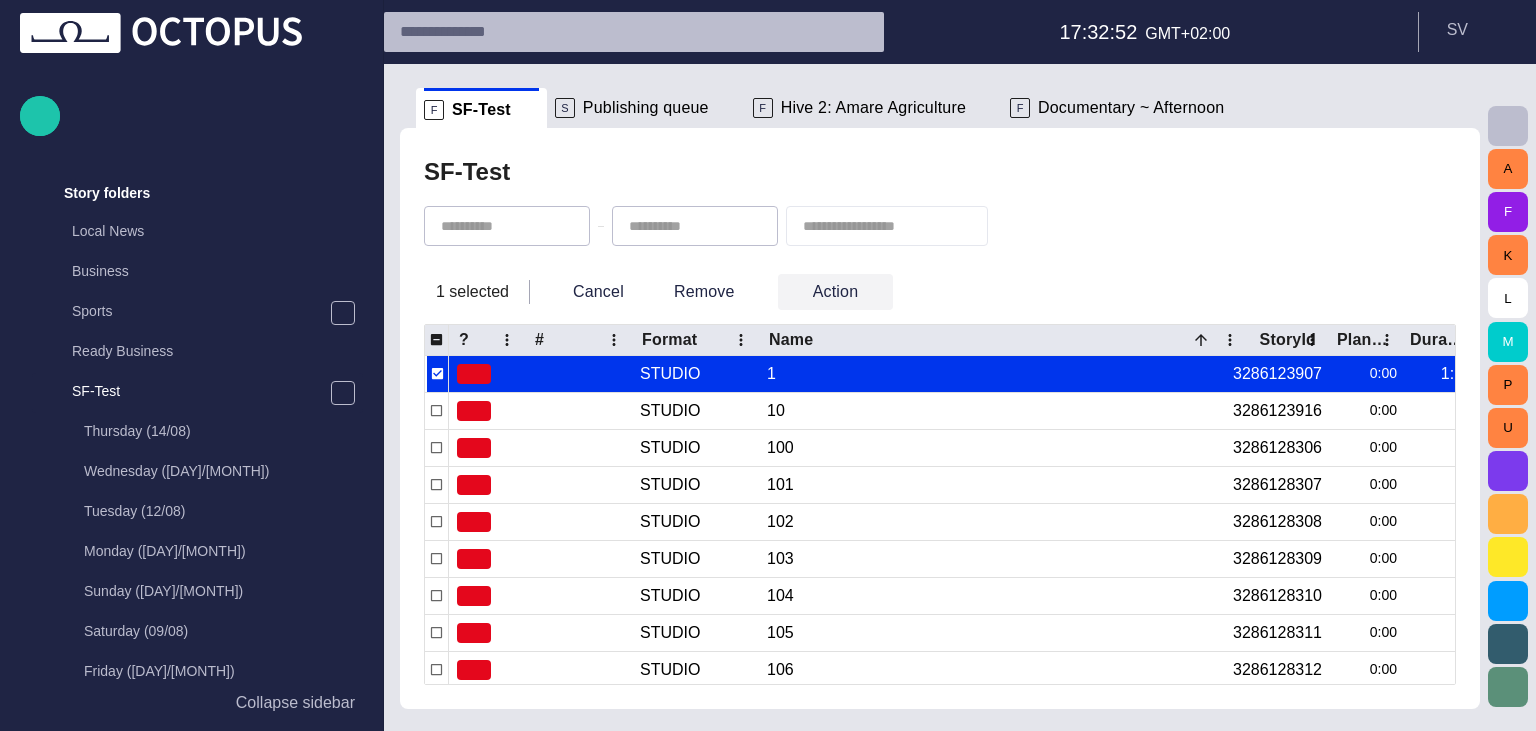 click at bounding box center [876, 292] 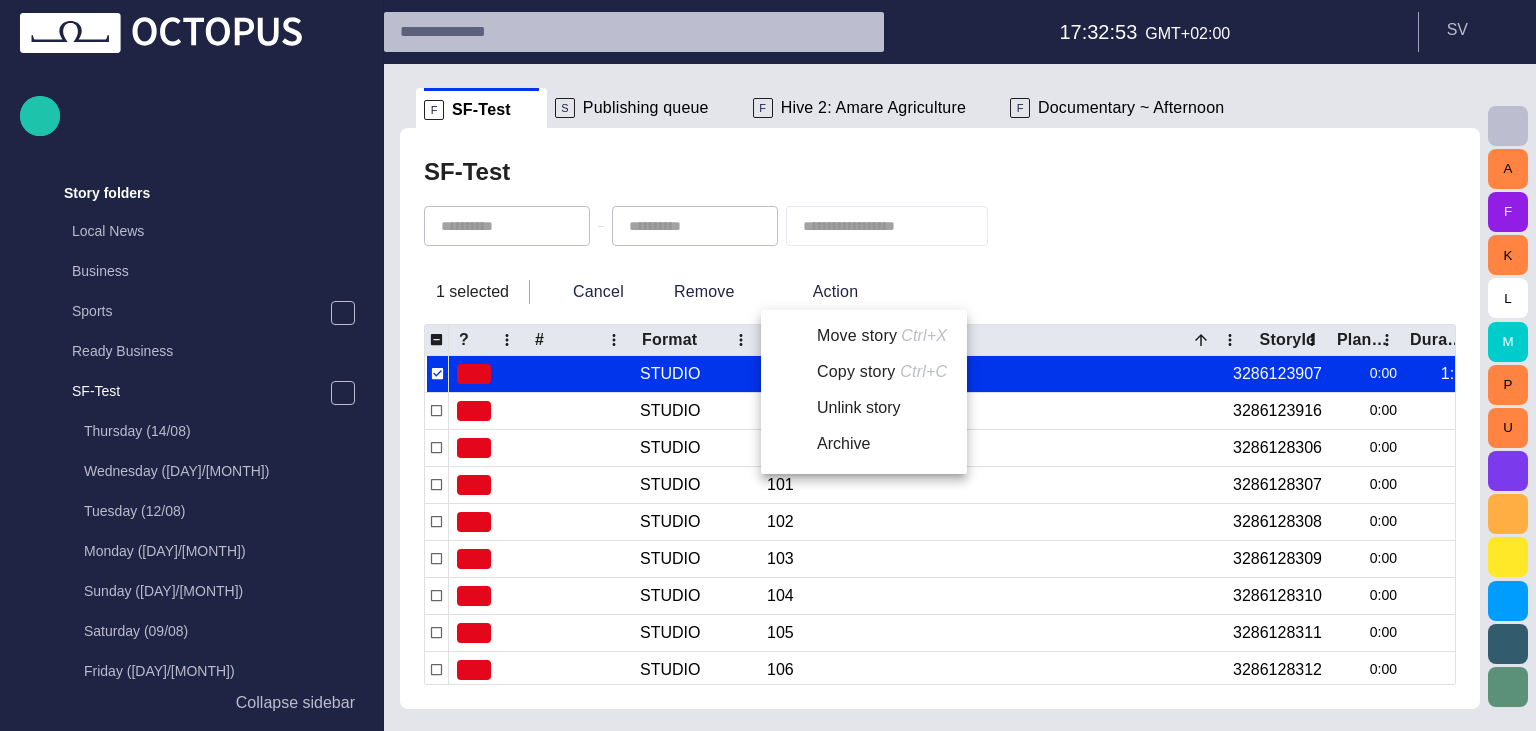 click at bounding box center [768, 365] 